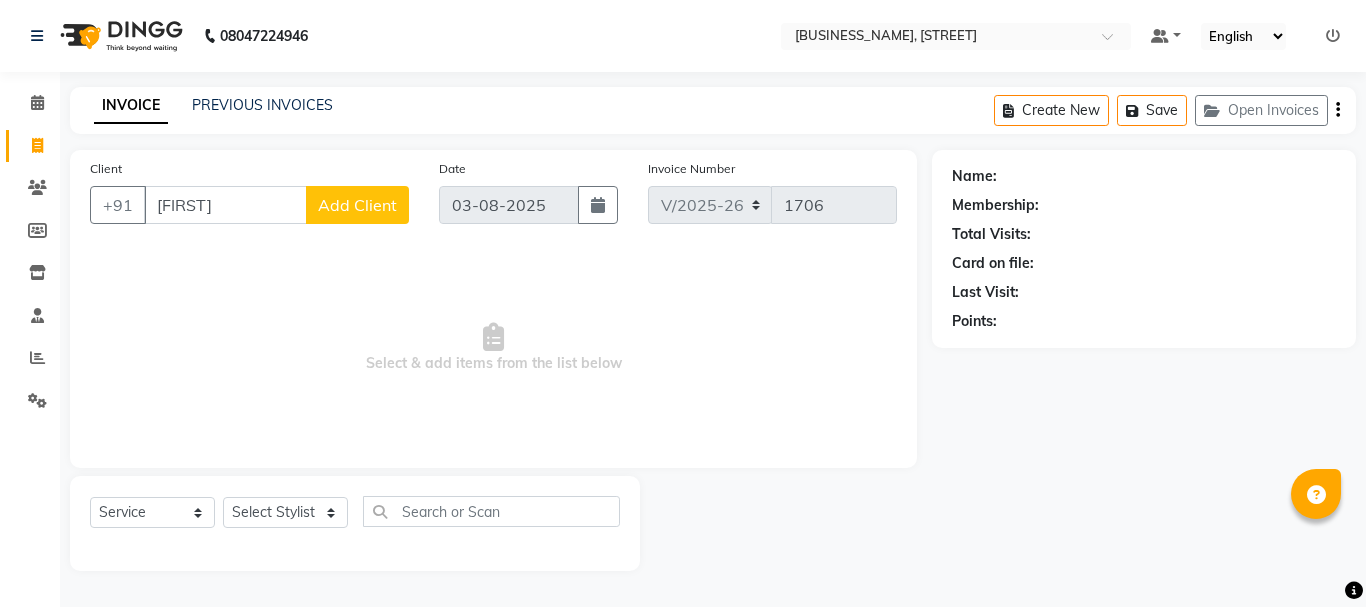 select on "3810" 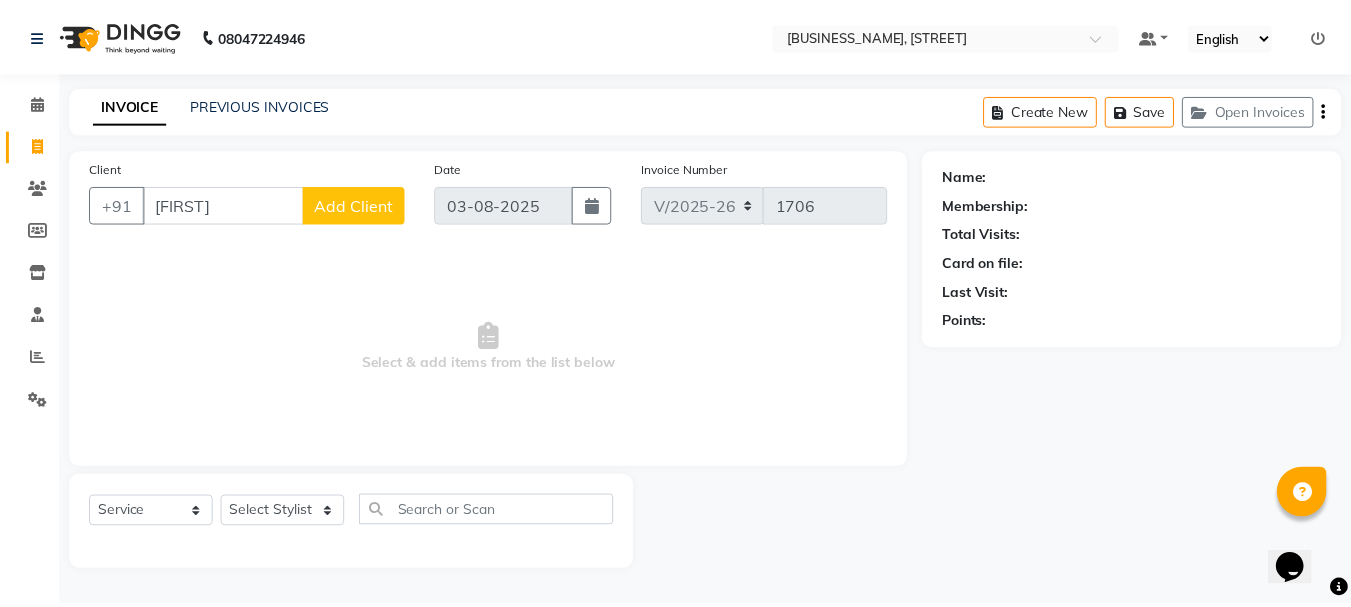 scroll, scrollTop: 0, scrollLeft: 0, axis: both 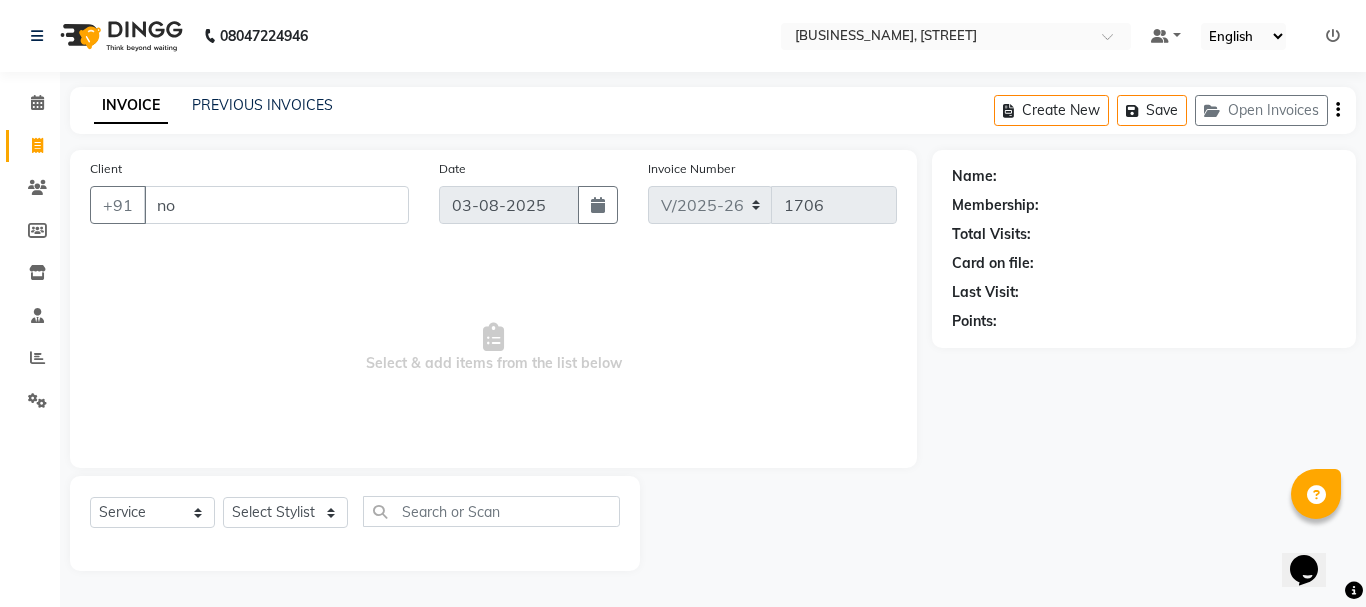 type on "n" 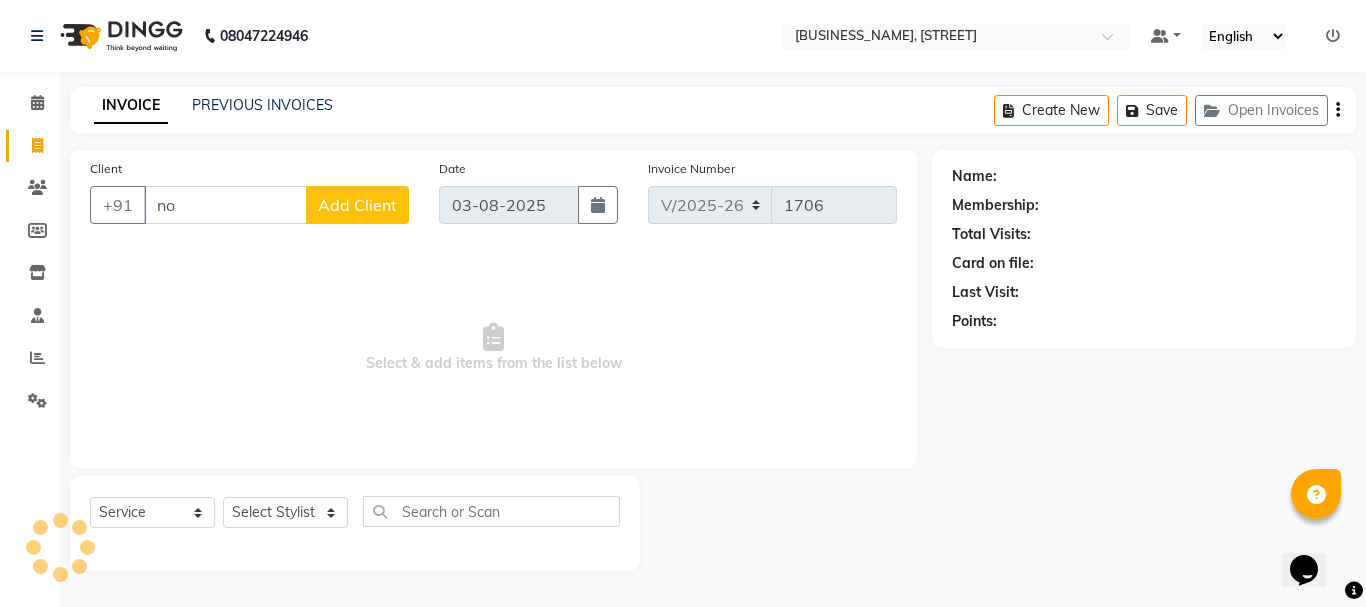 type on "n" 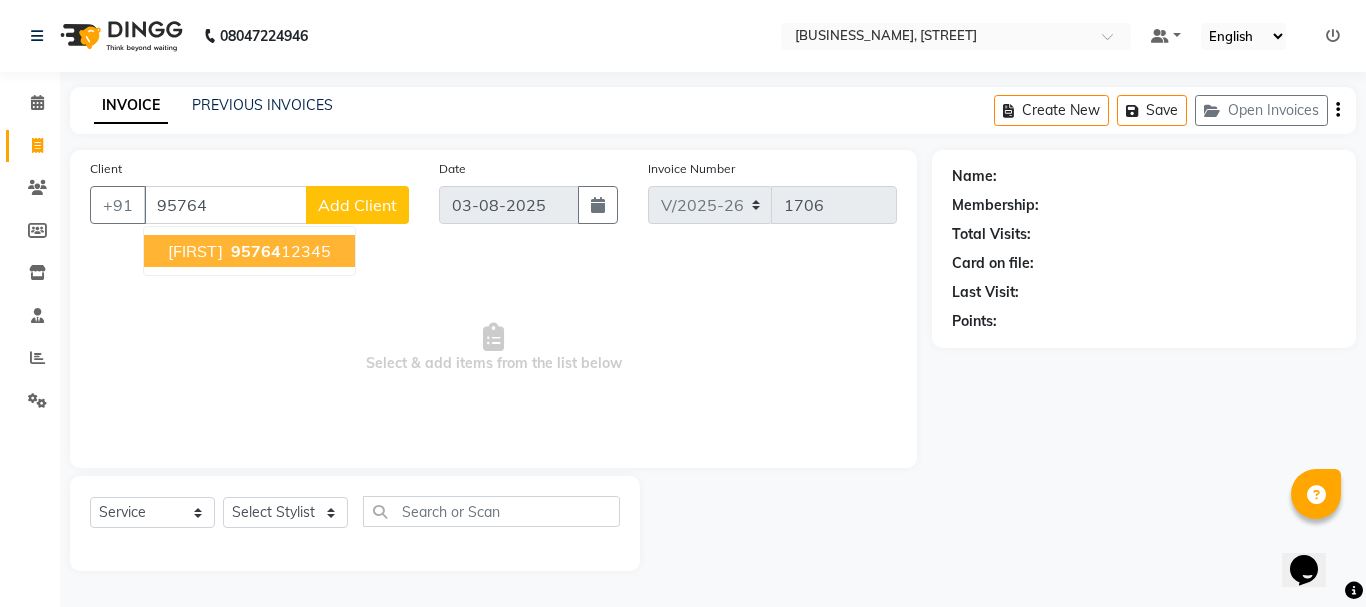 click on "95764 12345" at bounding box center [279, 251] 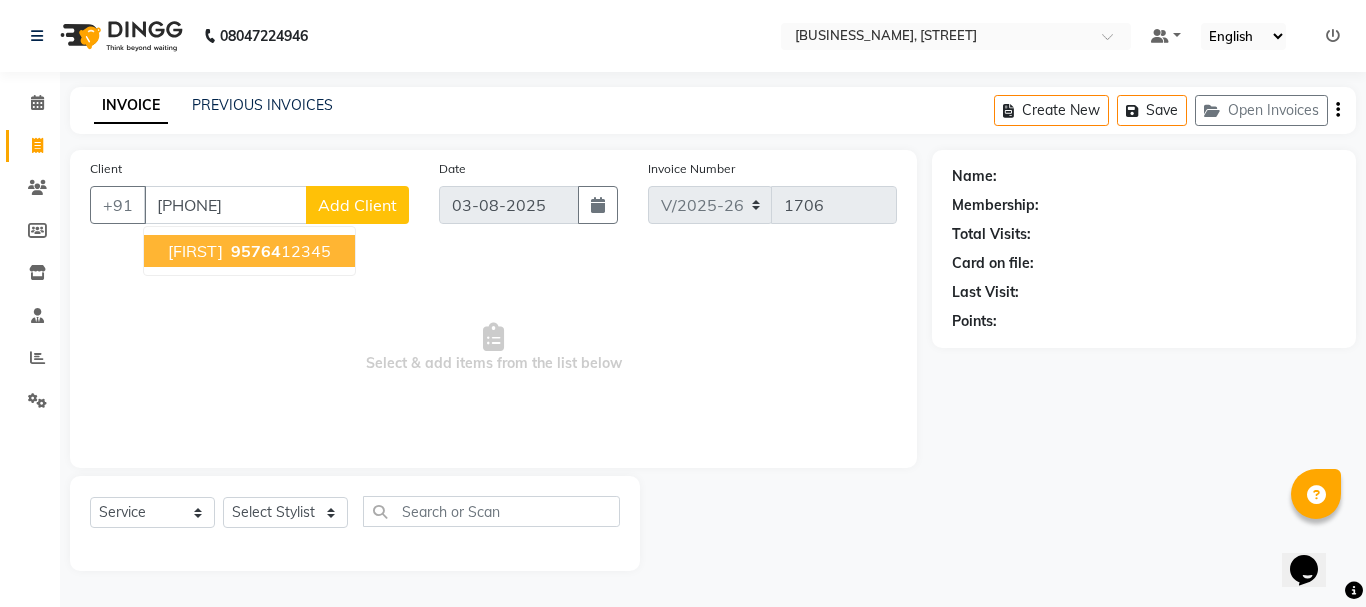 type on "[PHONE]" 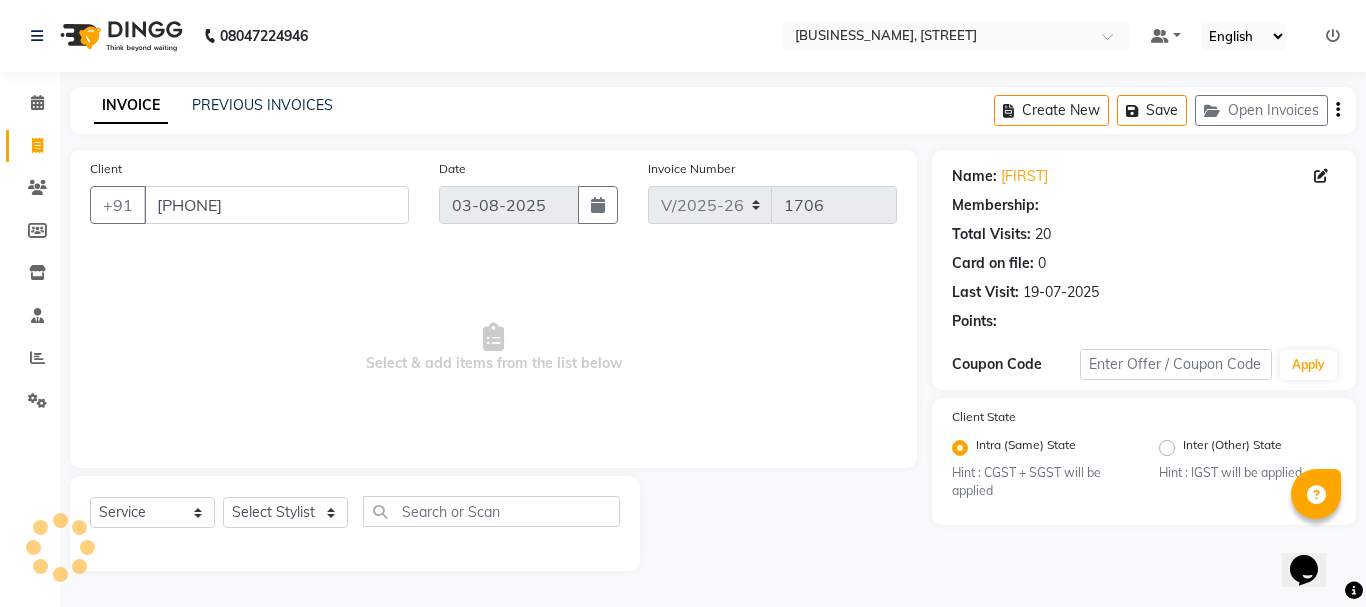 radio on "false" 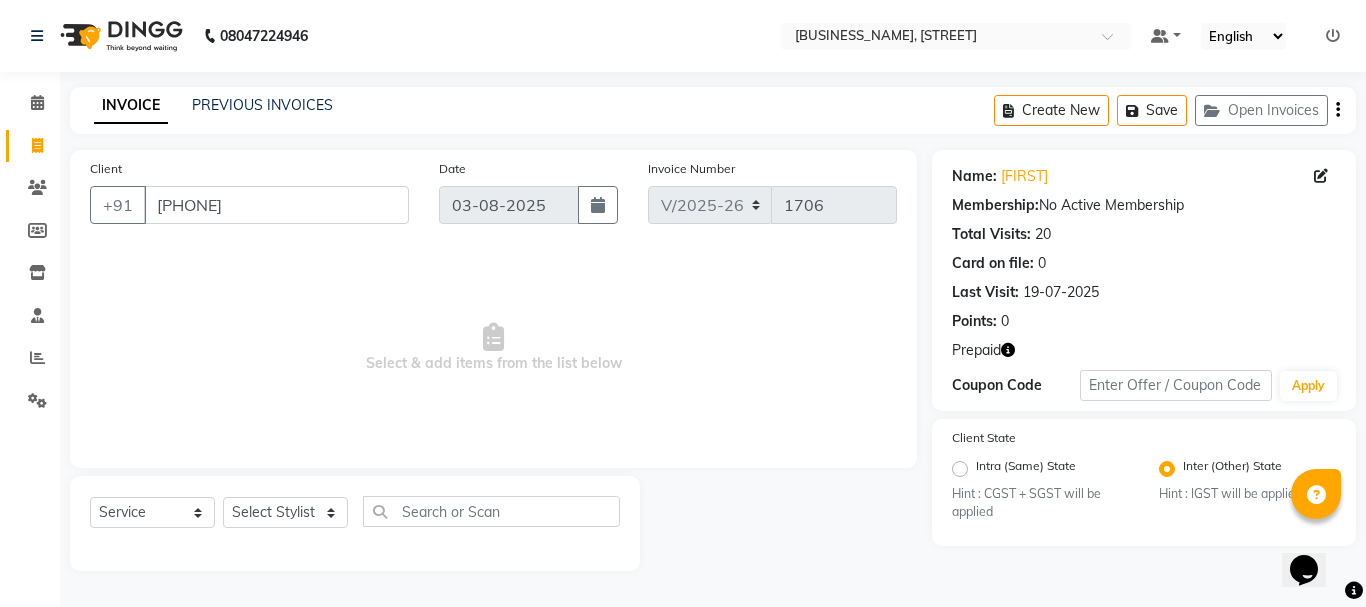 click 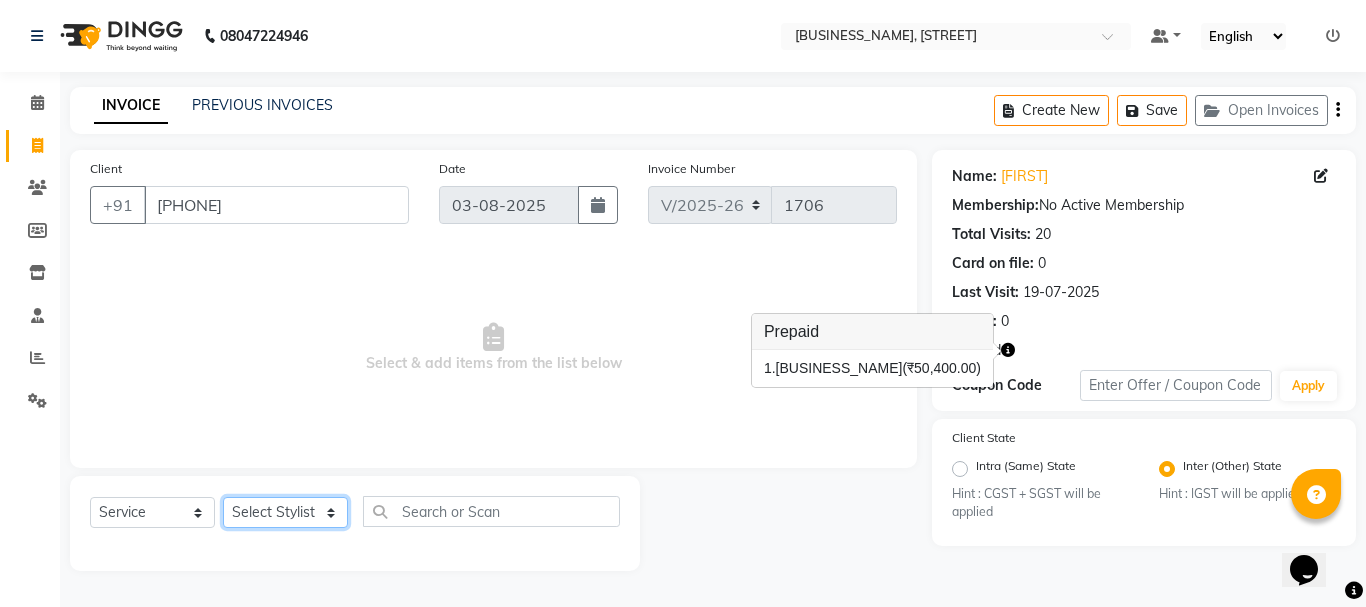 click on "Select Stylist [FIRST] [FIRST] [FIRST] [FIRST] [FIRST] [FIRST] [FIRST] [FIRST] [FIRST] [FIRST]" 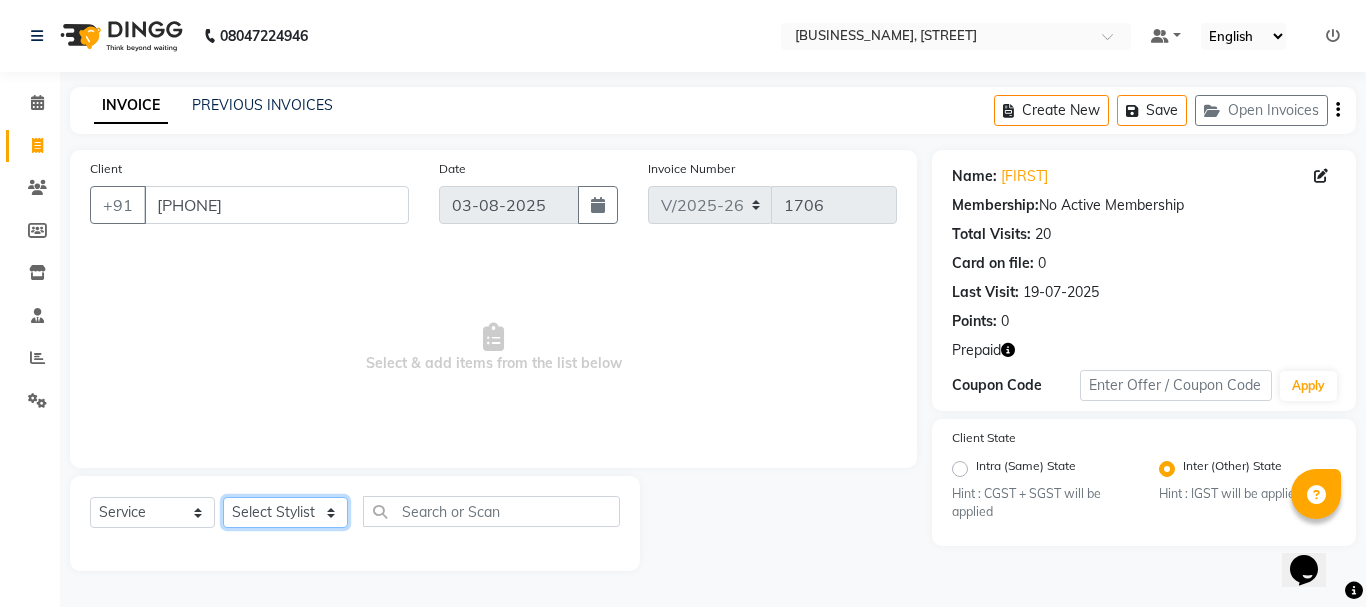 select on "79597" 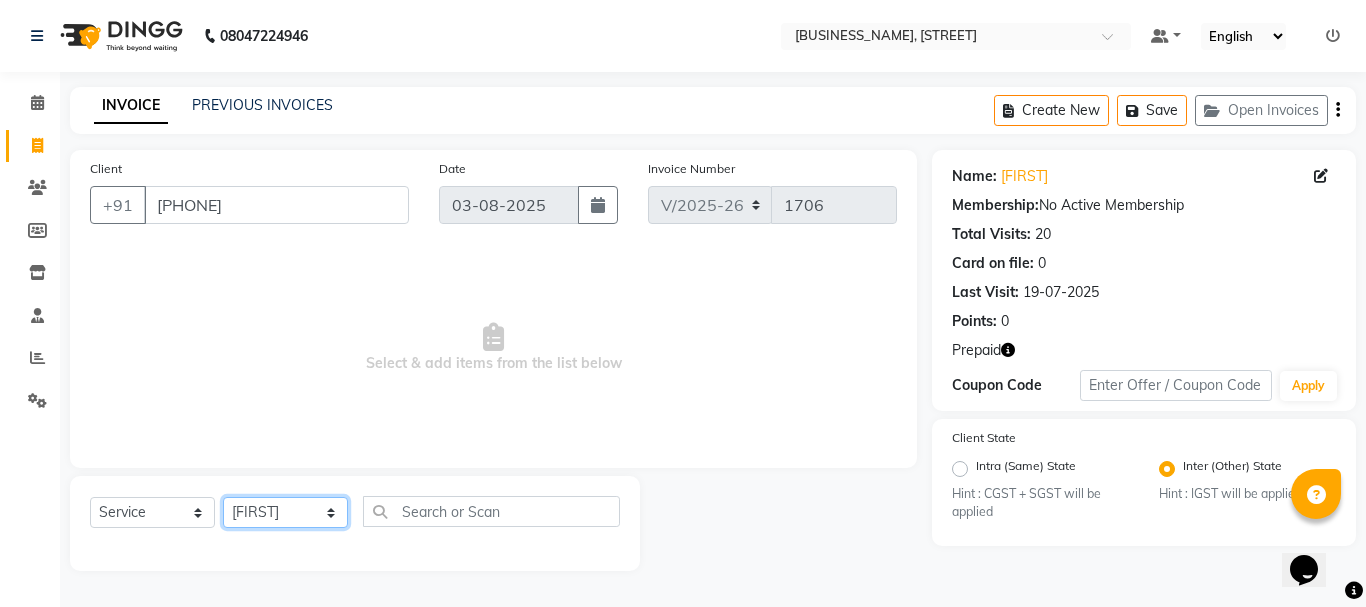 click on "Select Stylist [FIRST] [FIRST] [FIRST] [FIRST] [FIRST] [FIRST] [FIRST] [FIRST] [FIRST] [FIRST]" 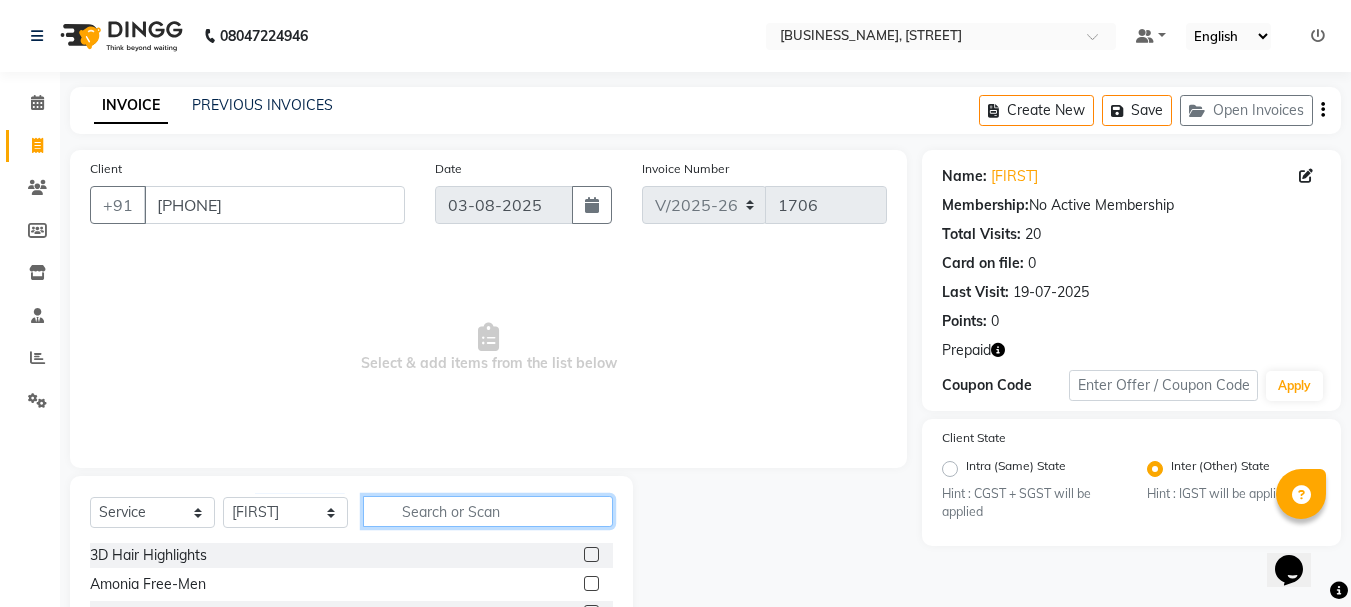 click 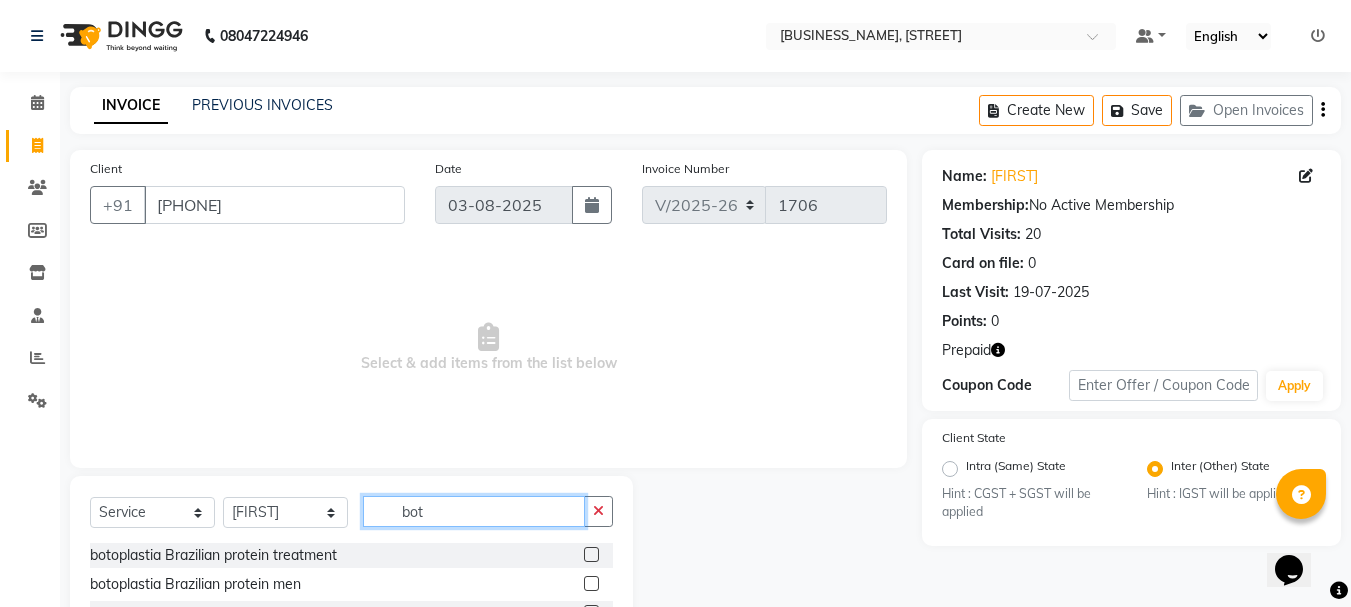 type on "bot" 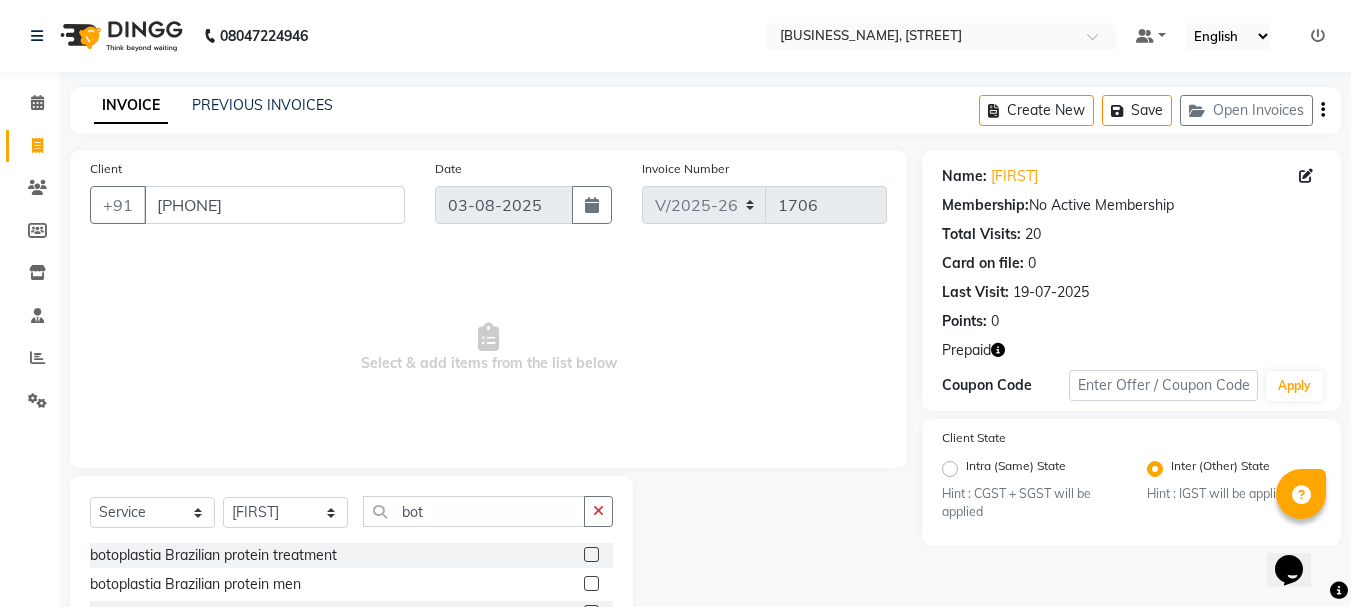 click 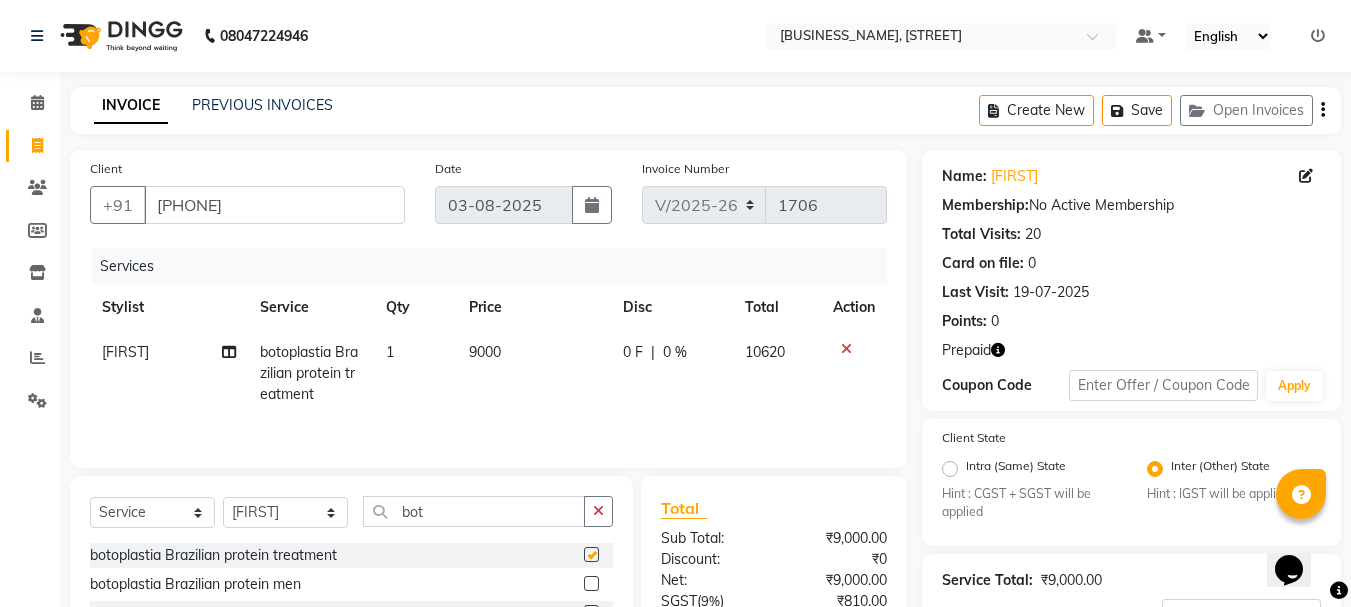 checkbox on "false" 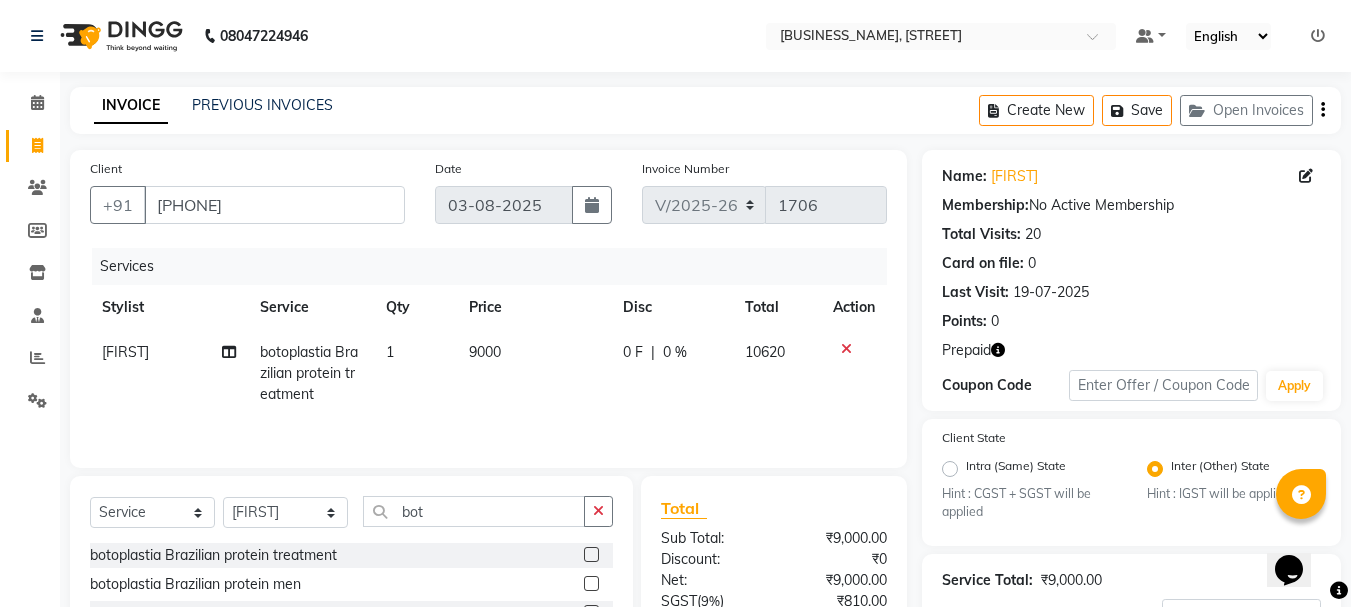 click on "9000" 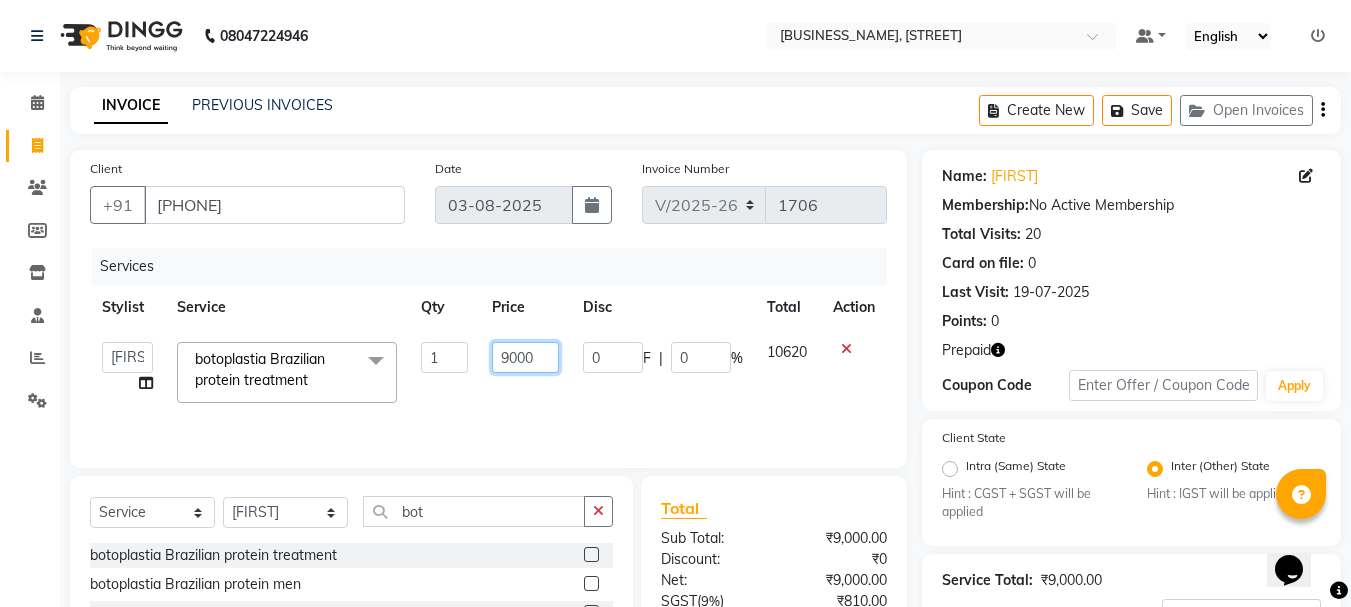 drag, startPoint x: 540, startPoint y: 352, endPoint x: 530, endPoint y: 347, distance: 11.18034 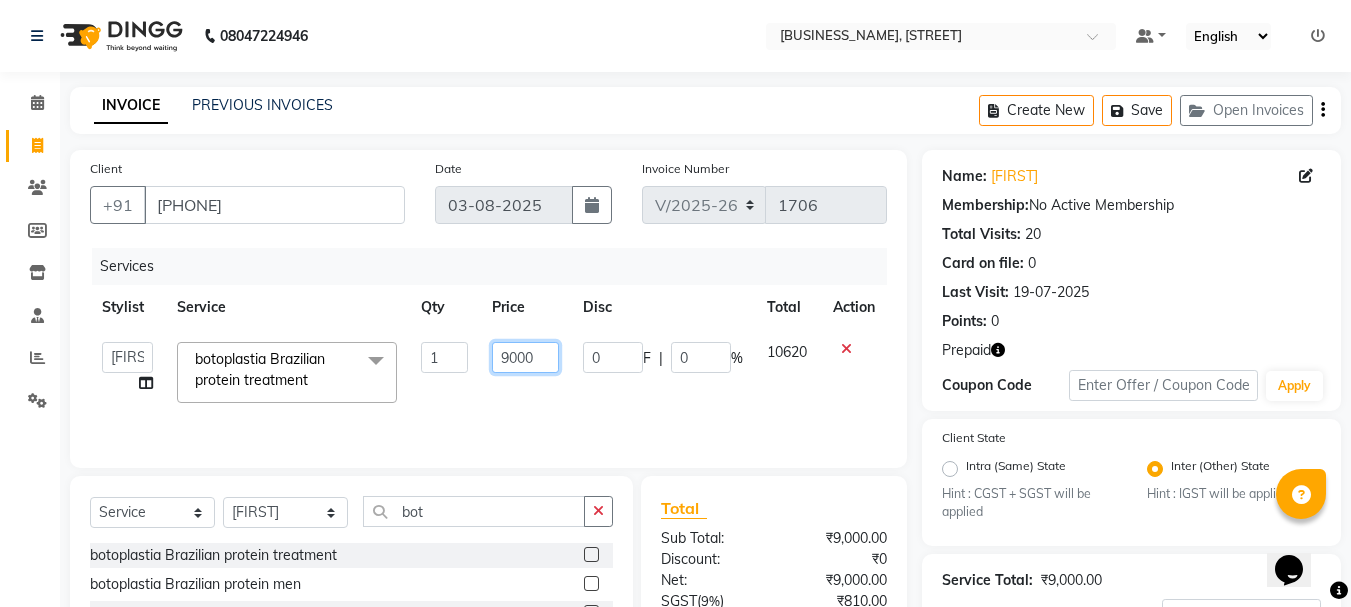 click on "9000" 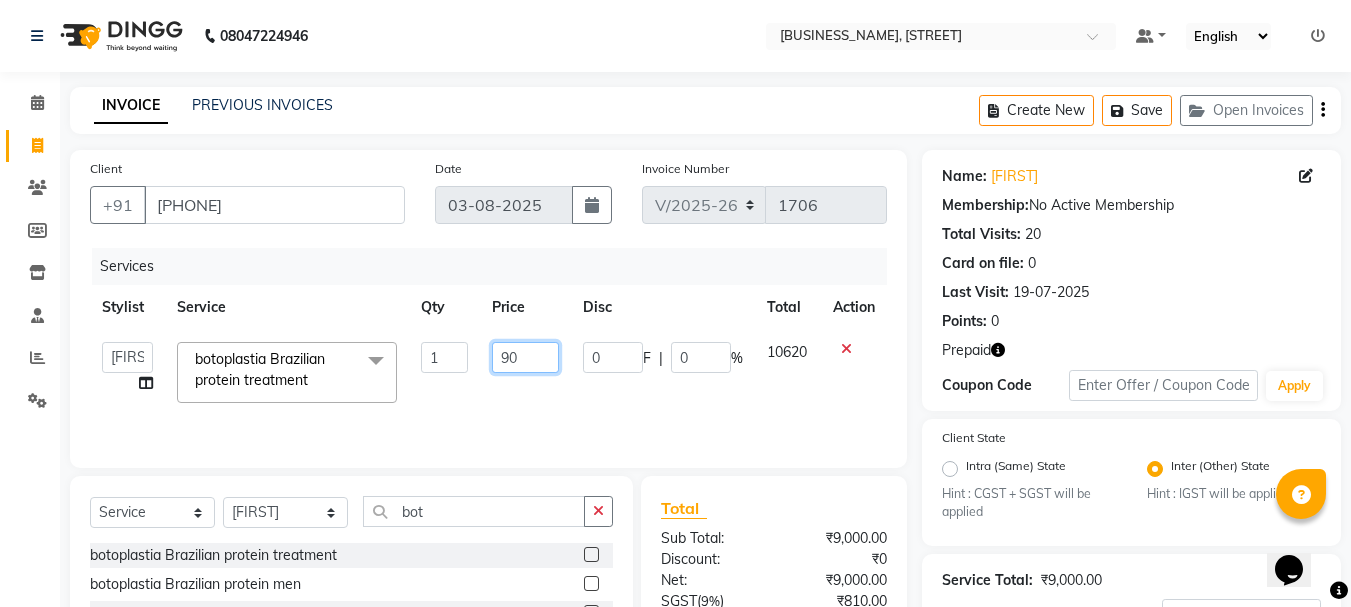 type on "9" 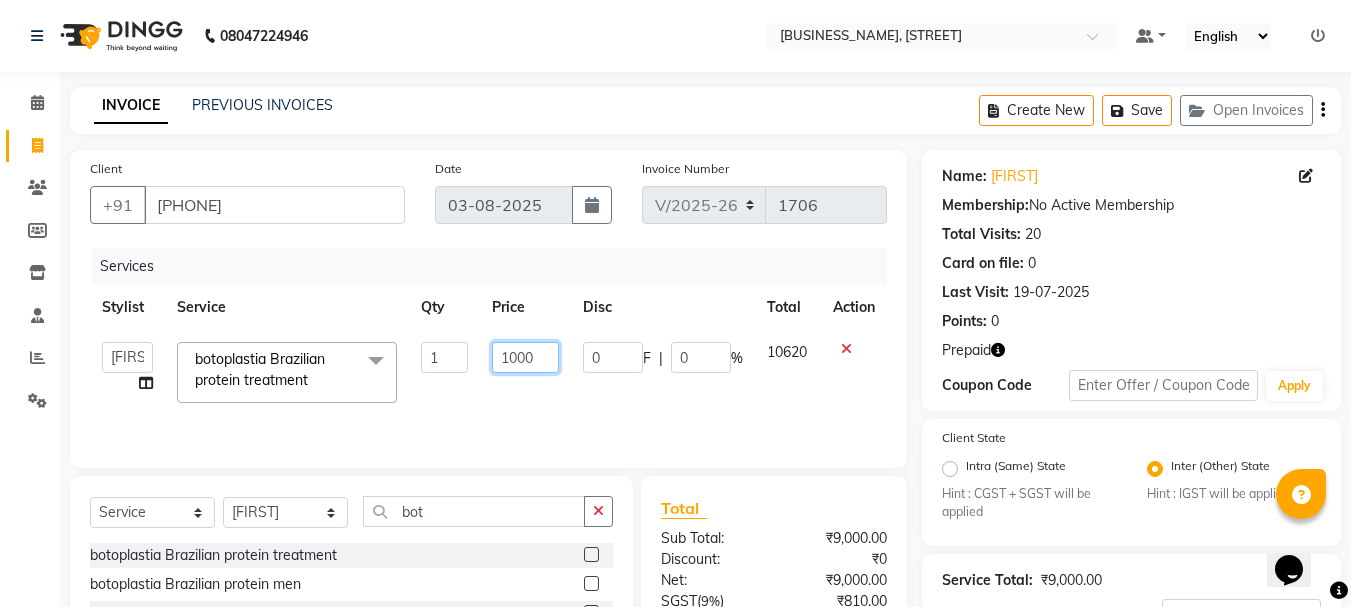 type on "10000" 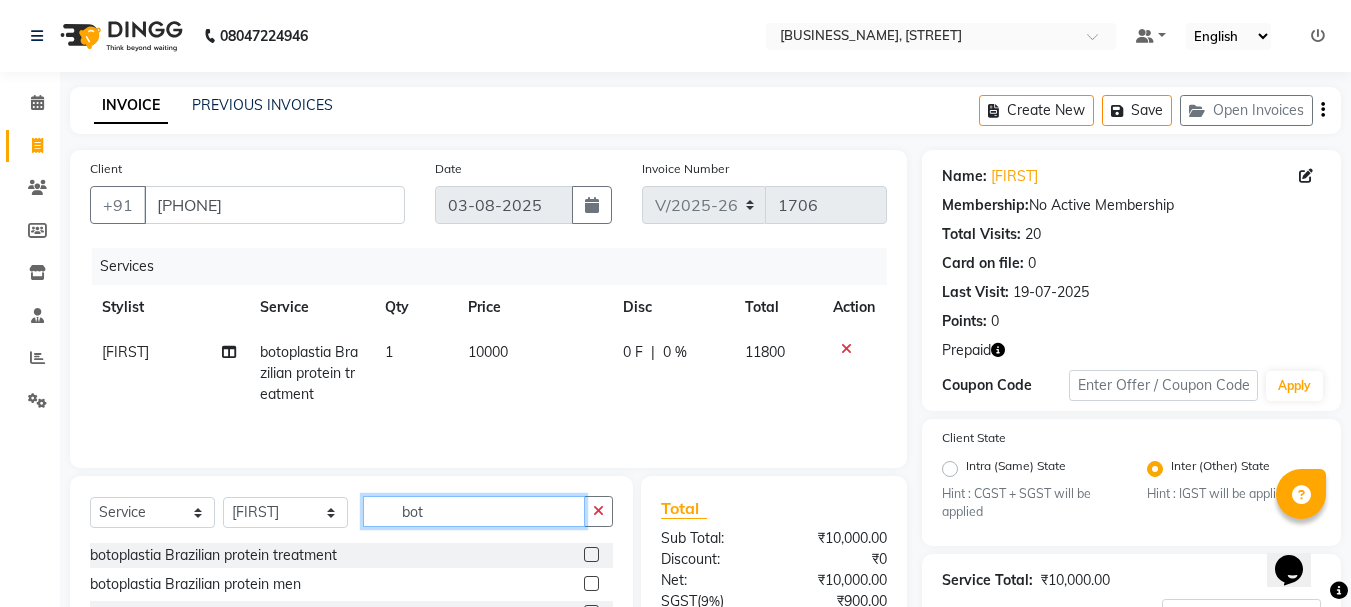 click on "bot" 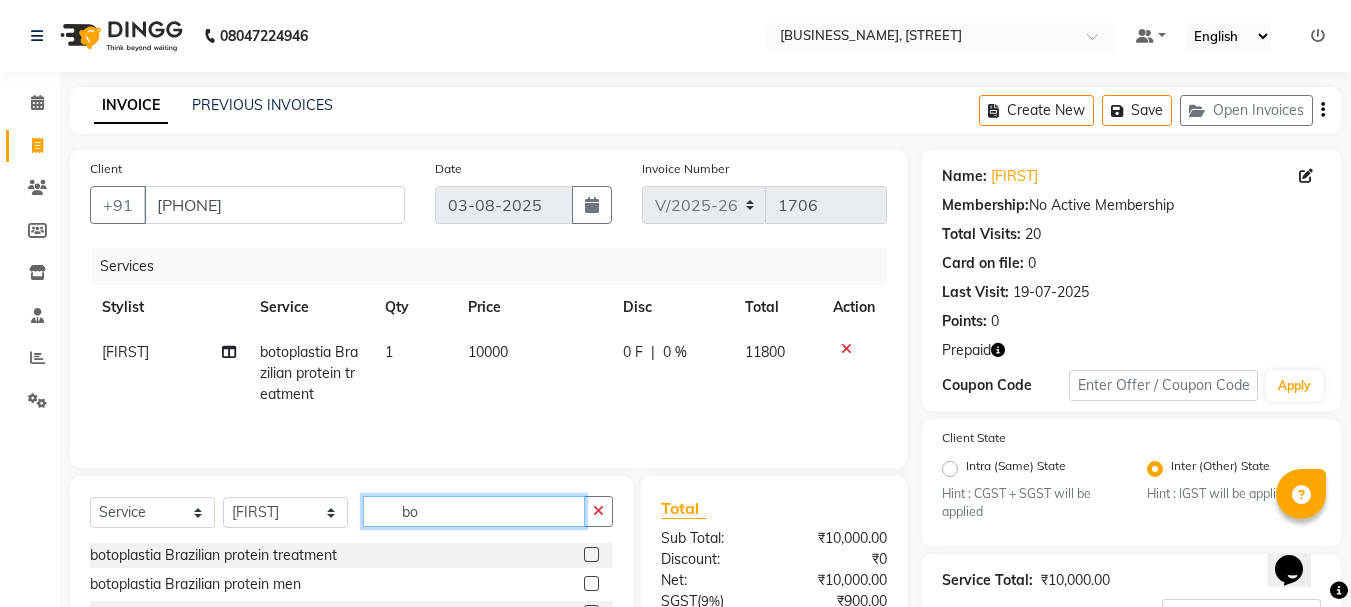 type on "b" 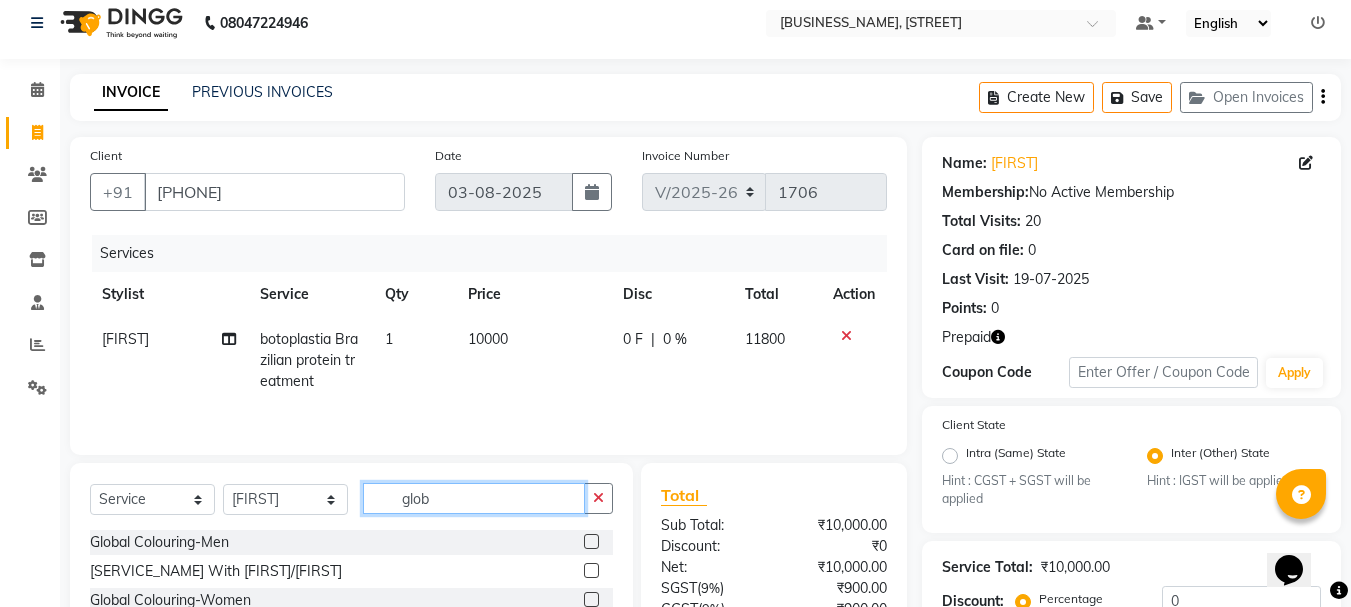 scroll, scrollTop: 200, scrollLeft: 0, axis: vertical 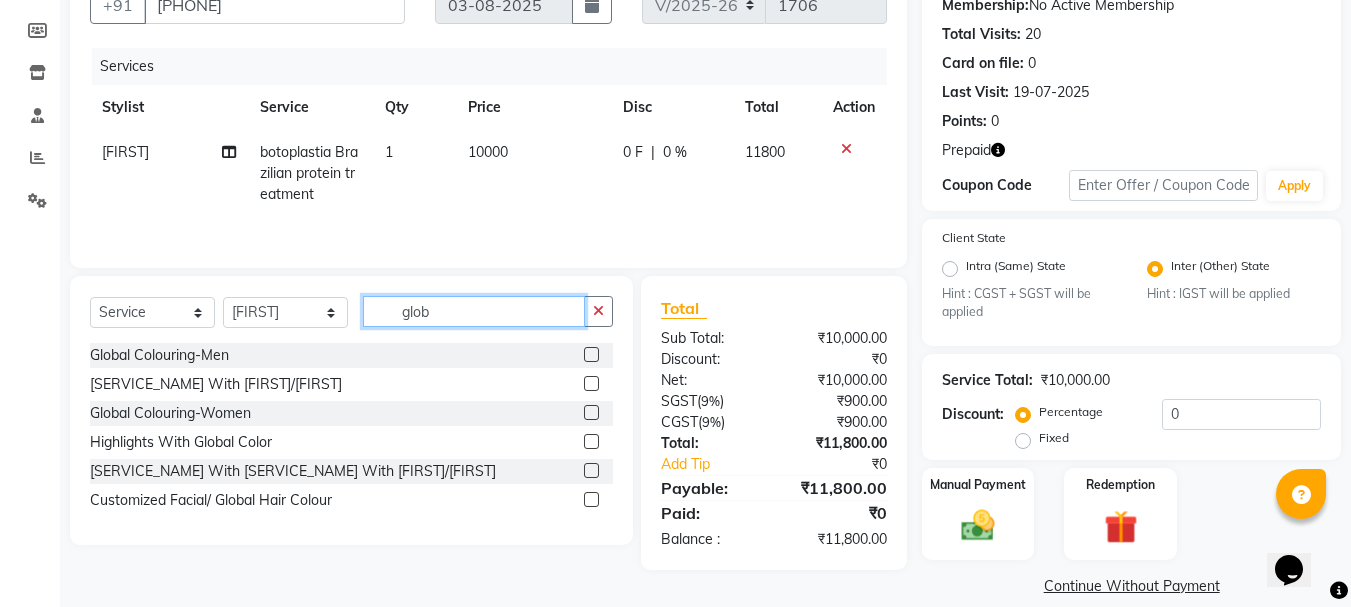 type on "glob" 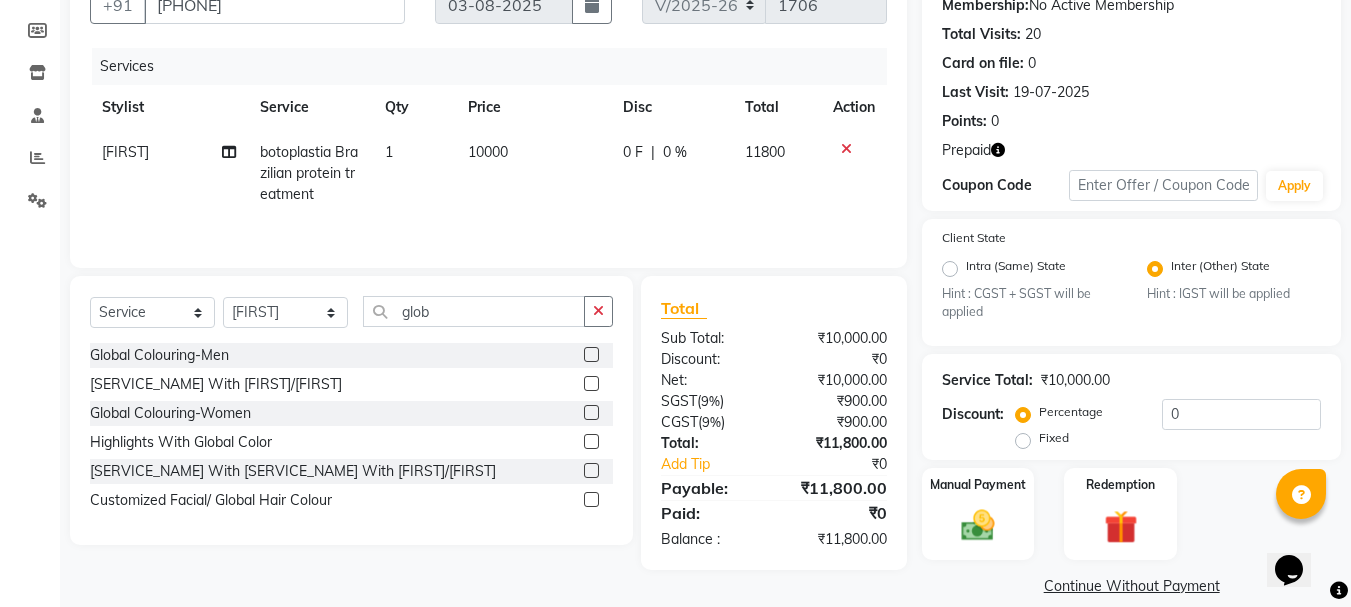 click 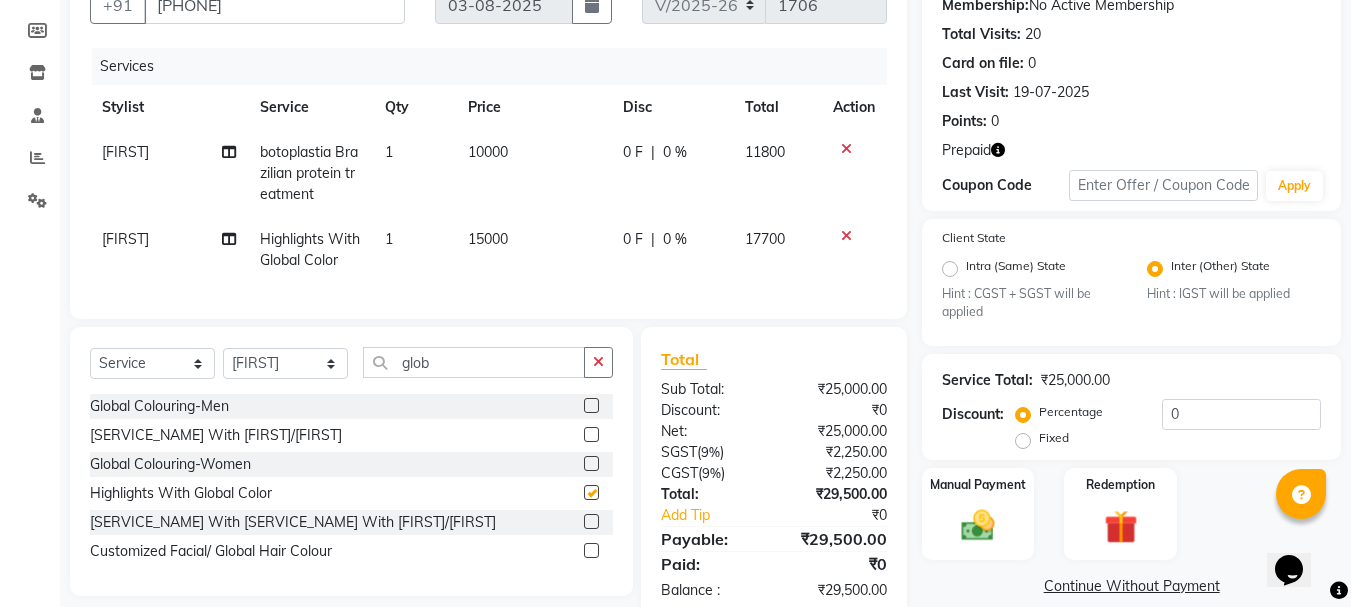 checkbox on "false" 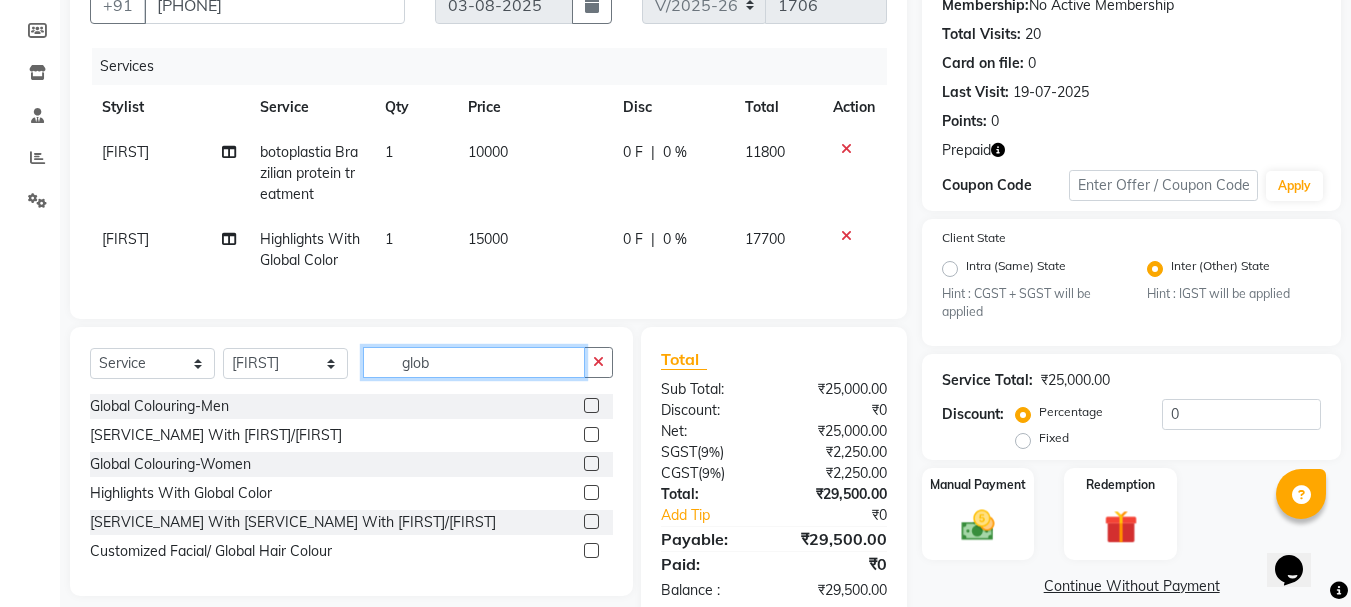 click on "glob" 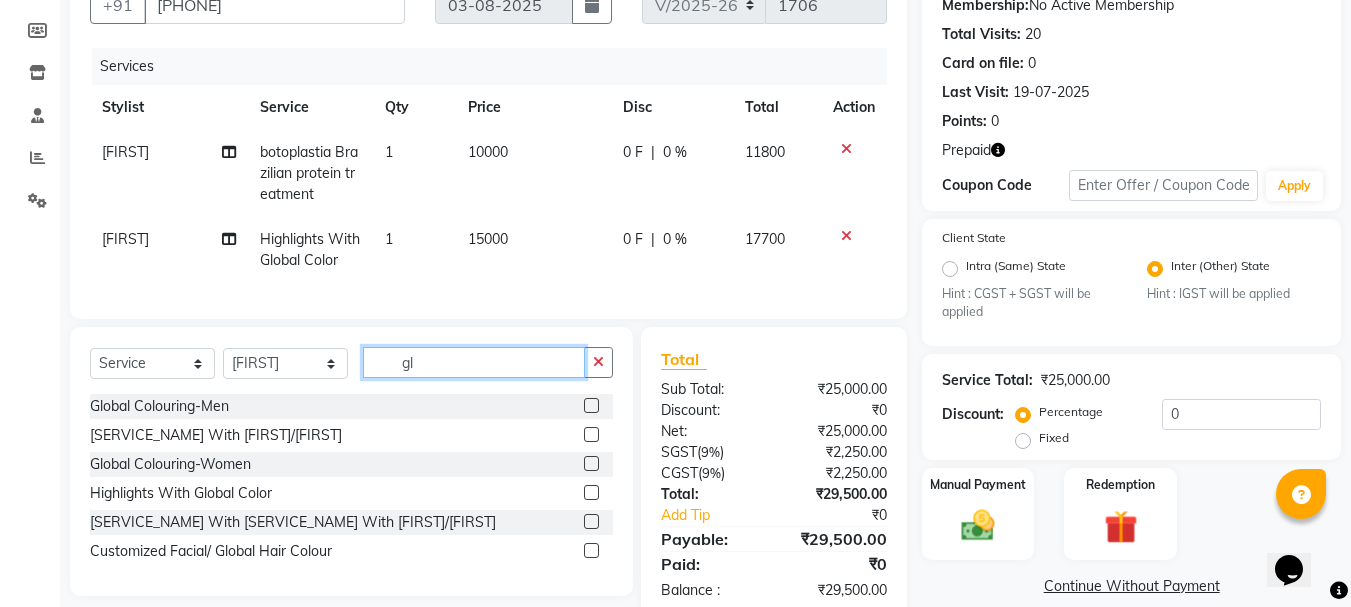 type on "g" 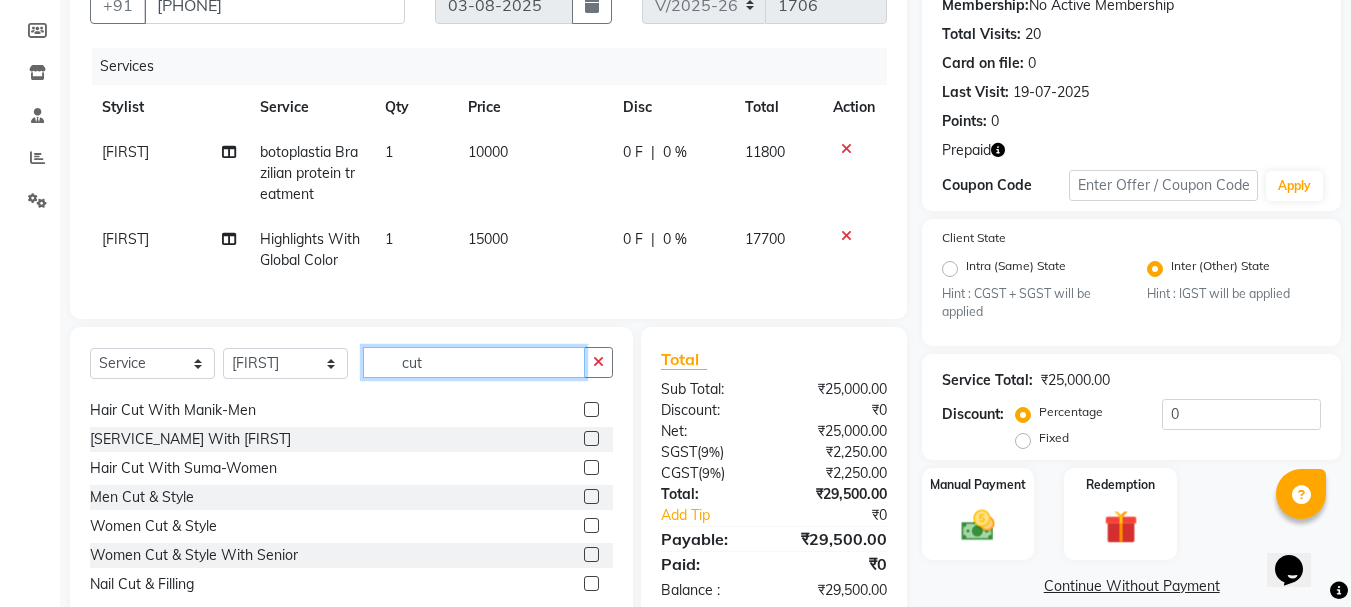 scroll, scrollTop: 148, scrollLeft: 0, axis: vertical 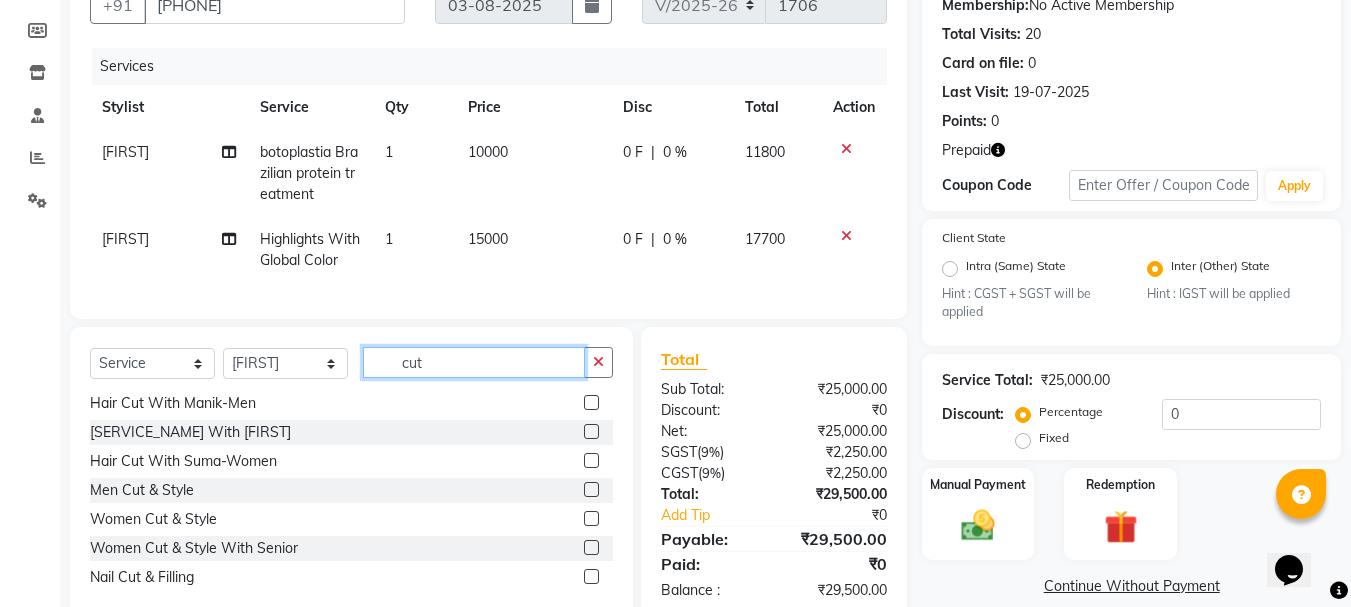 type on "cut" 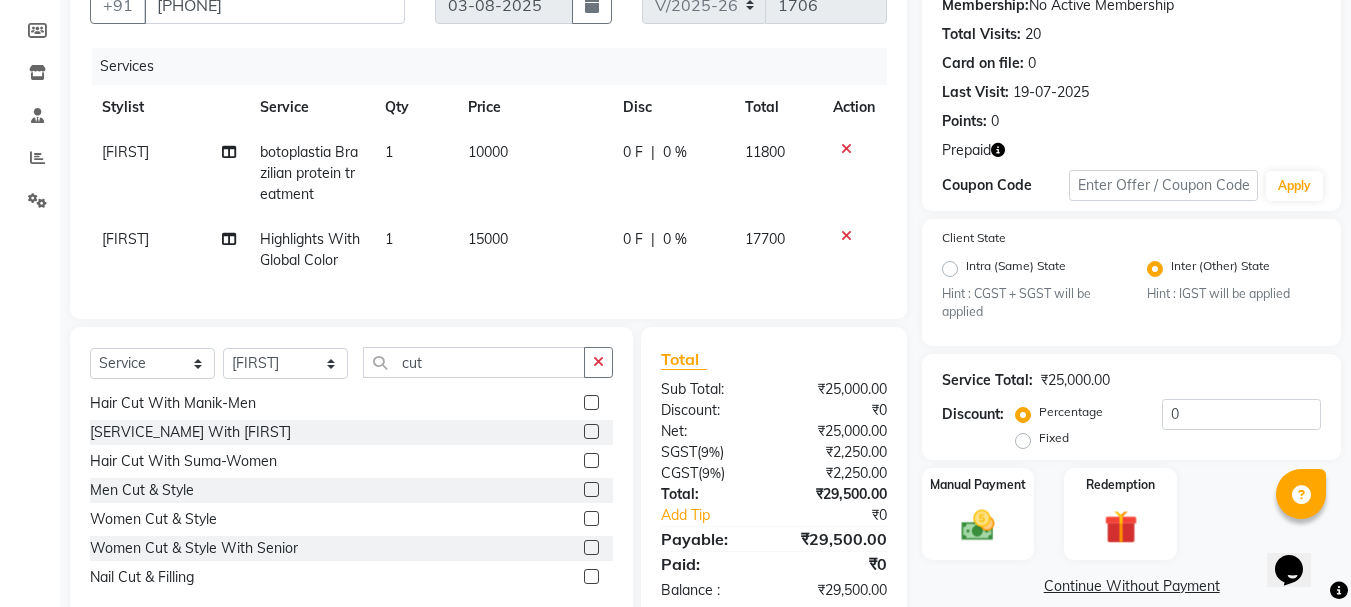click 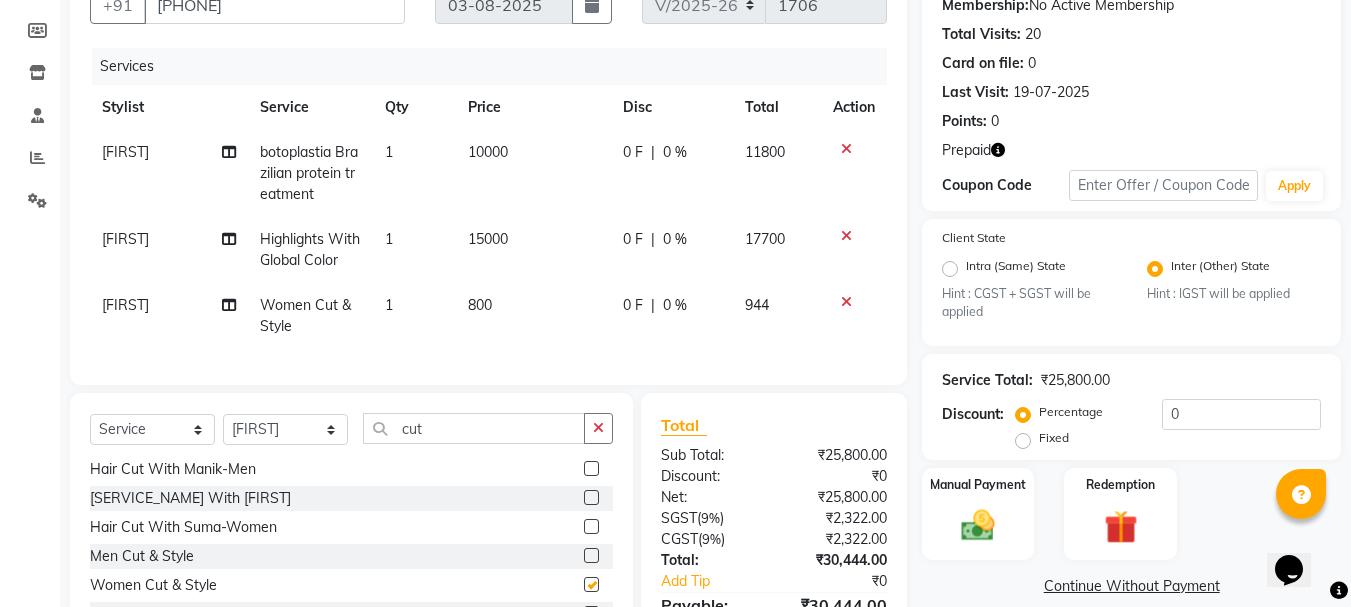 checkbox on "false" 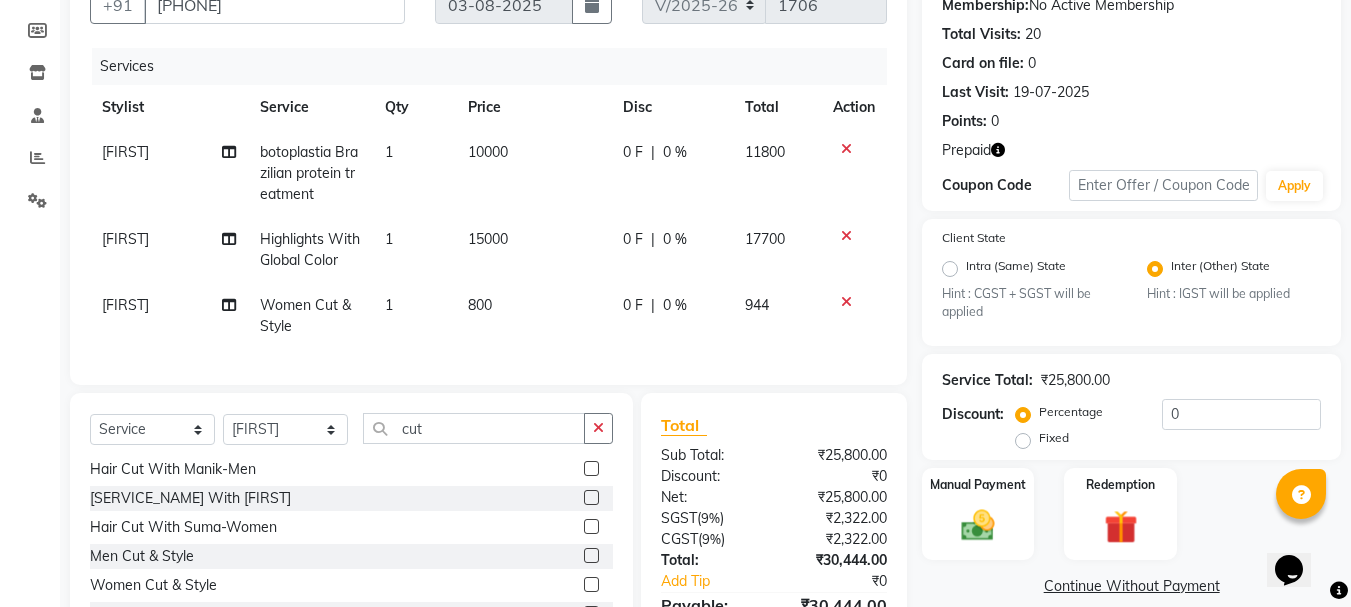click on "800" 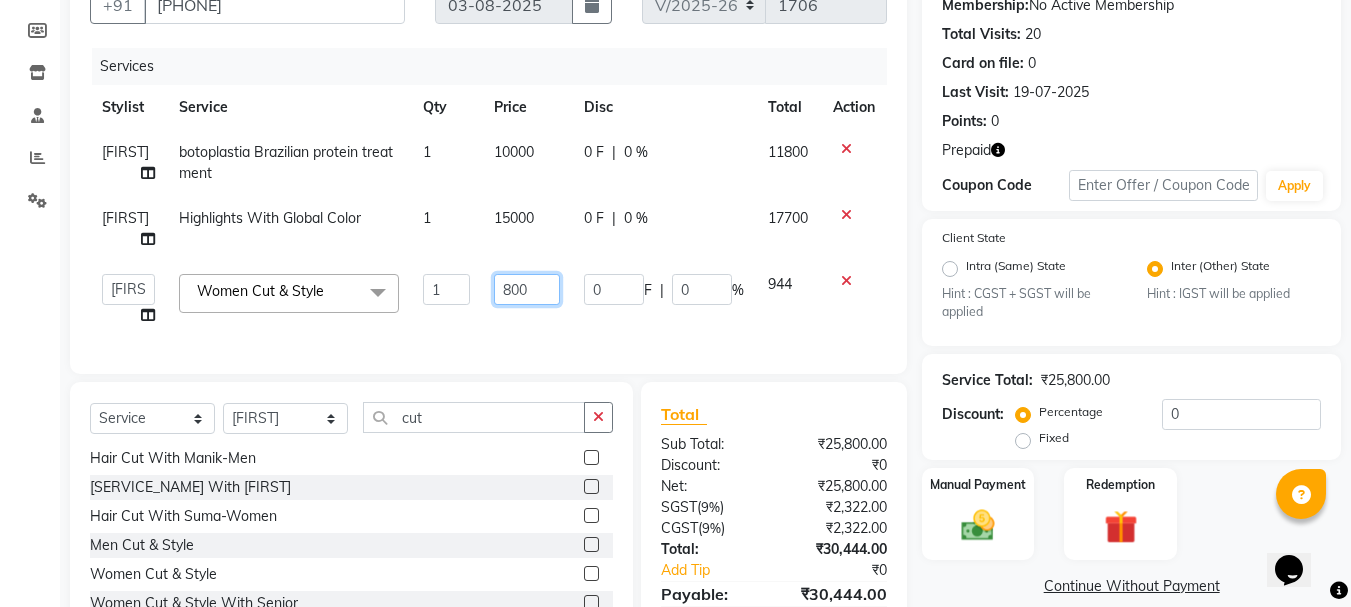 click on "800" 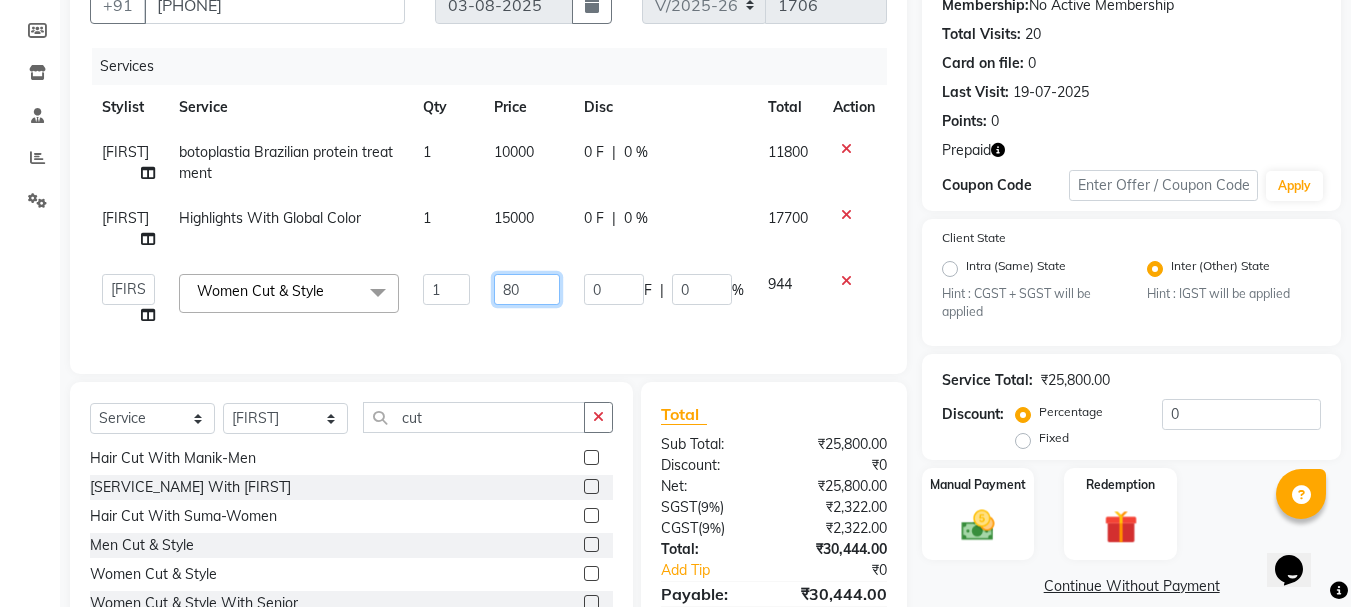type on "8" 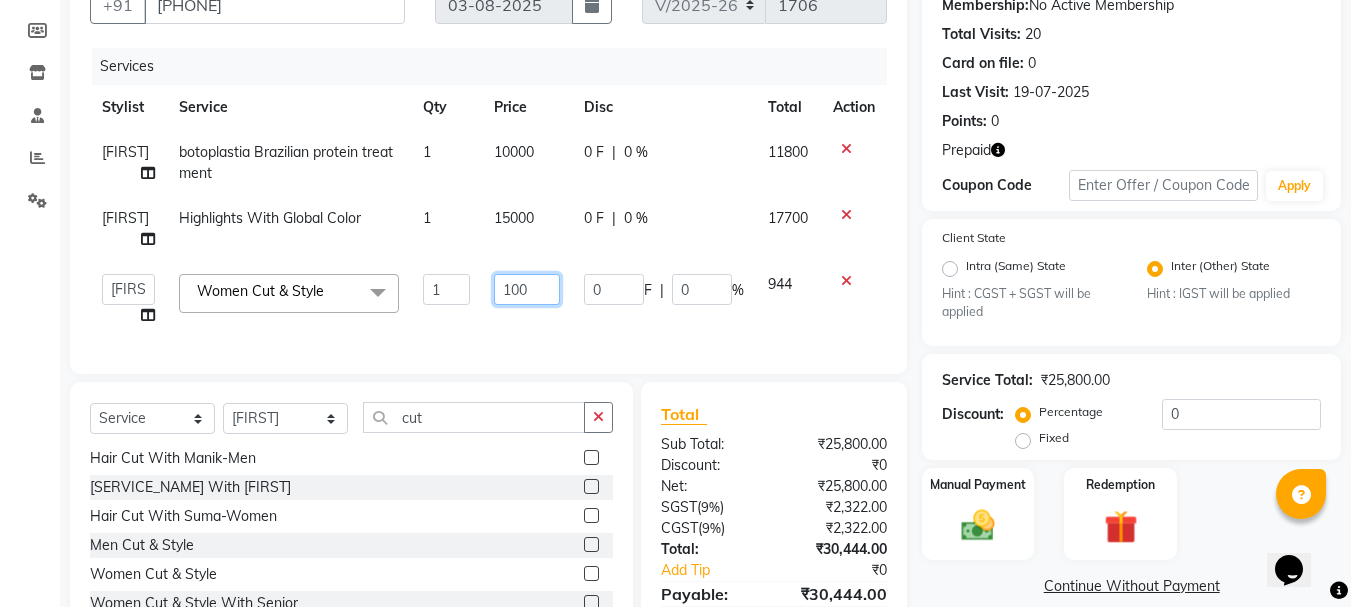 type on "1000" 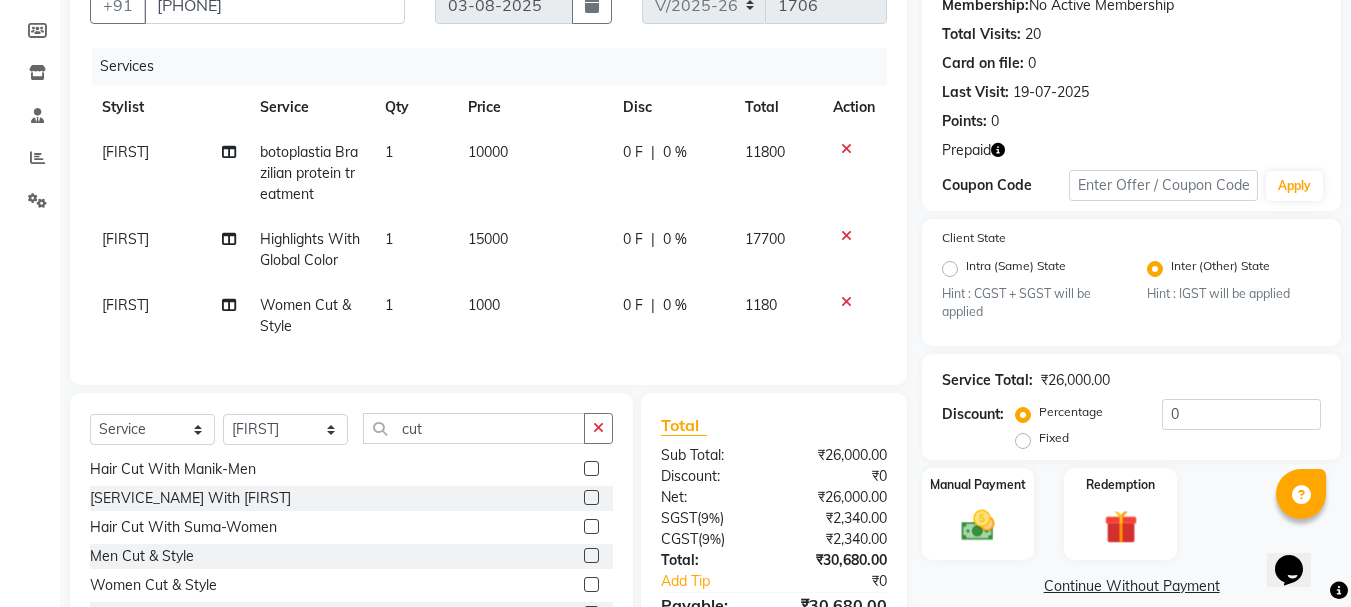 click on "Client +[PHONE] Date [DATE] Invoice Number V/2025 V/2025-26 1706 Services Stylist Service Qty Price Disc Total Action C [NAME] botoplastia Brazilian protein treatment 1 10000 0 F | 0 % 11800 C [NAME] Highlights With Global Color 1 15000 0 F | 0 % 17700 C [NAME] Women Cut & Style 1 1000 0 F | 0 % 1180" 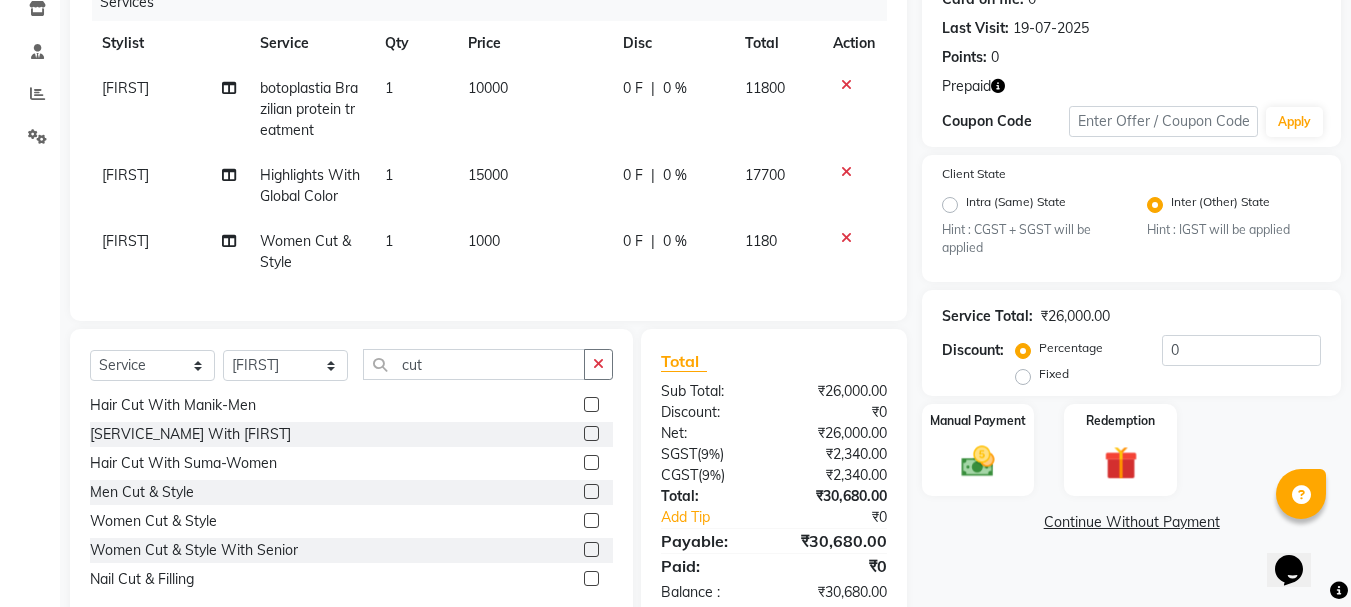 scroll, scrollTop: 326, scrollLeft: 0, axis: vertical 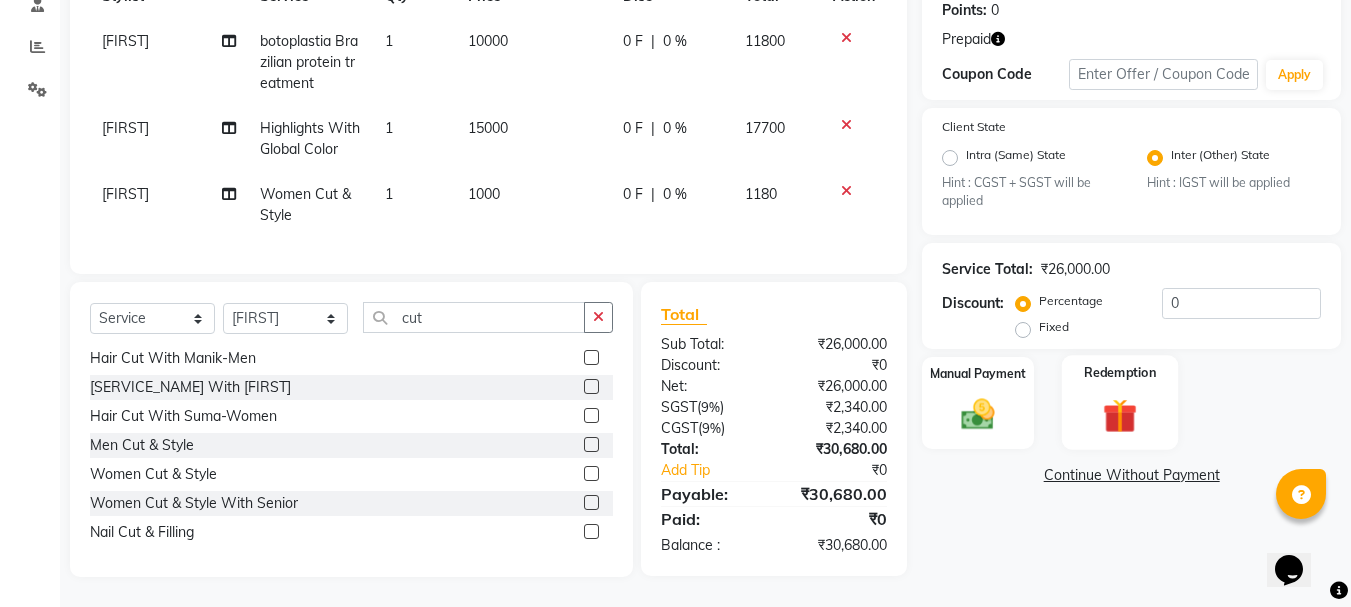 click 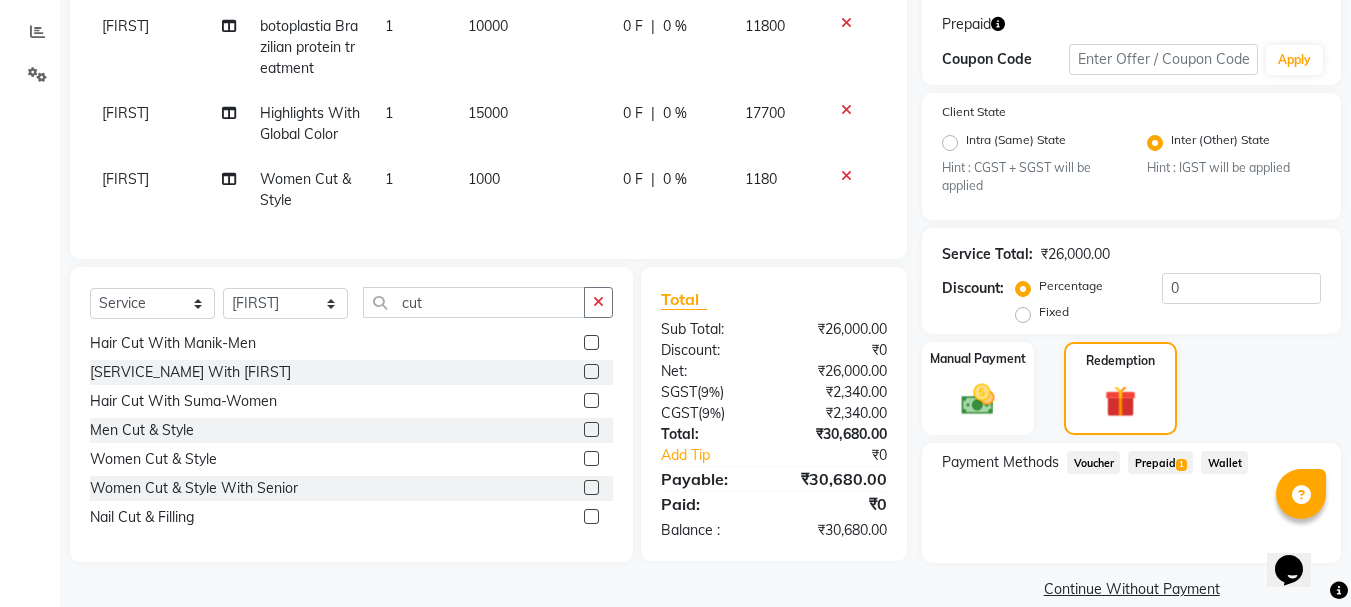 click on "Prepaid  1" 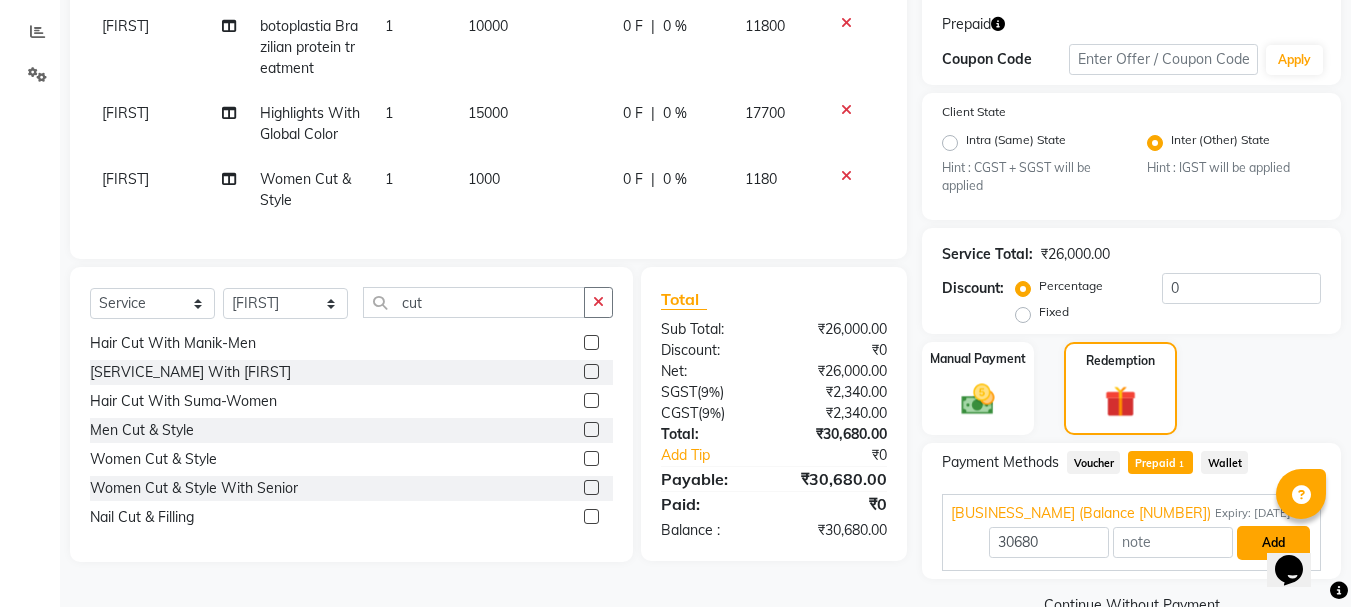 click on "Add" at bounding box center [1273, 543] 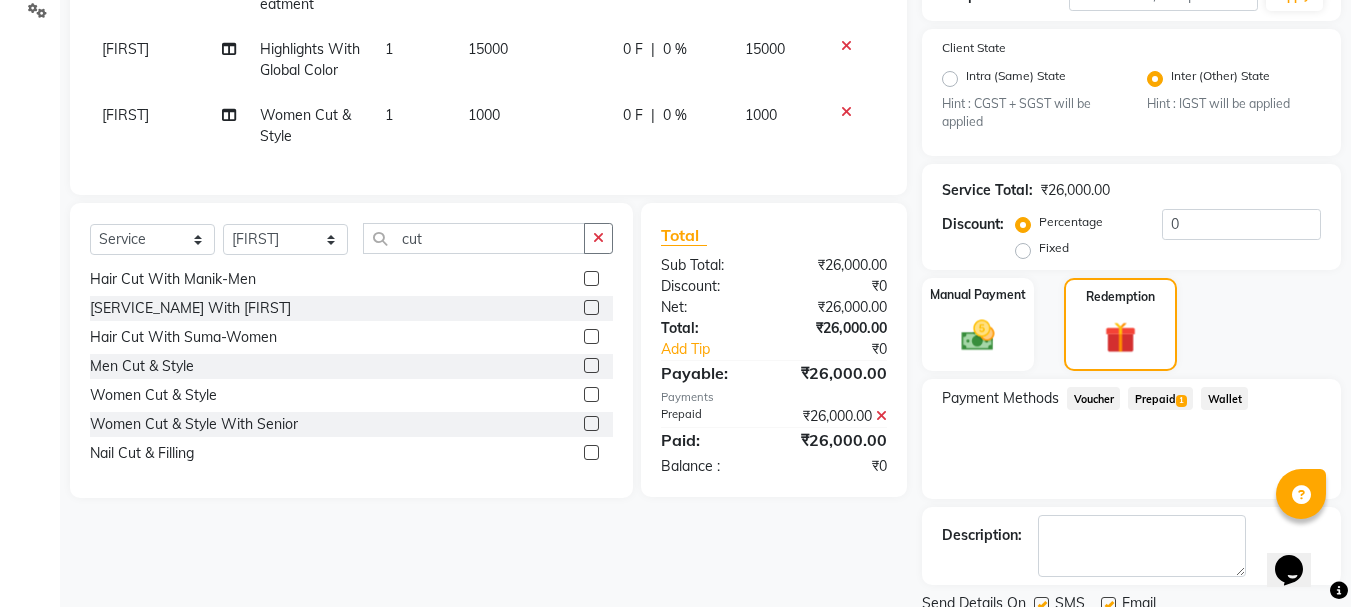 scroll, scrollTop: 466, scrollLeft: 0, axis: vertical 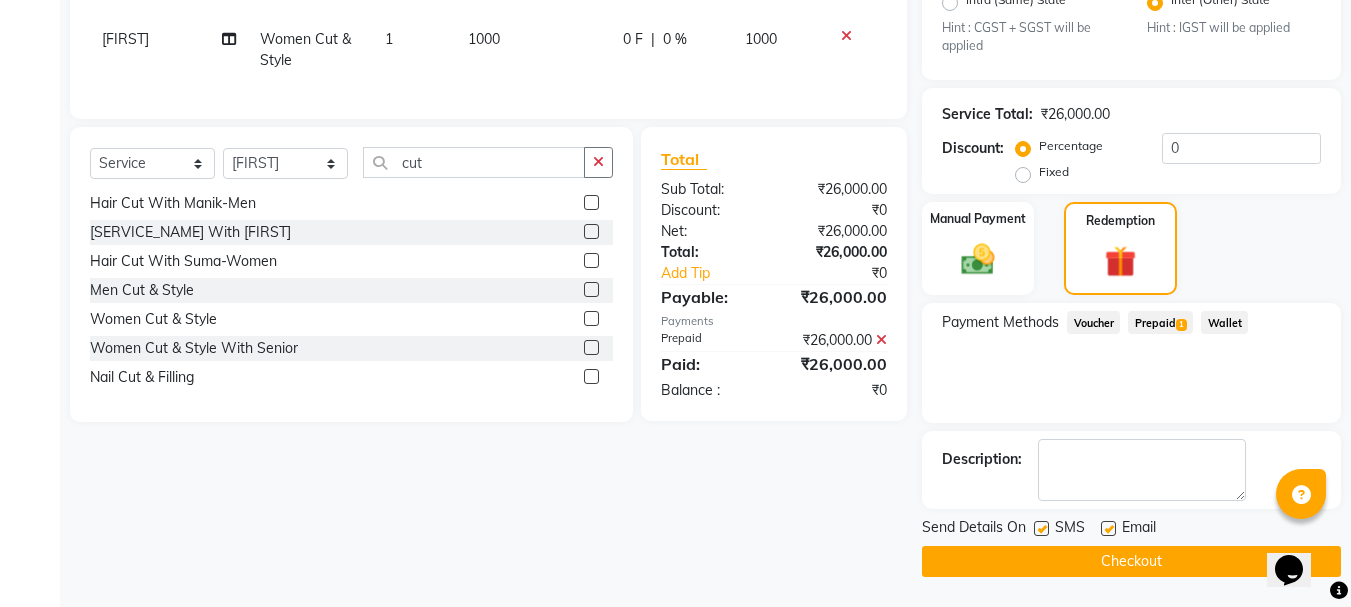 click on "Checkout" 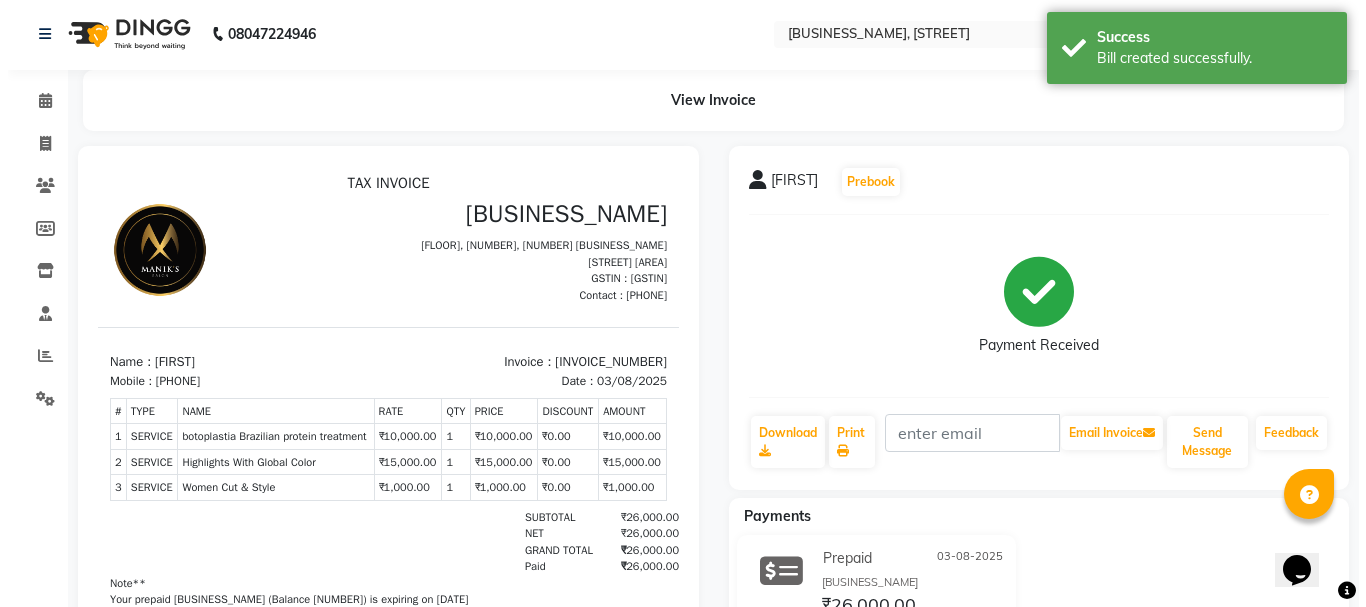 scroll, scrollTop: 0, scrollLeft: 0, axis: both 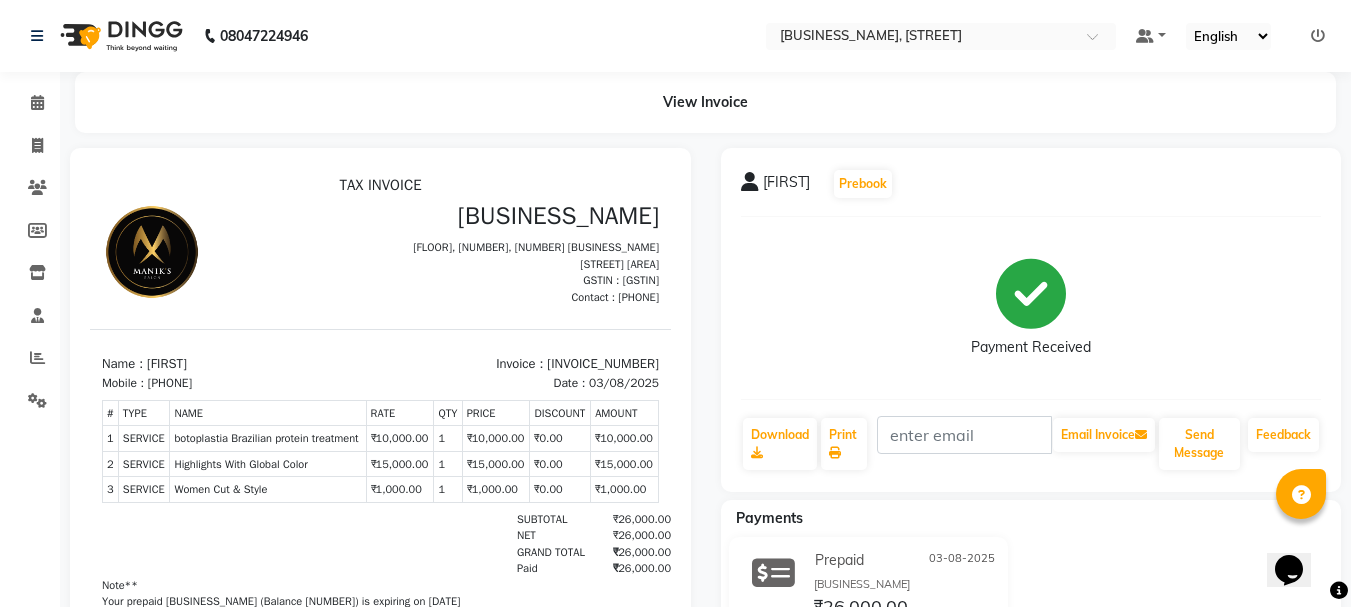 drag, startPoint x: 165, startPoint y: 382, endPoint x: 241, endPoint y: 391, distance: 76.53104 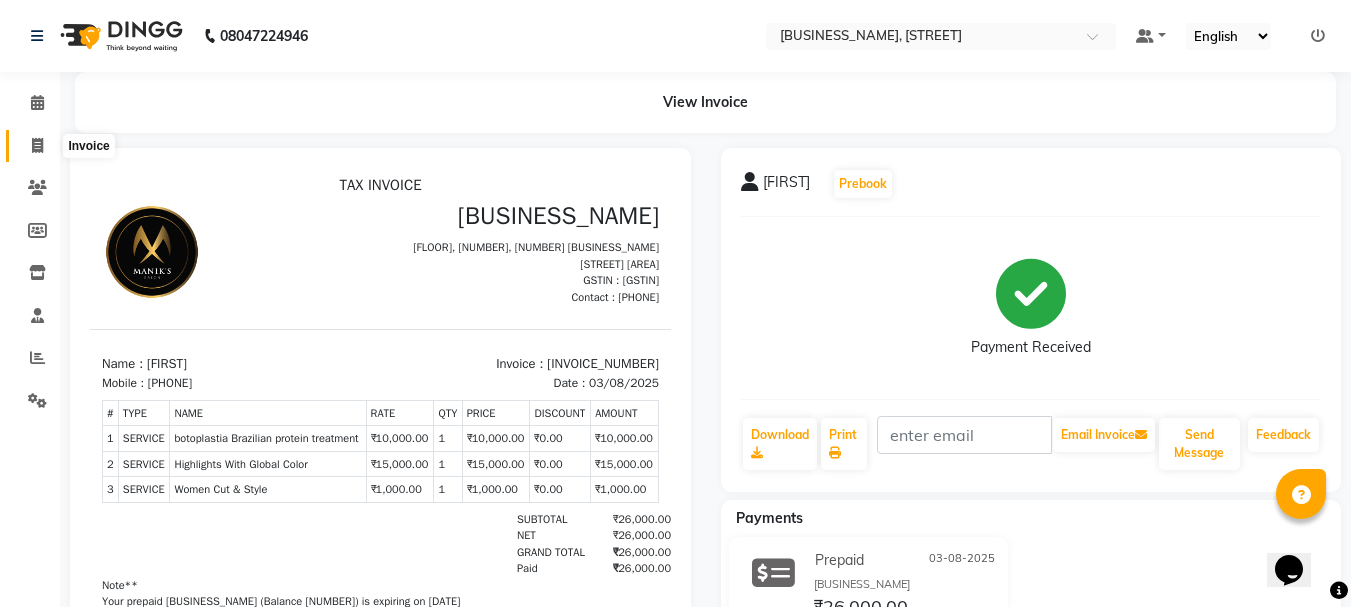 click 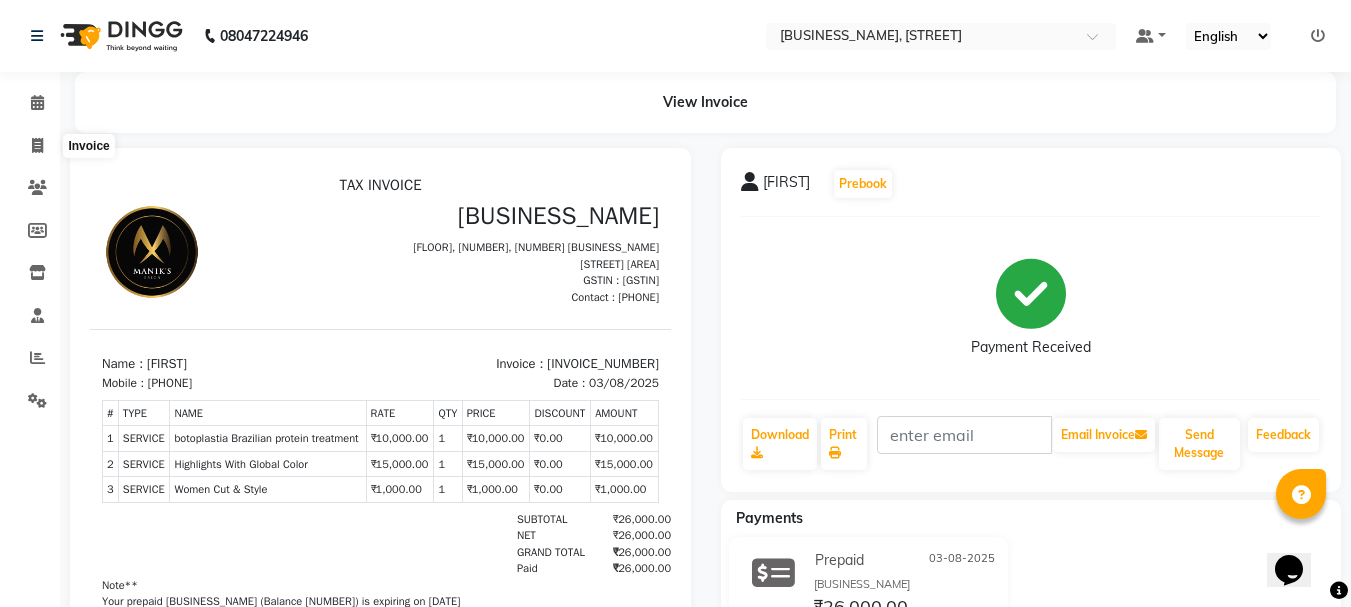 select on "3810" 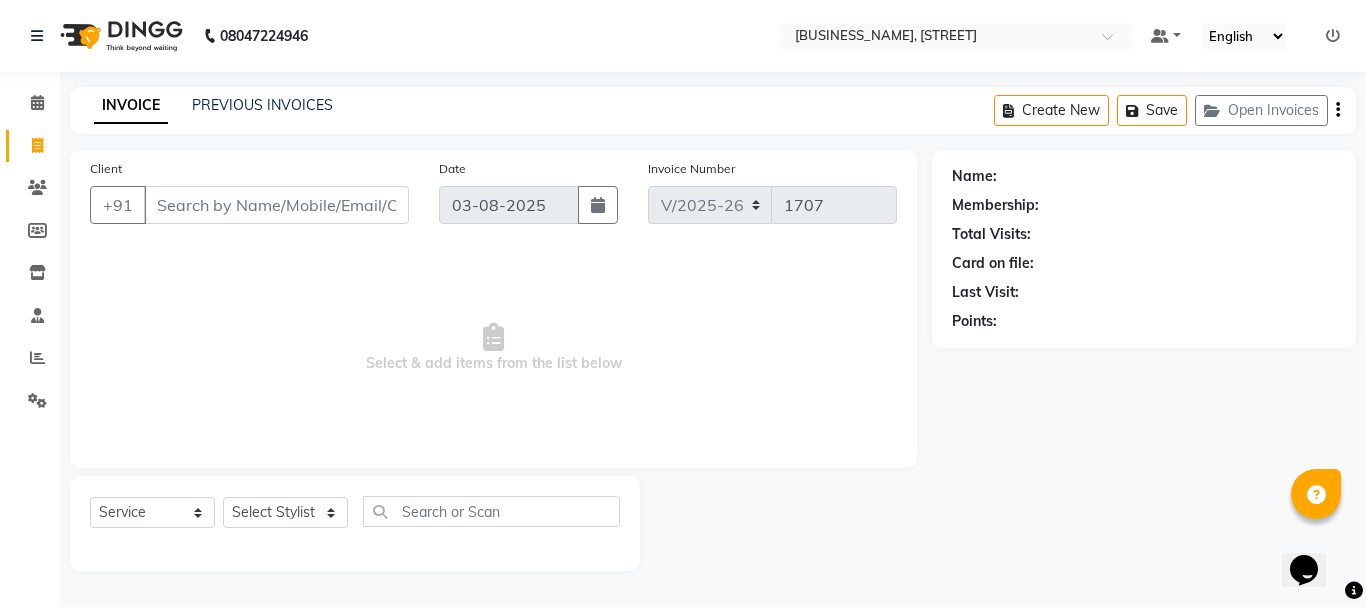 click on "Client" at bounding box center (276, 205) 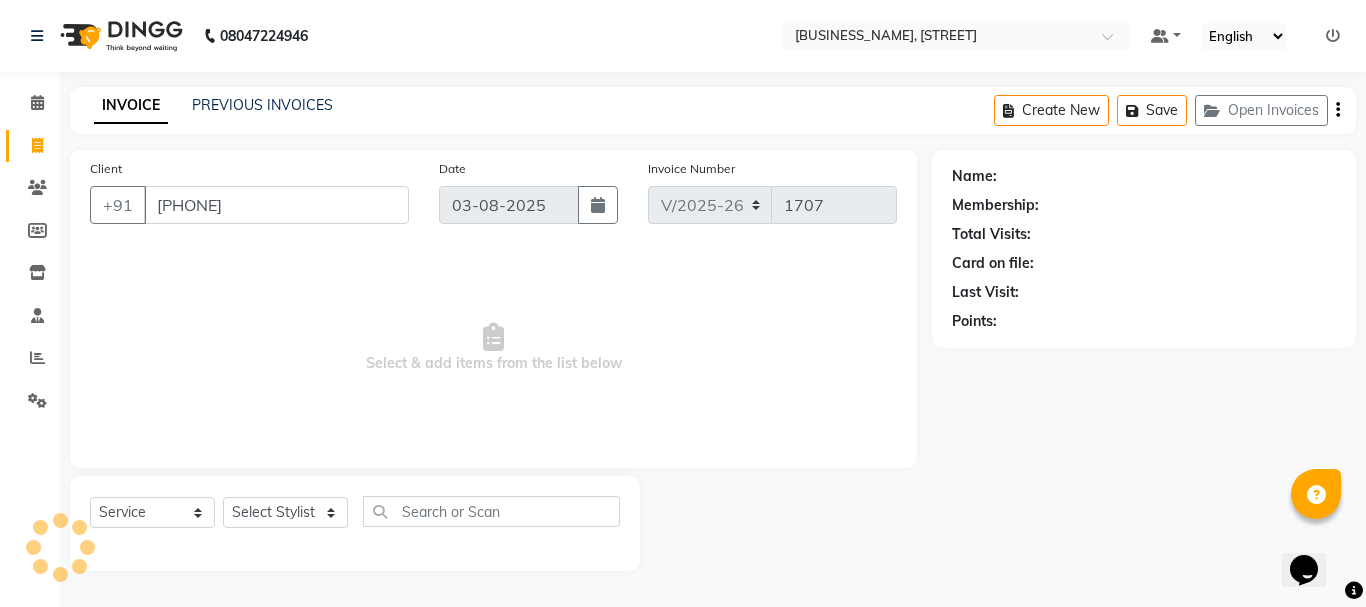 type on "[PHONE]" 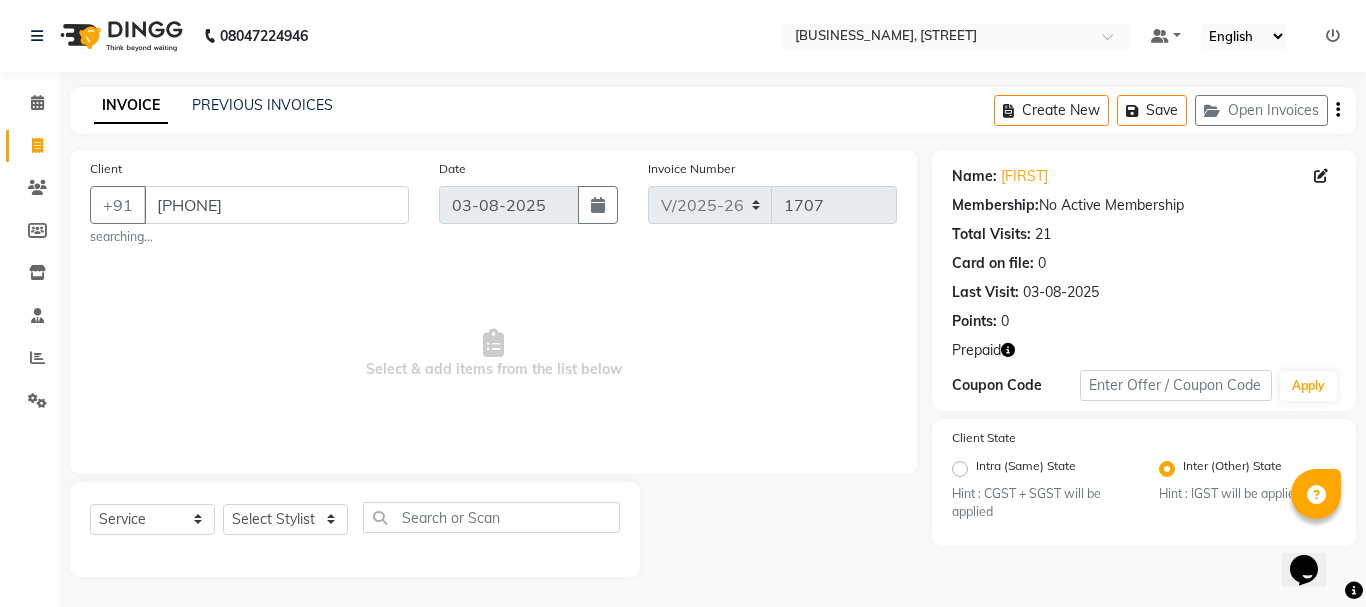 click 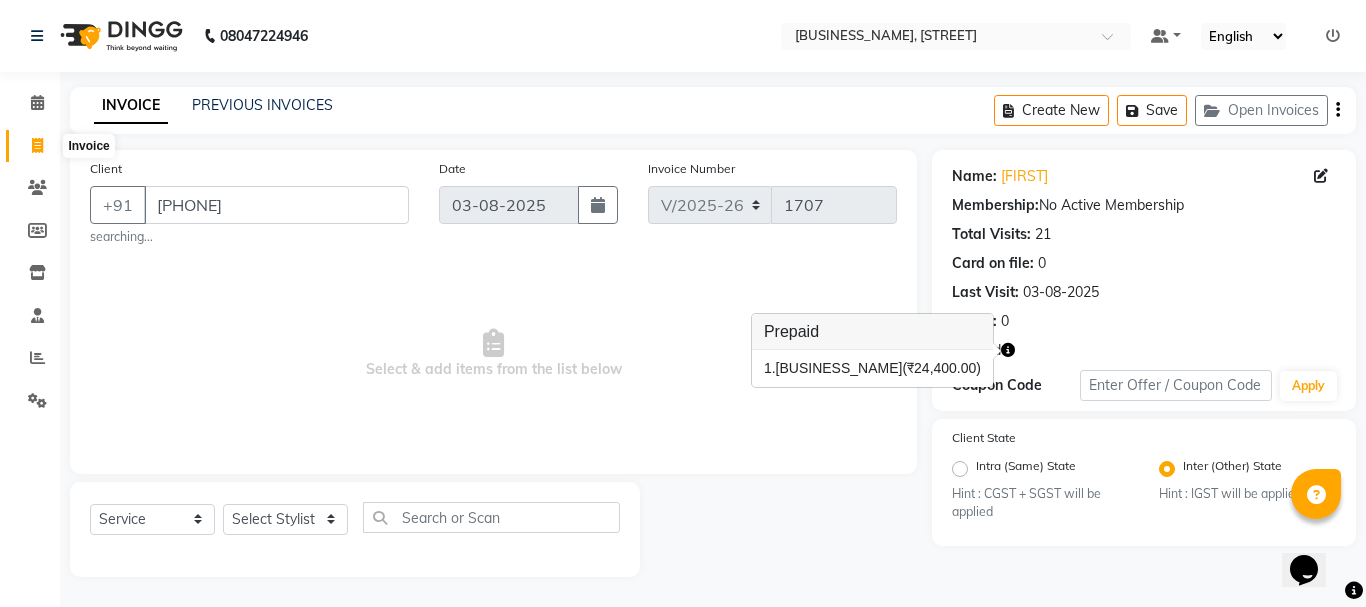 click 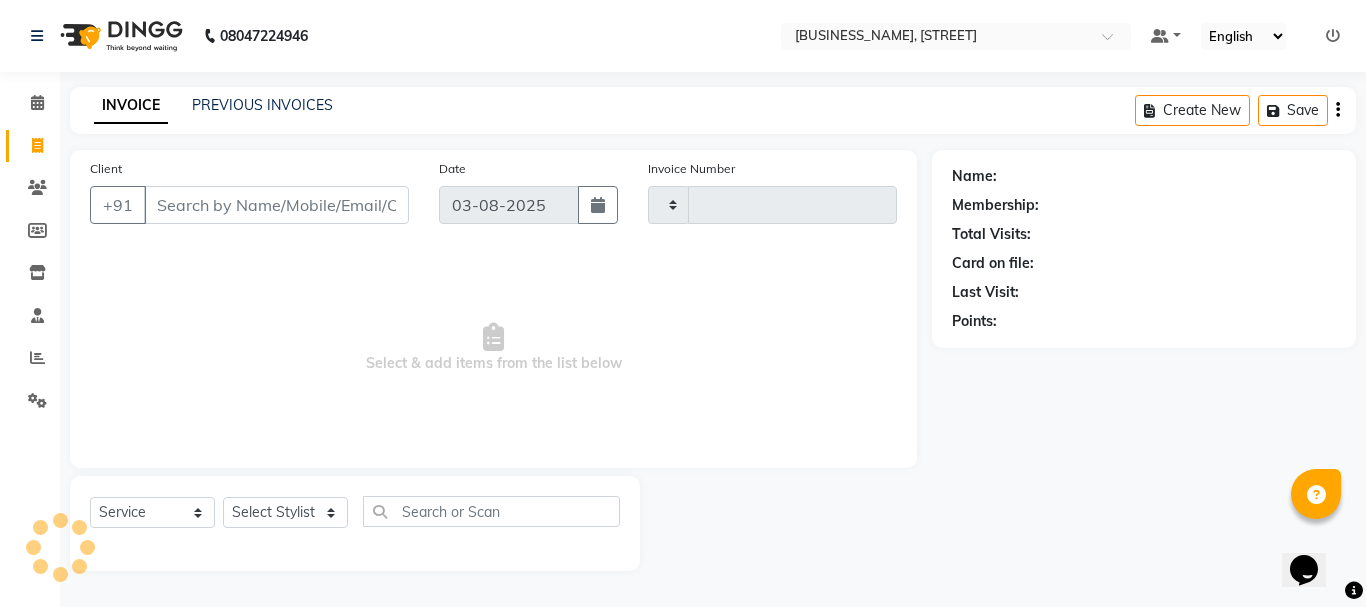 type on "1707" 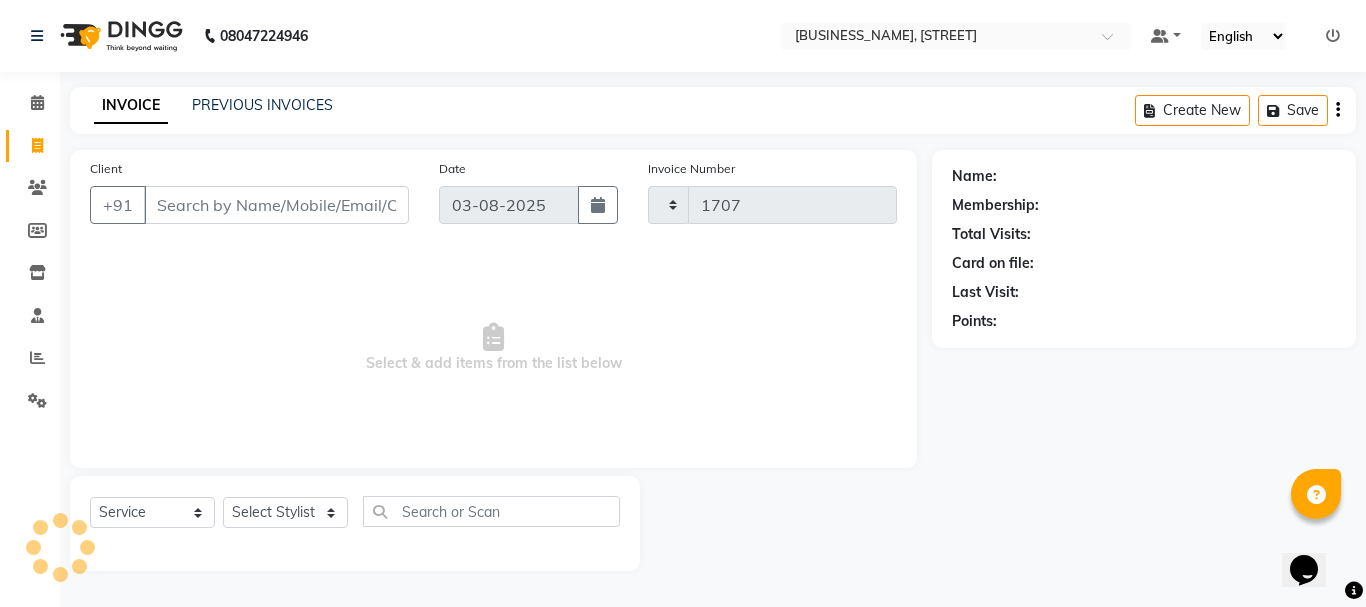 select on "3810" 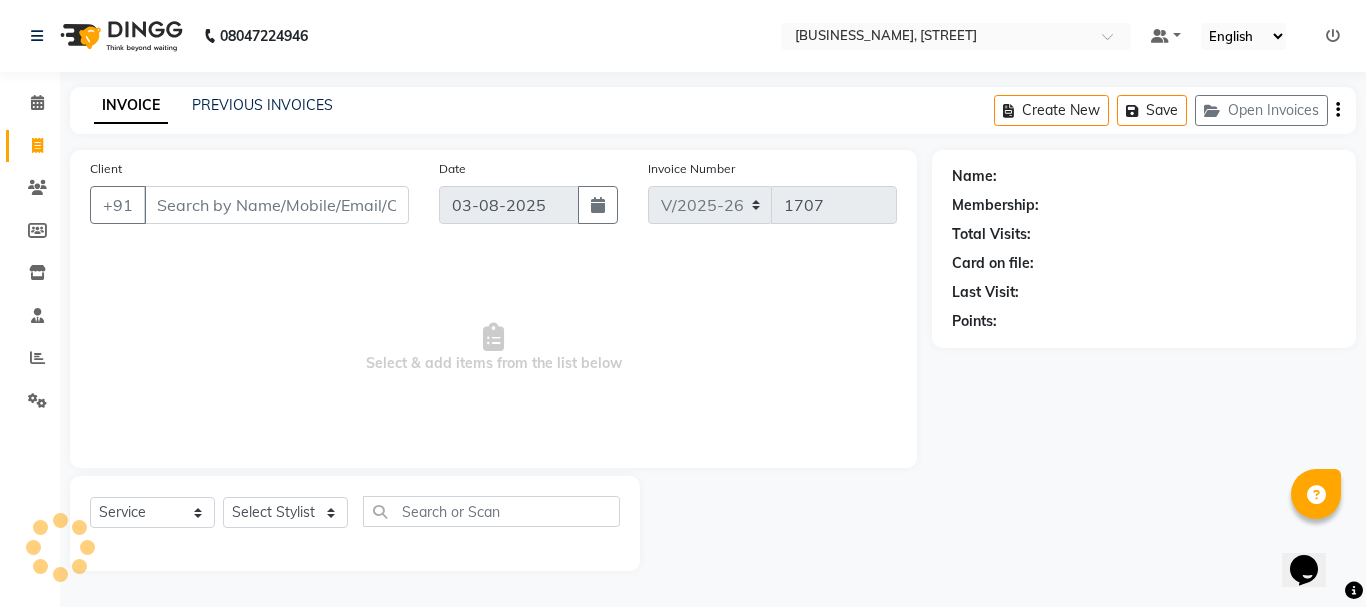 click on "Client" at bounding box center [276, 205] 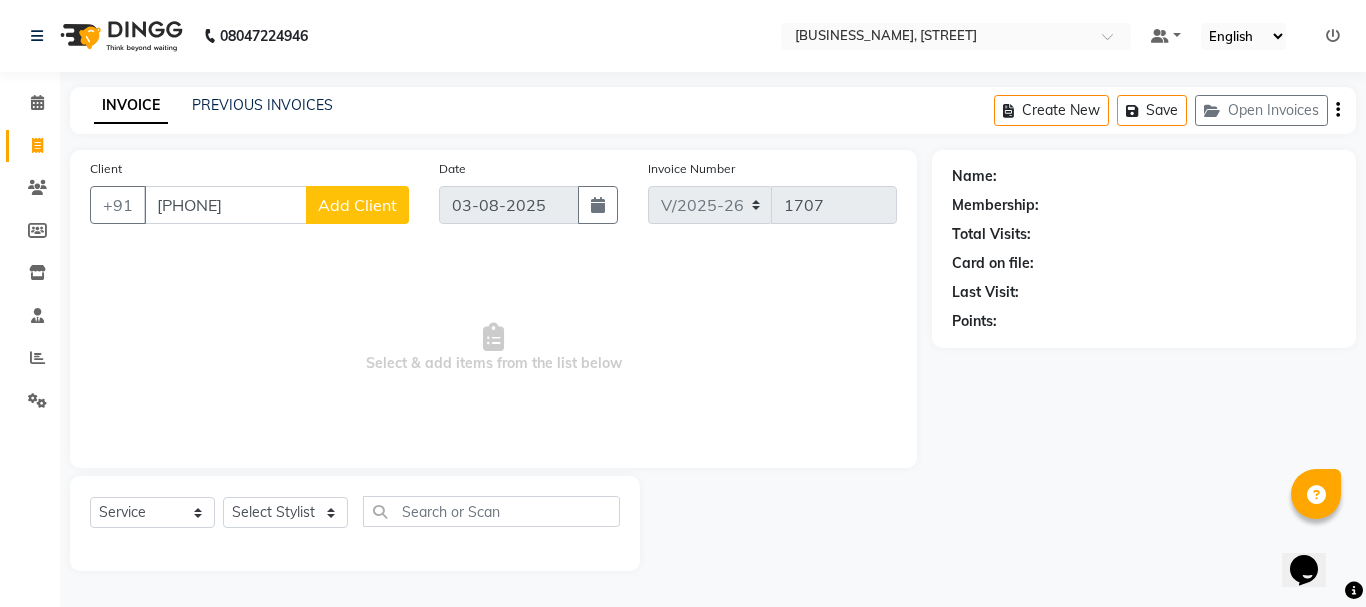 type on "[PHONE]" 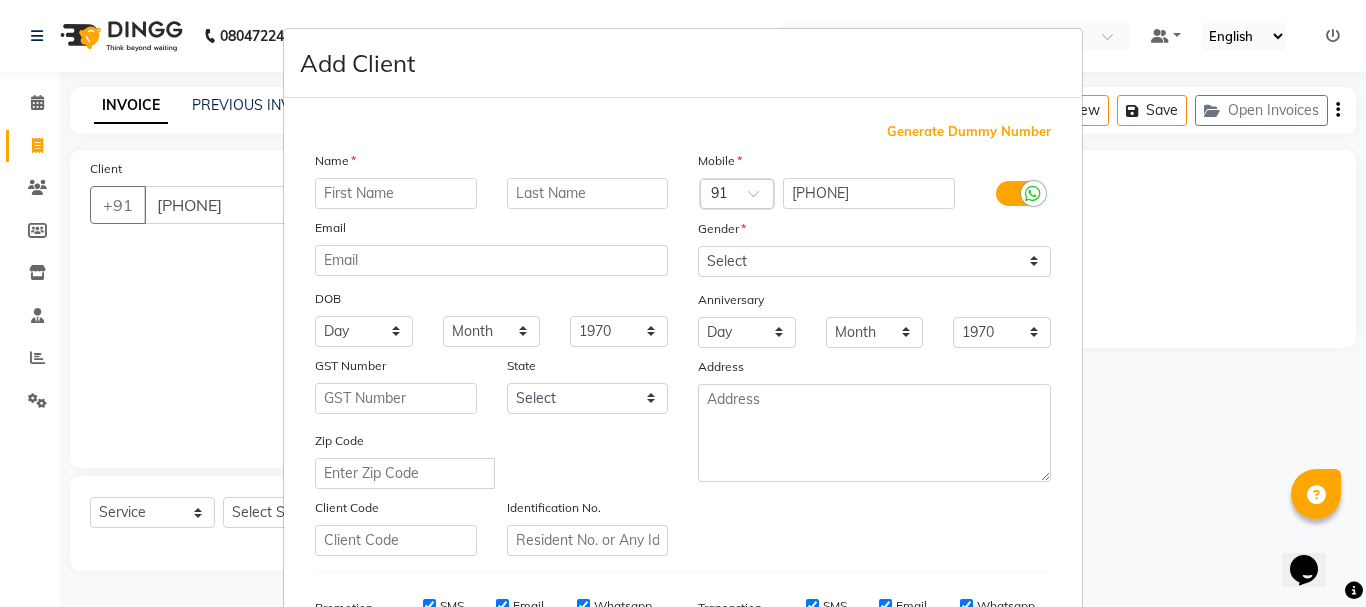 click at bounding box center [396, 193] 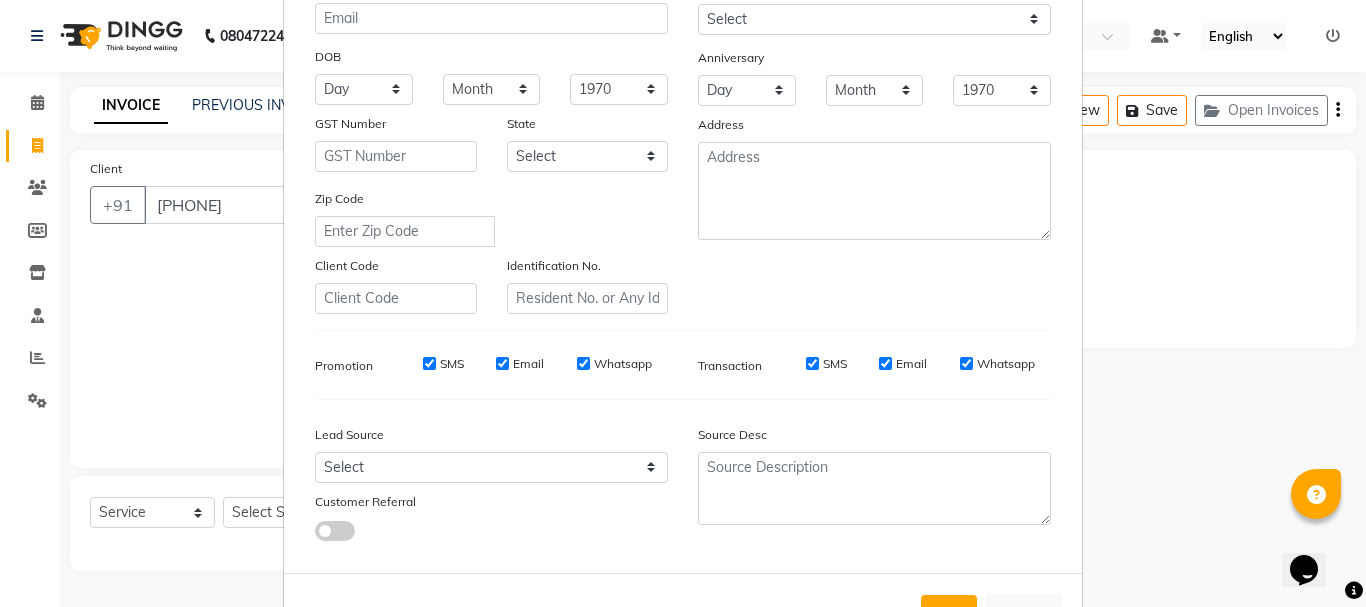 scroll, scrollTop: 100, scrollLeft: 0, axis: vertical 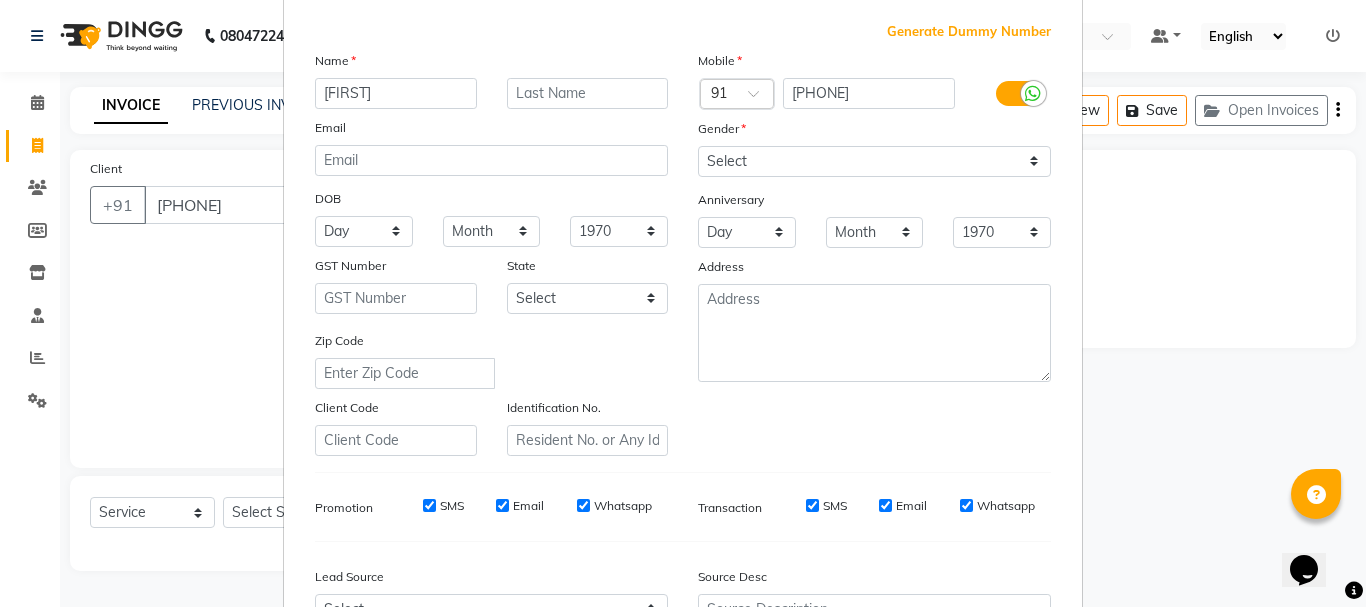 type on "[FIRST]" 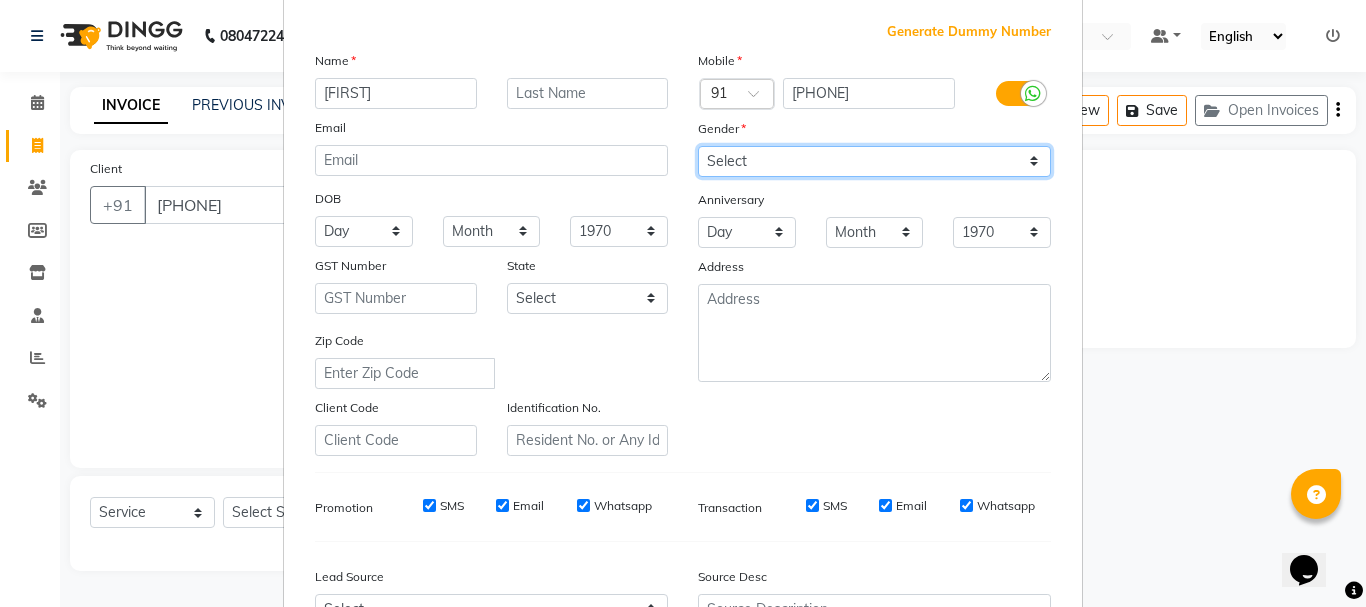 click on "Select Male Female Other Prefer Not To Say" at bounding box center (874, 161) 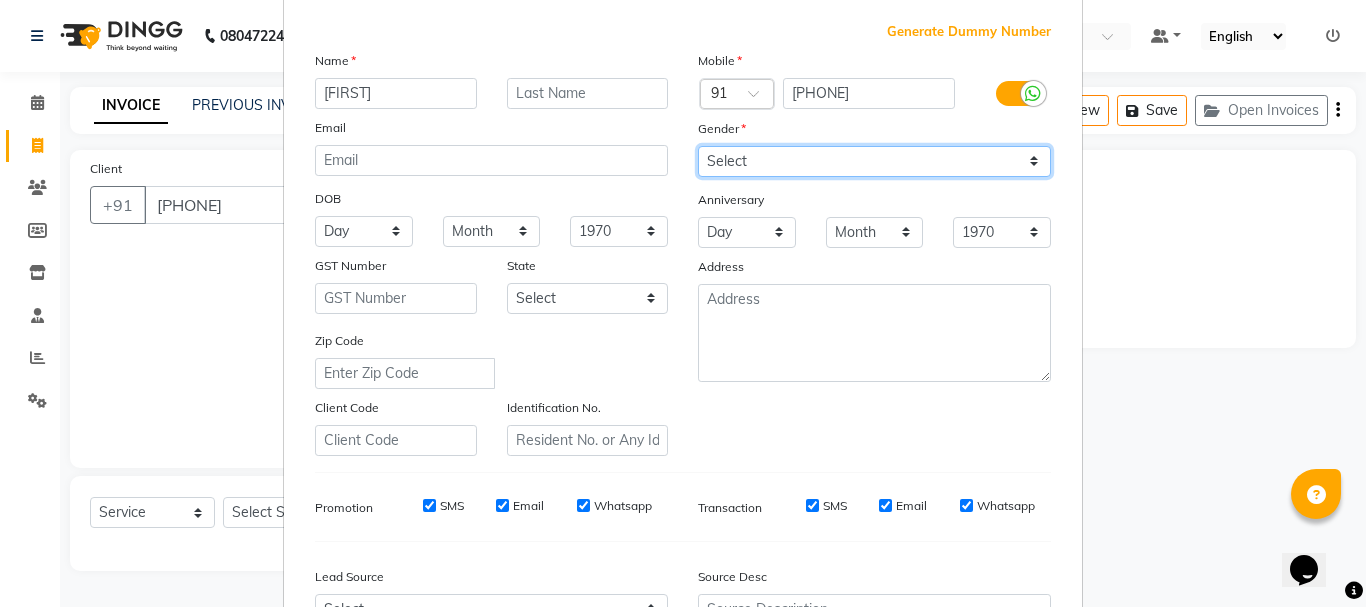 select on "female" 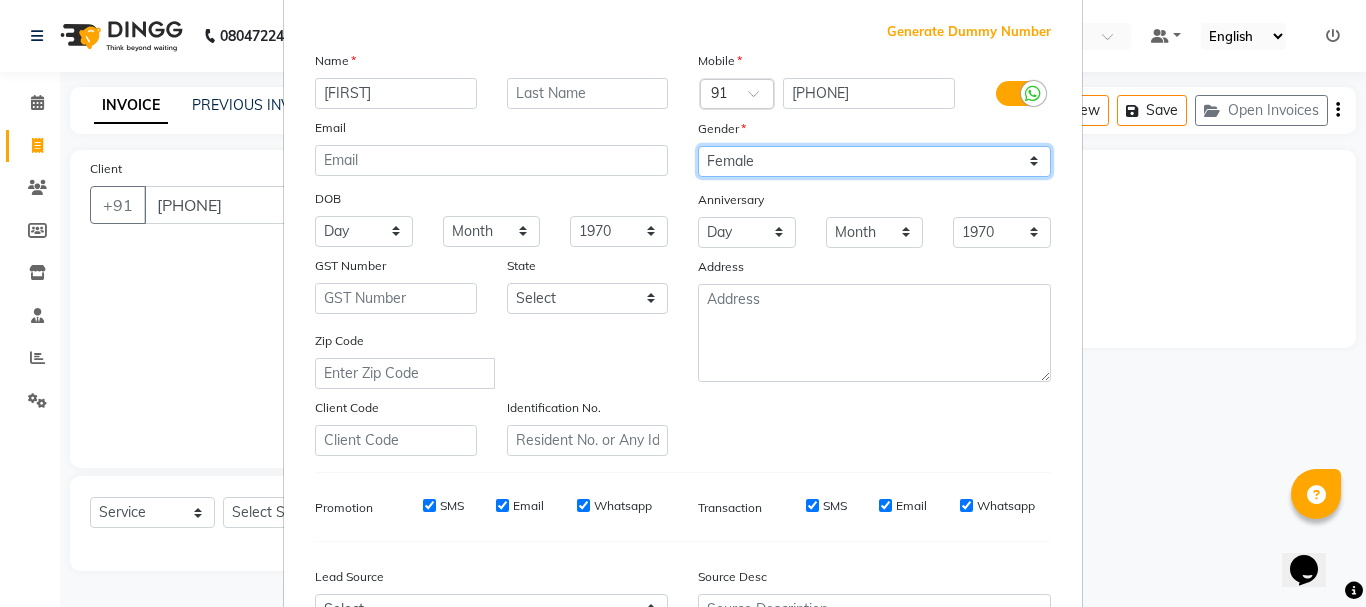 click on "Select Male Female Other Prefer Not To Say" at bounding box center [874, 161] 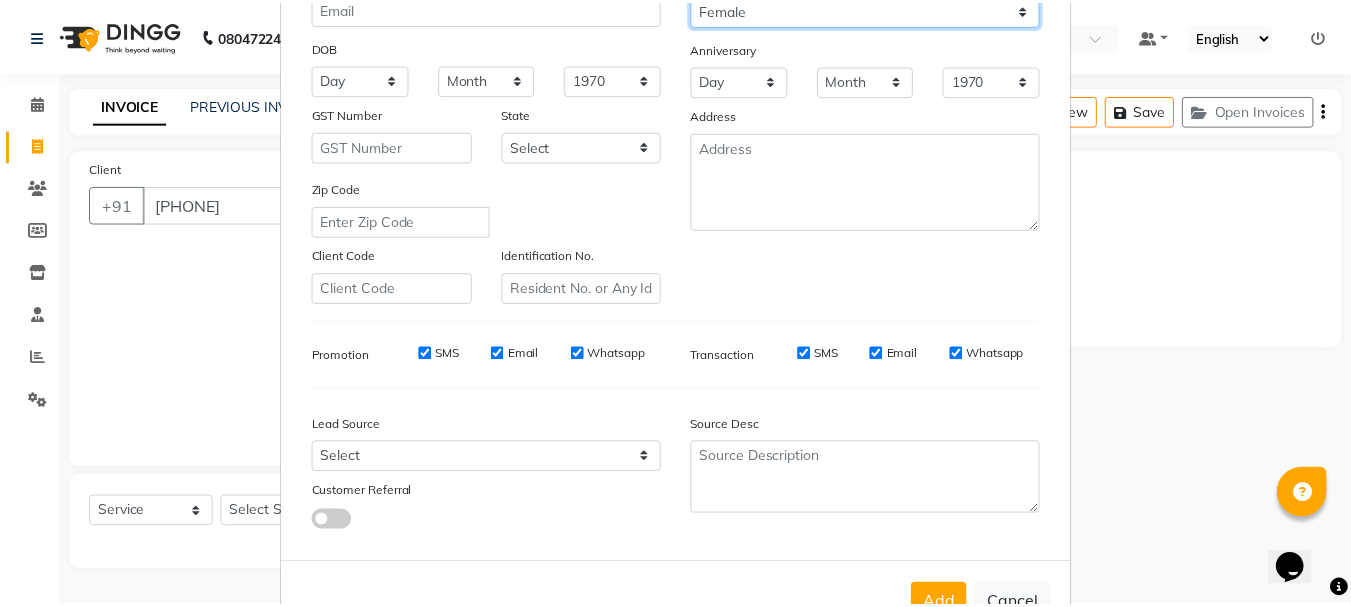 scroll, scrollTop: 300, scrollLeft: 0, axis: vertical 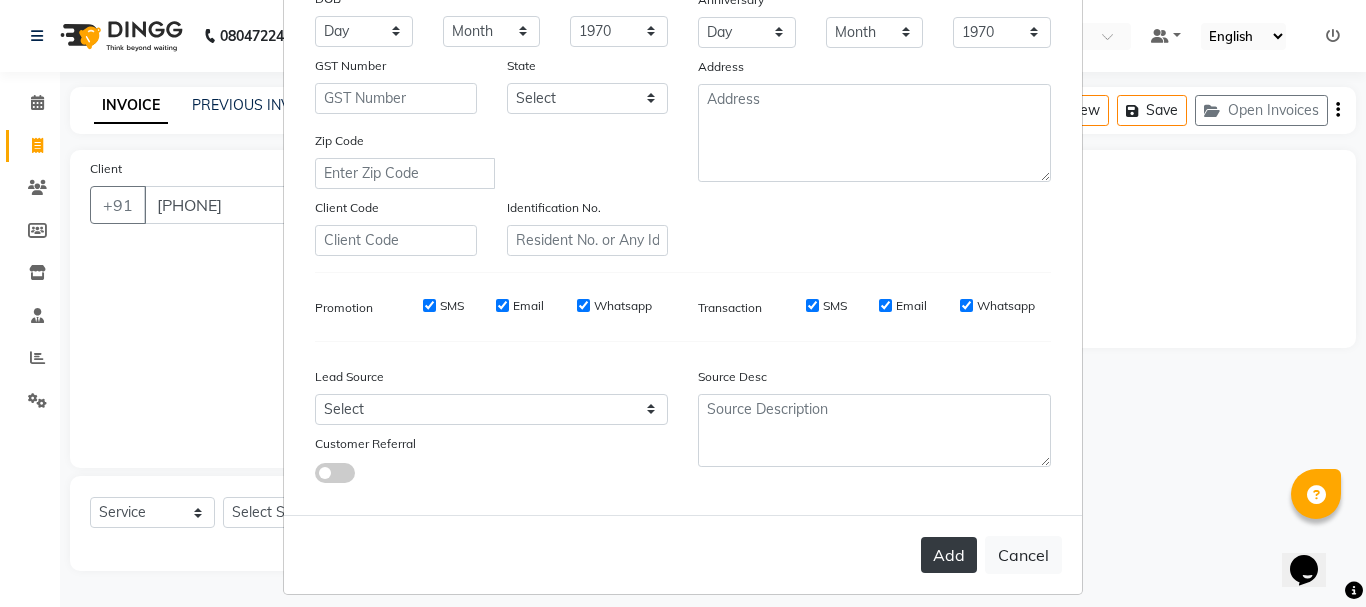 click on "Add" at bounding box center [949, 555] 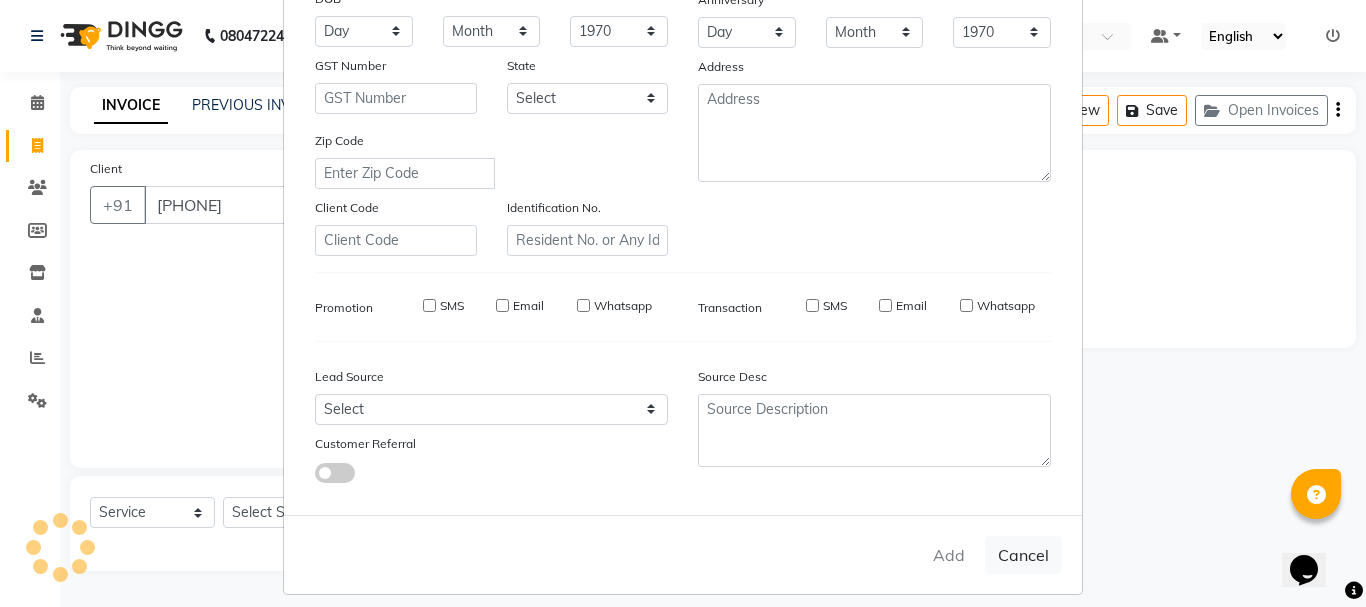 type 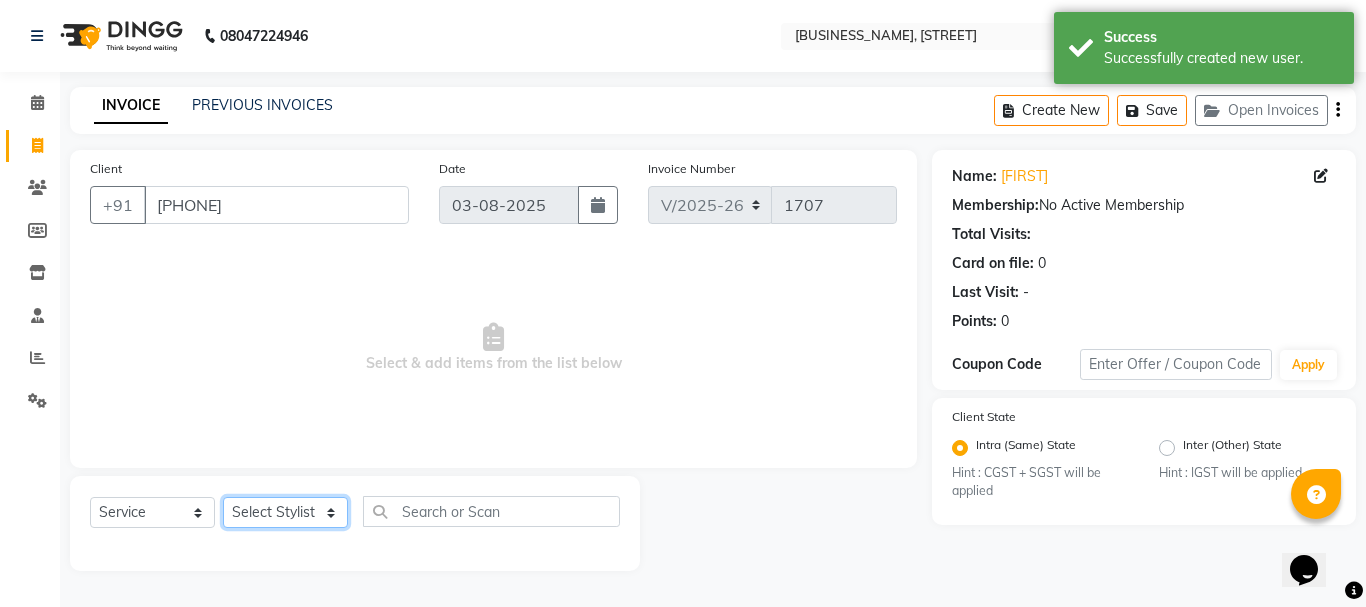 click on "Select Stylist [FIRST] [FIRST] [FIRST] [FIRST] [FIRST] [FIRST] [FIRST] [FIRST] [FIRST] [FIRST]" 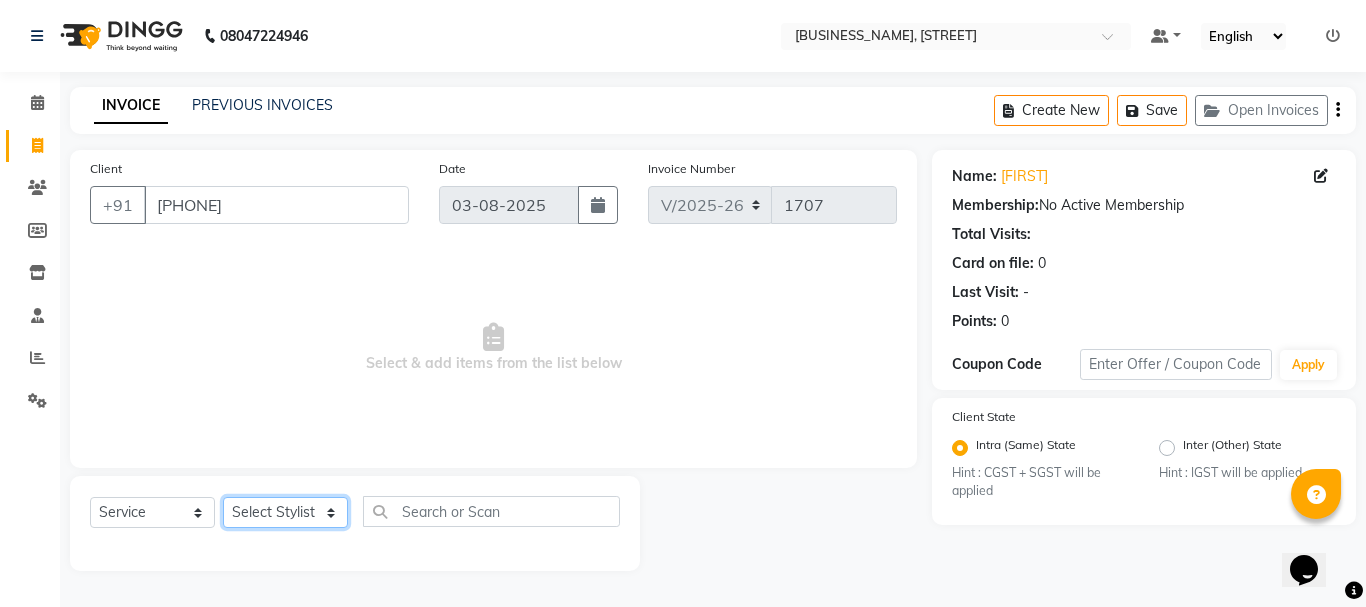 select on "18476" 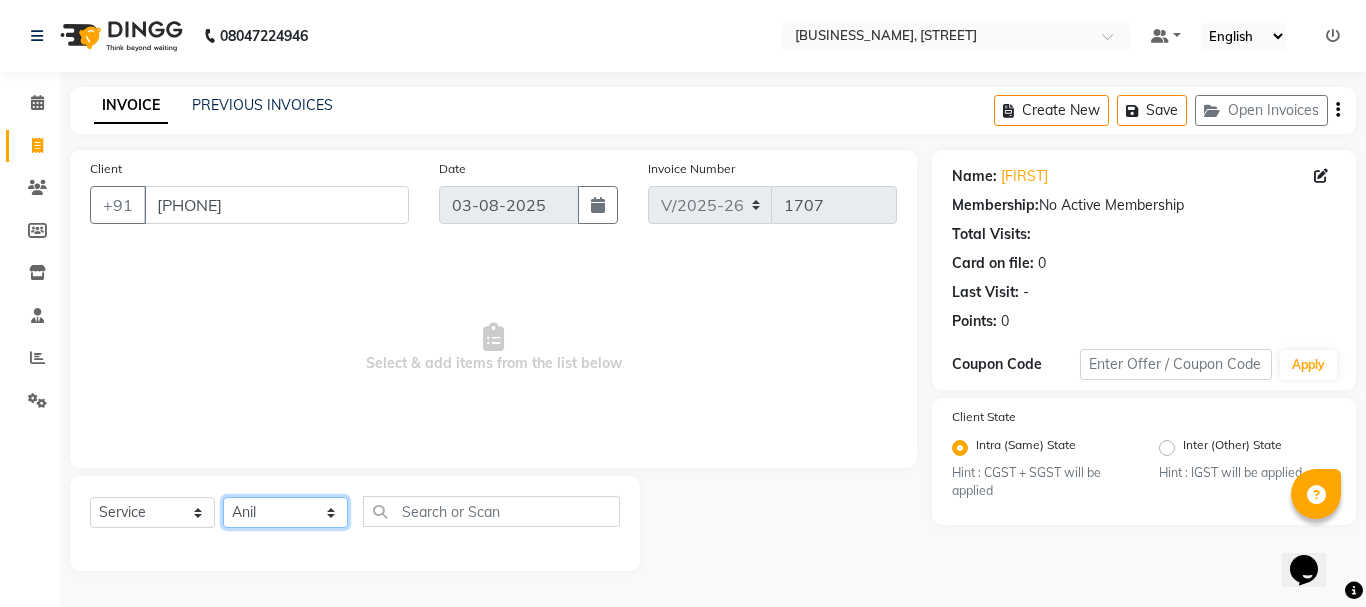 click on "Select Stylist [FIRST] [FIRST] [FIRST] [FIRST] [FIRST] [FIRST] [FIRST] [FIRST] [FIRST] [FIRST]" 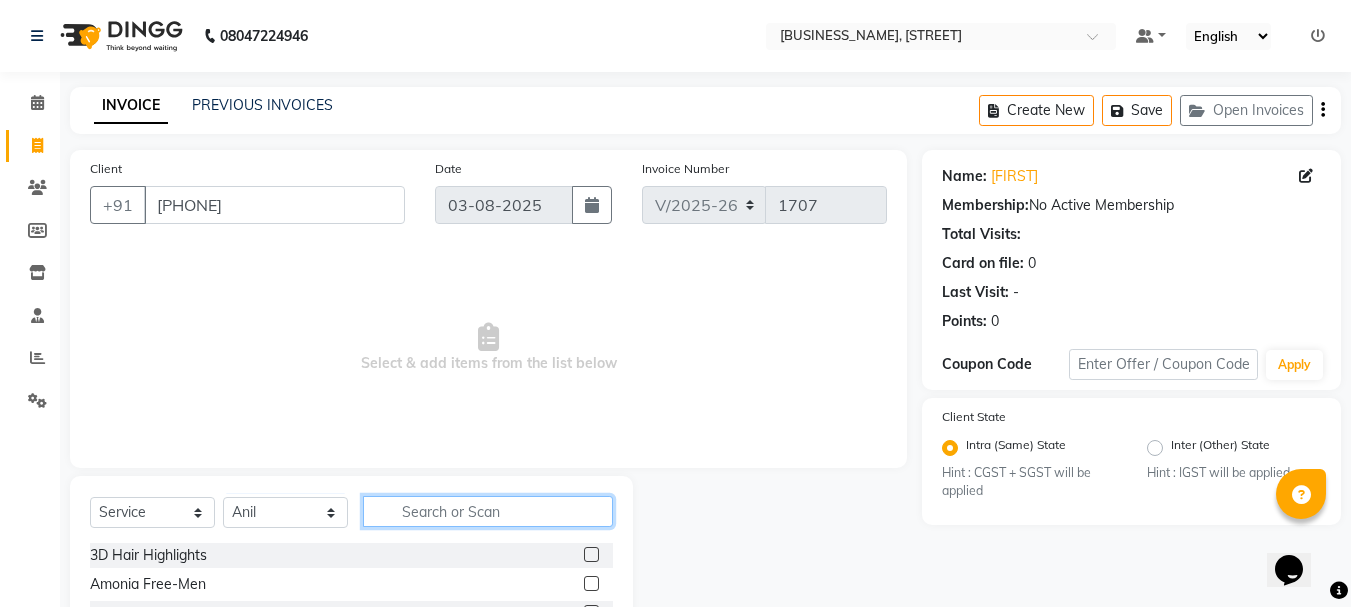 click 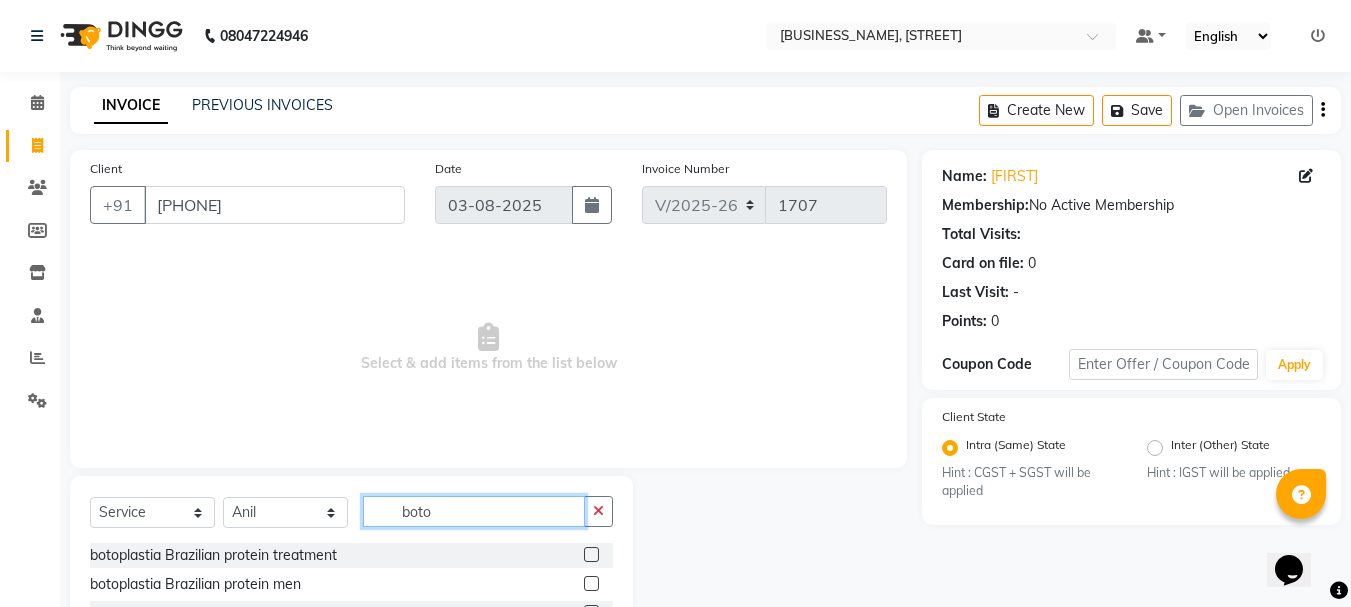type on "boto" 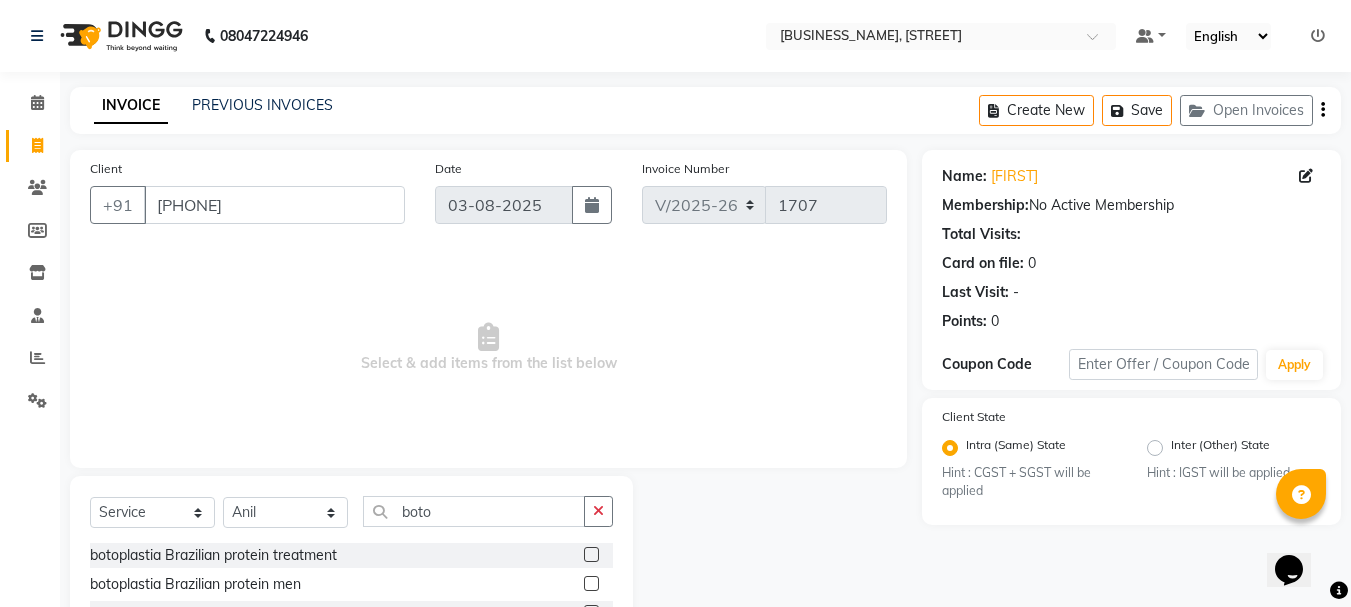 click 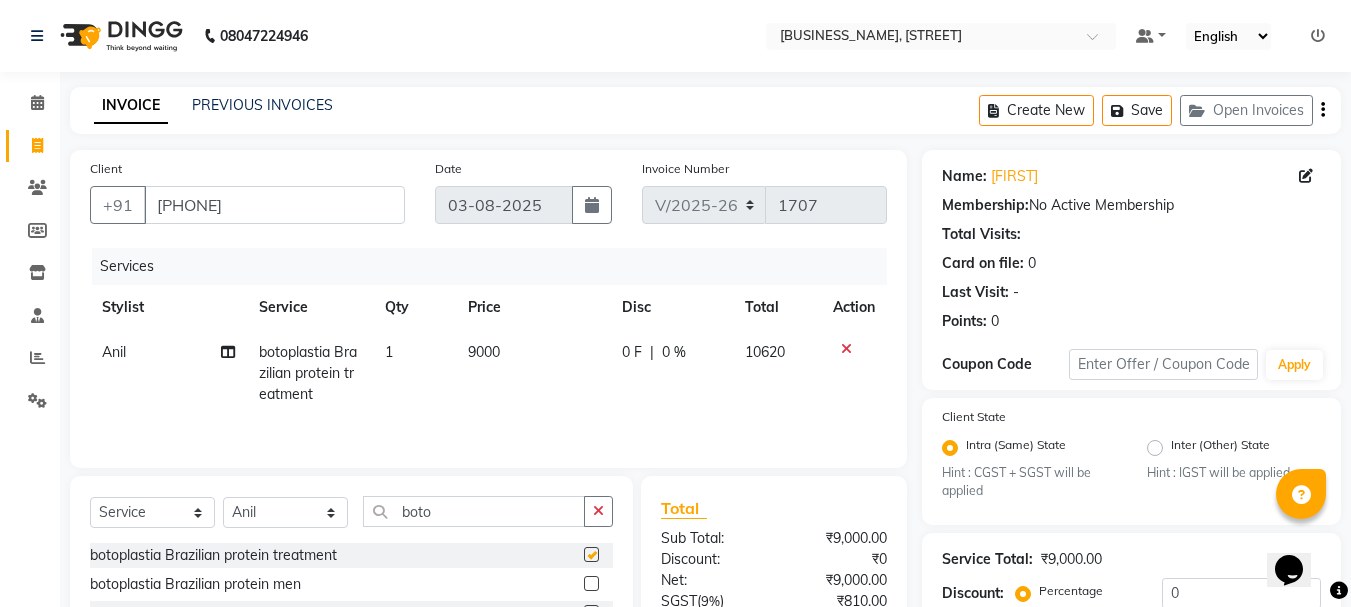 checkbox on "false" 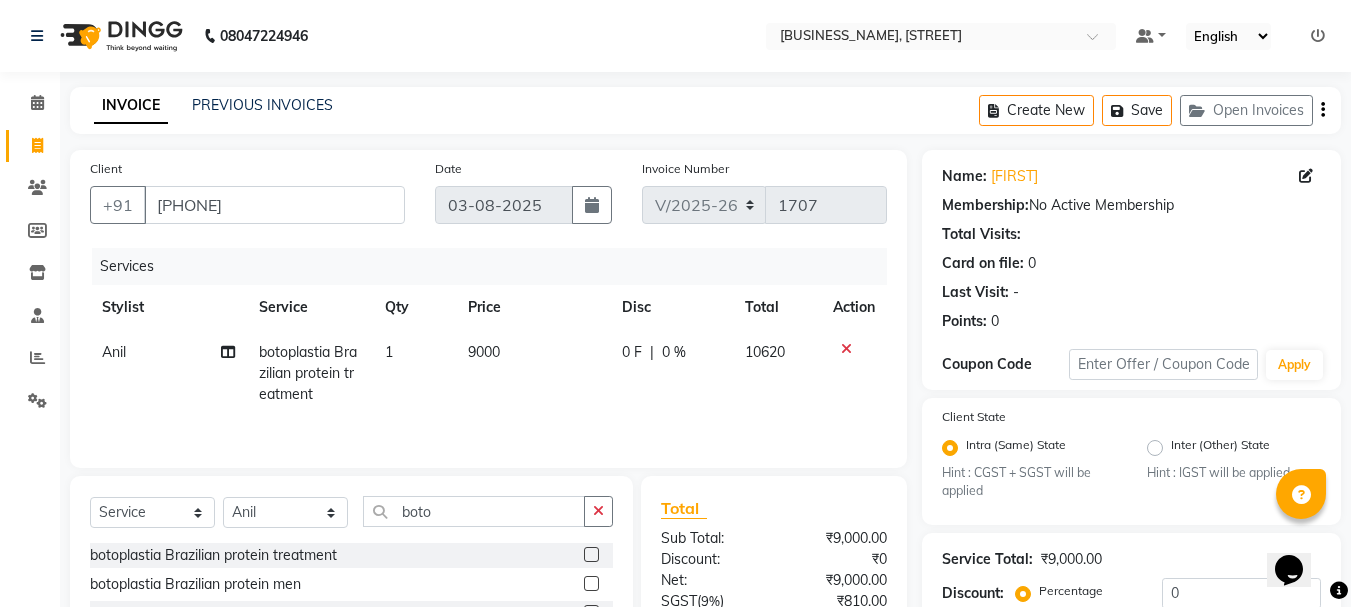 click on "9000" 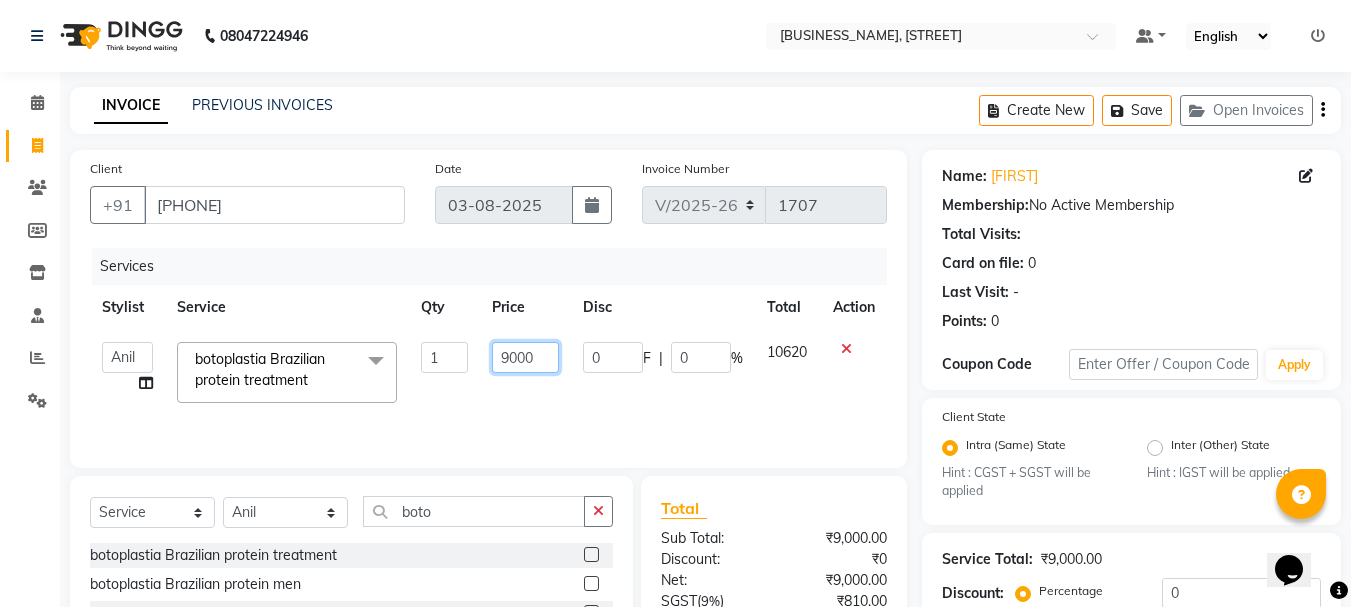 click on "9000" 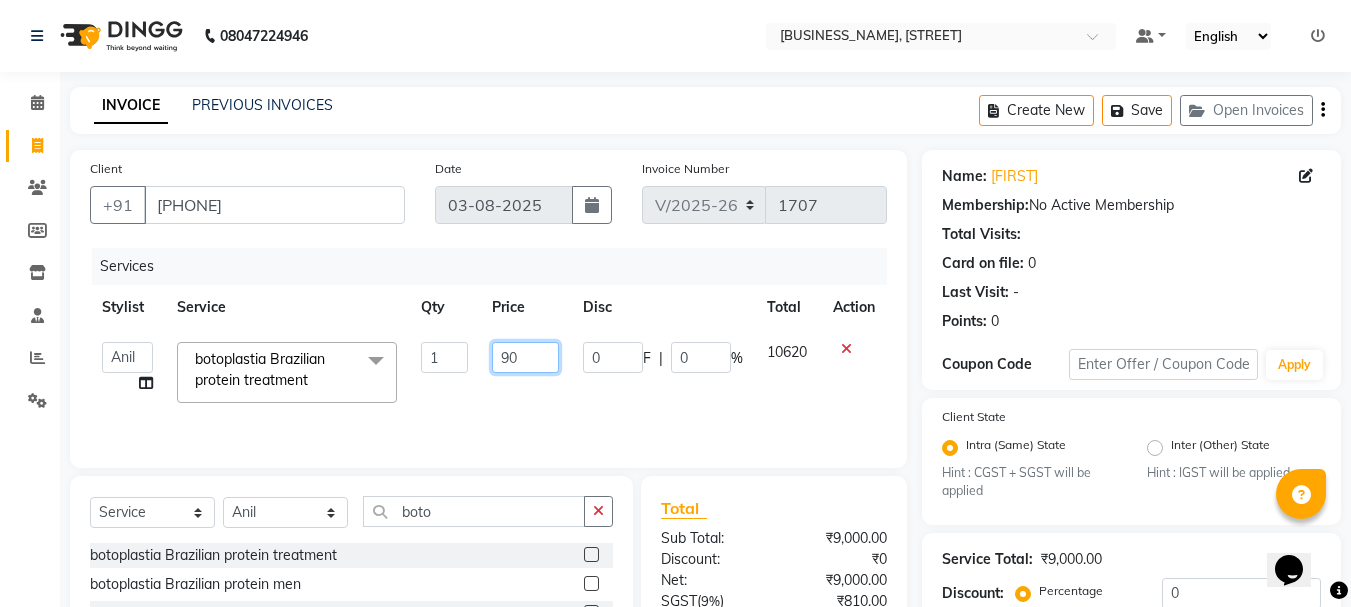 type on "9" 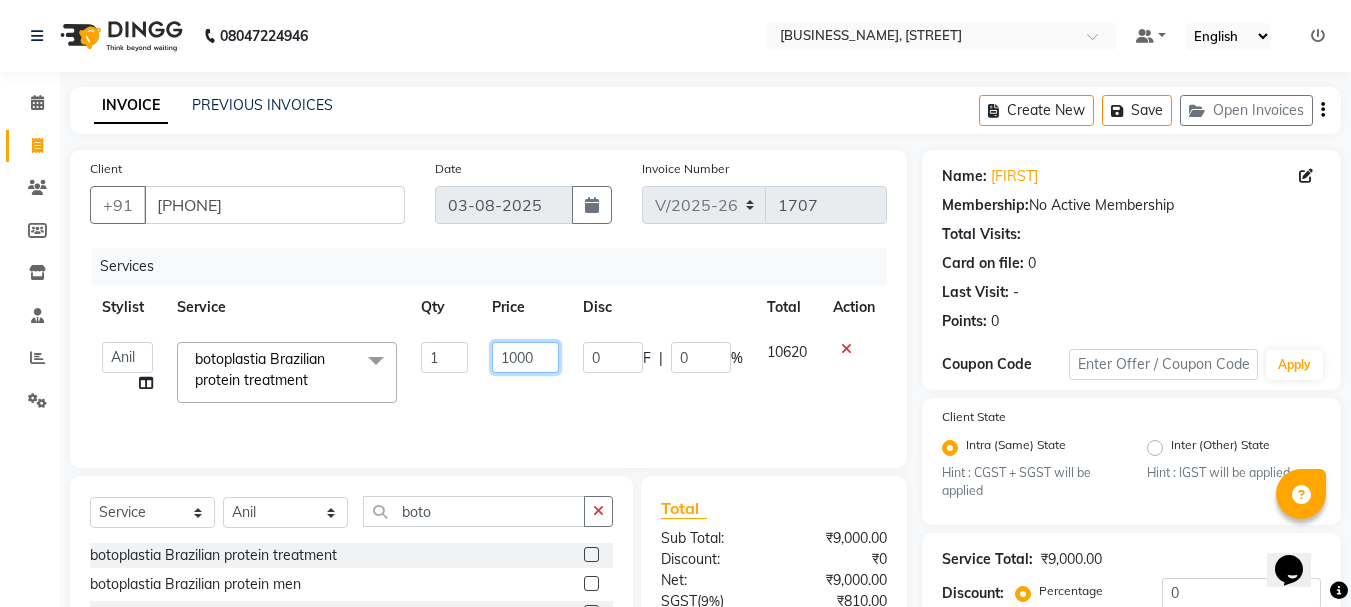 type on "10000" 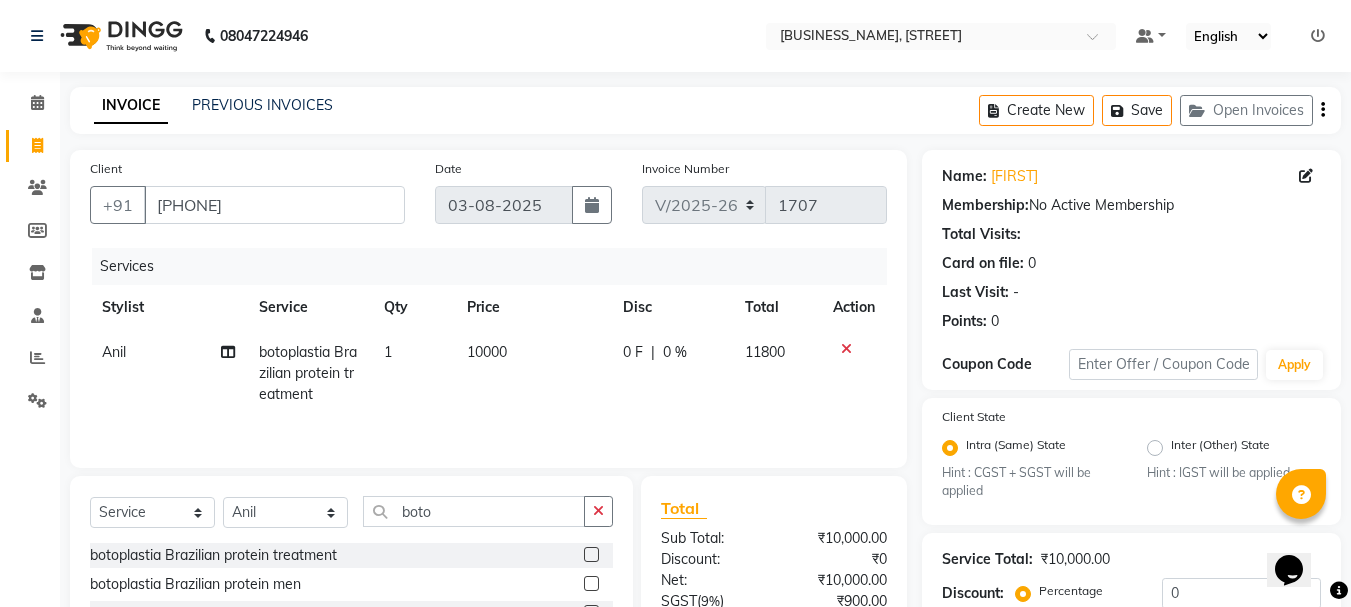 click on "10000" 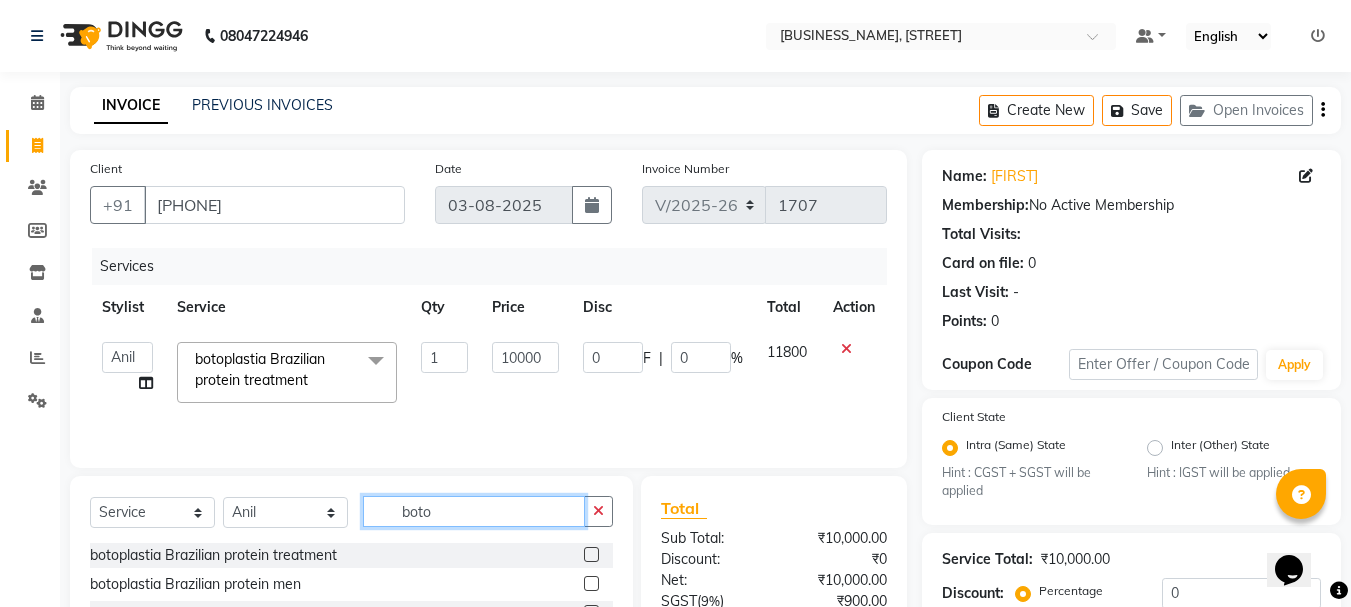 click on "boto" 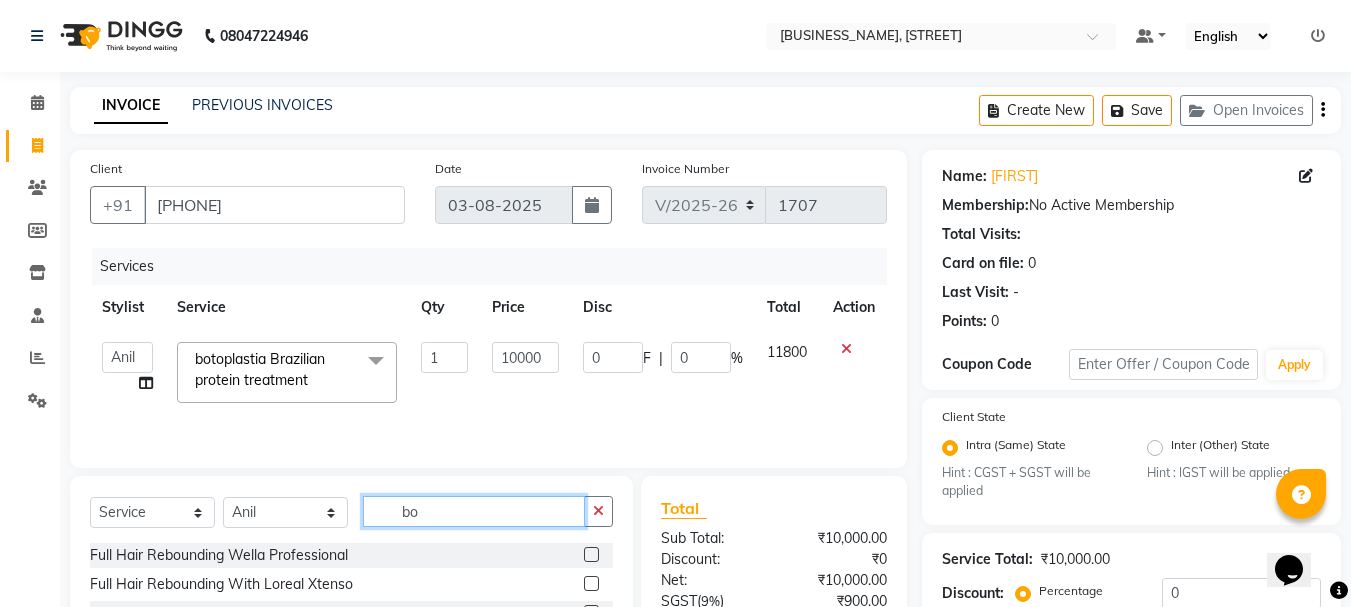 type on "b" 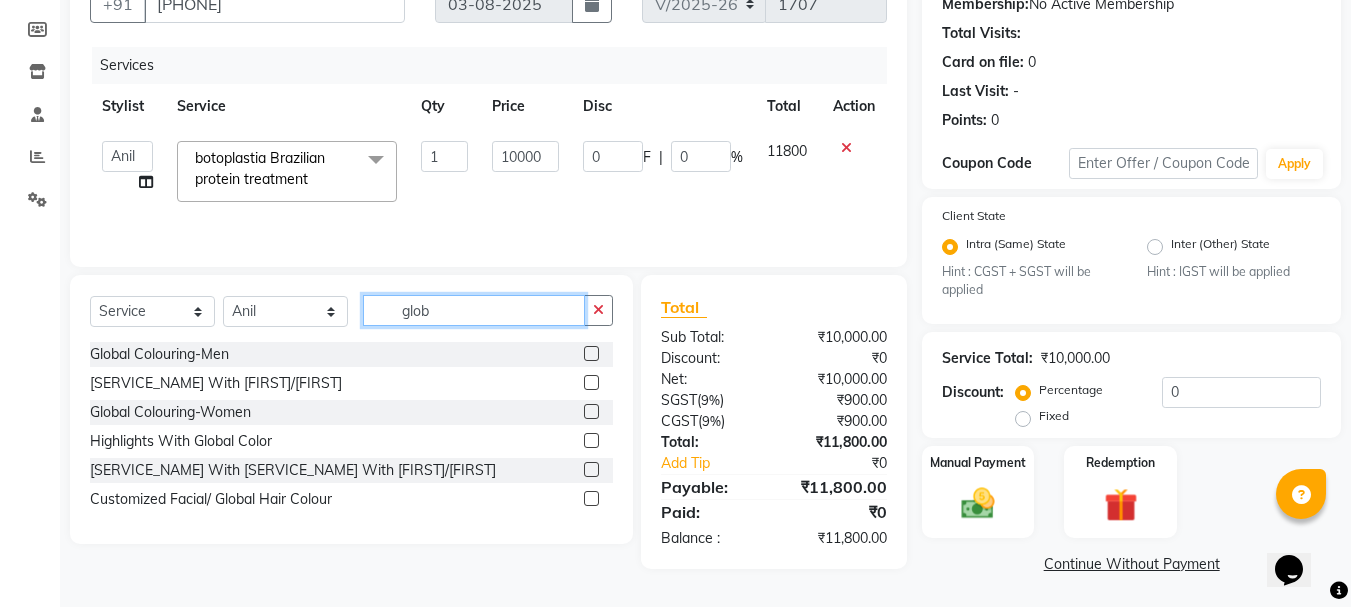 scroll, scrollTop: 203, scrollLeft: 0, axis: vertical 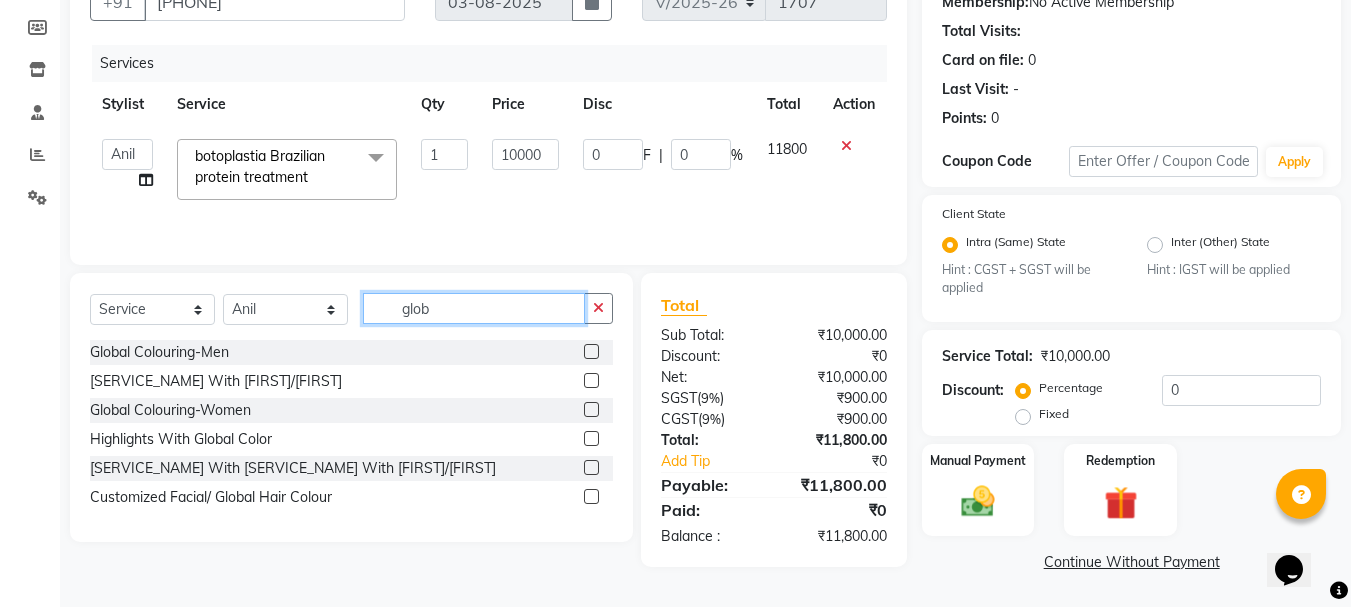 type on "glob" 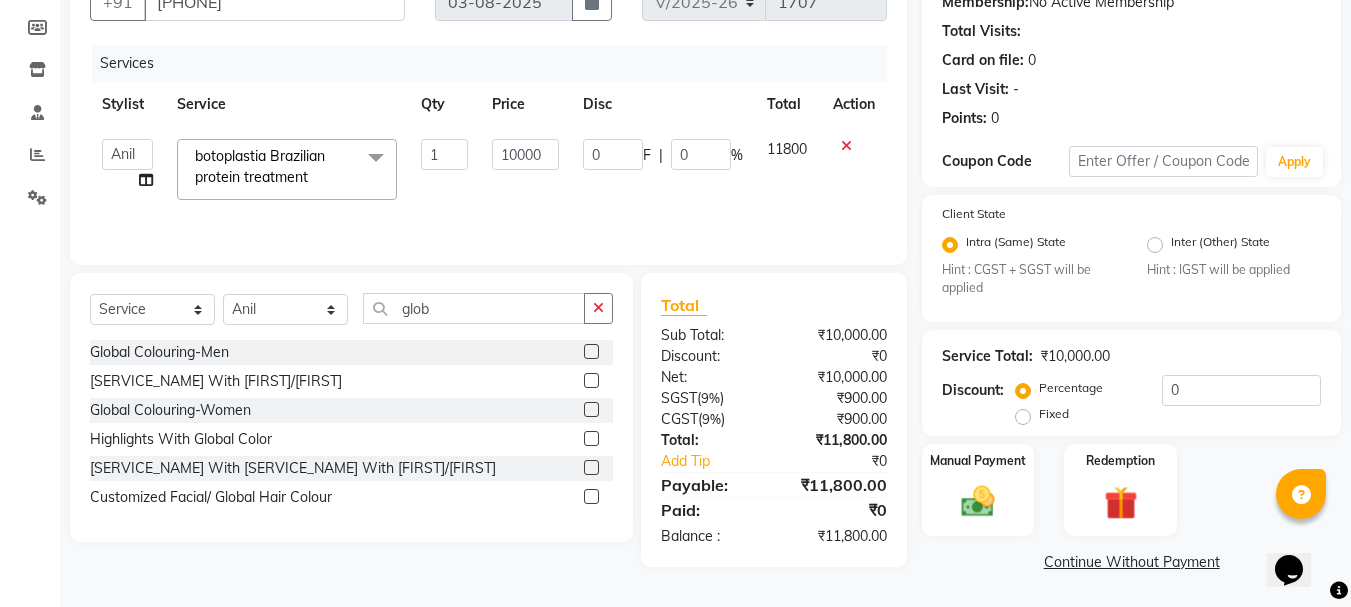 click 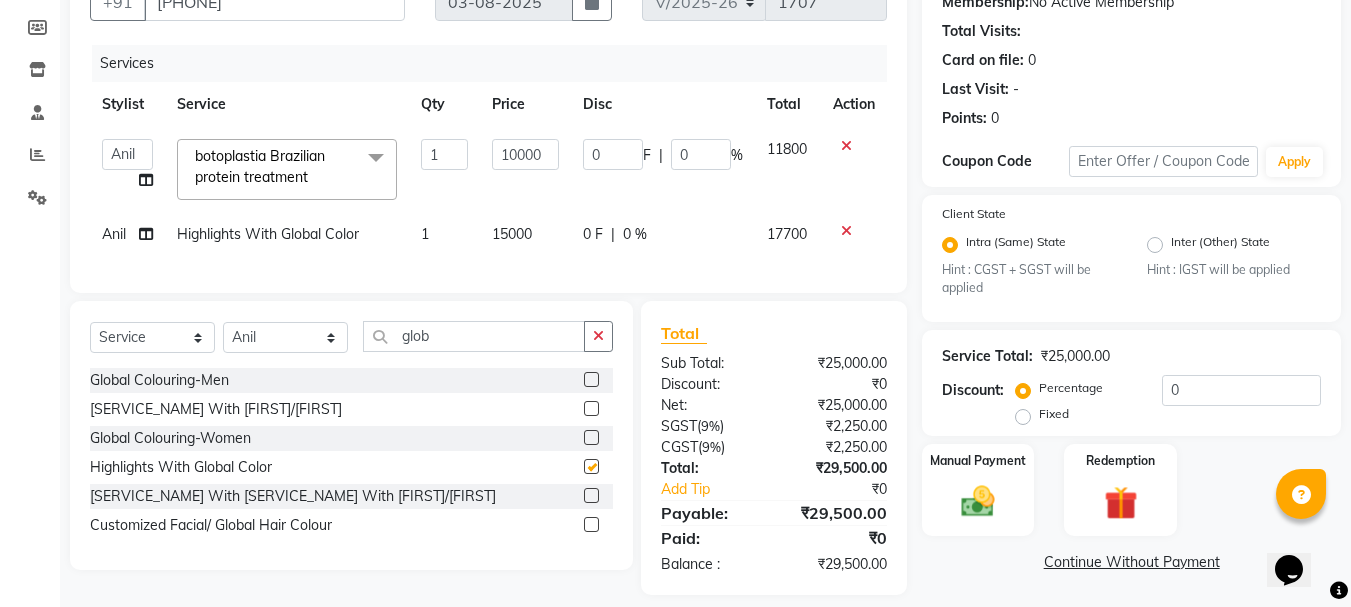 checkbox on "false" 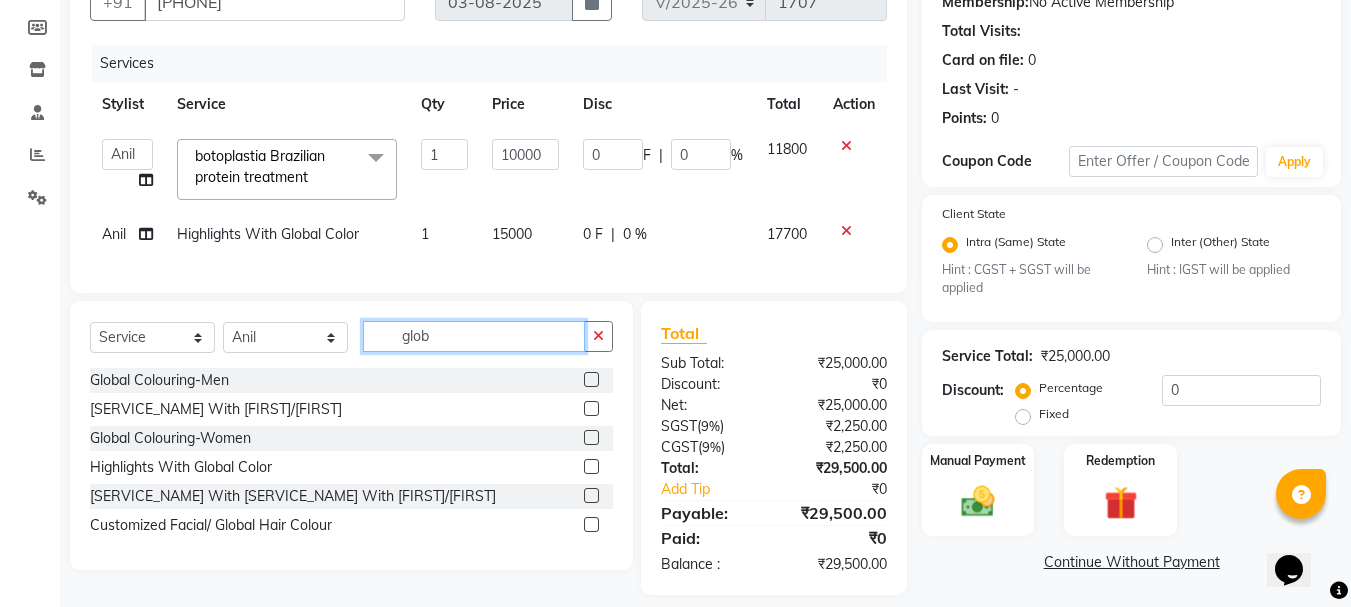 click on "glob" 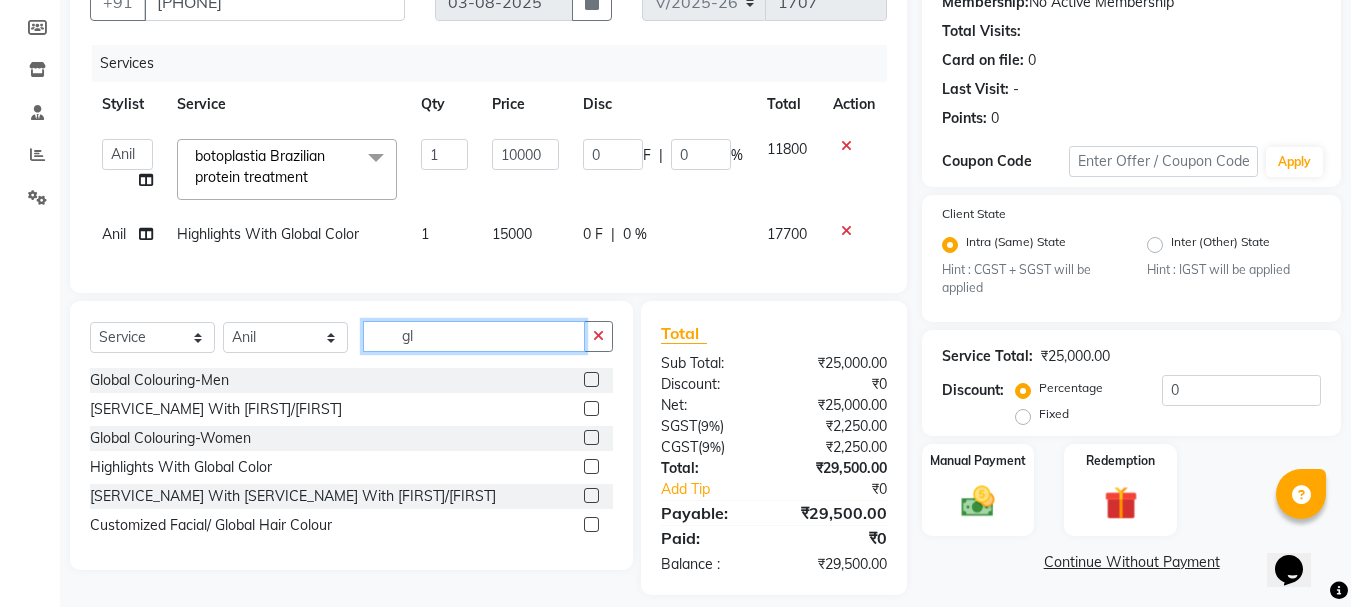 type on "g" 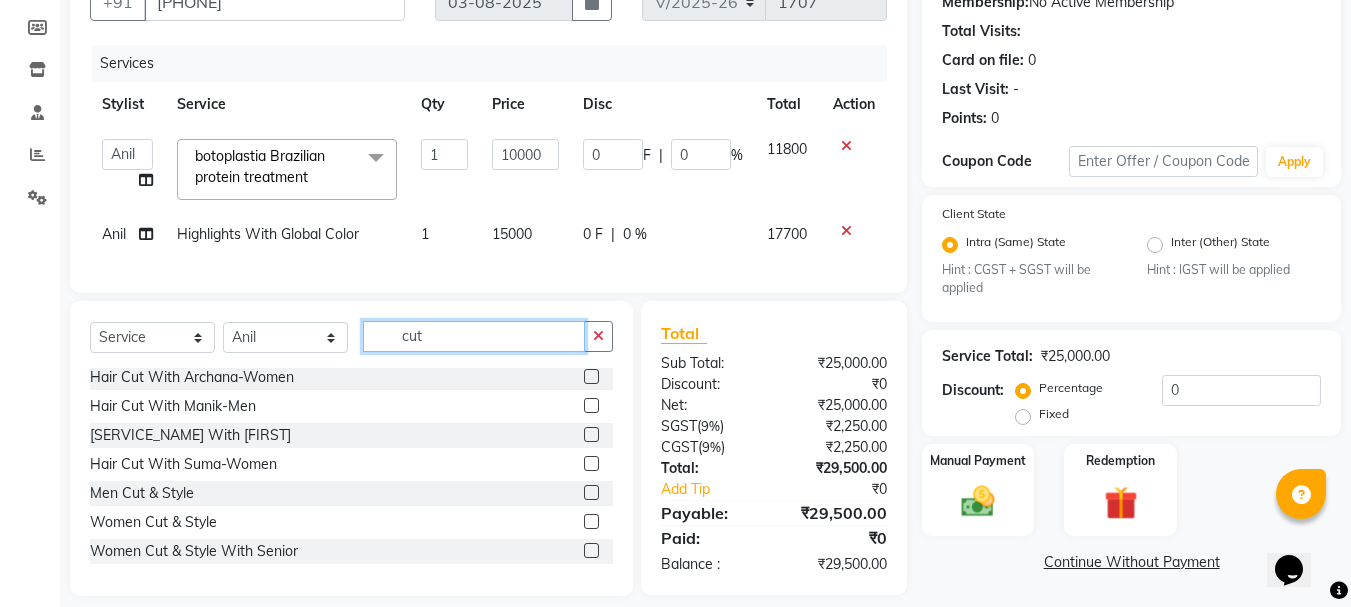 scroll, scrollTop: 148, scrollLeft: 0, axis: vertical 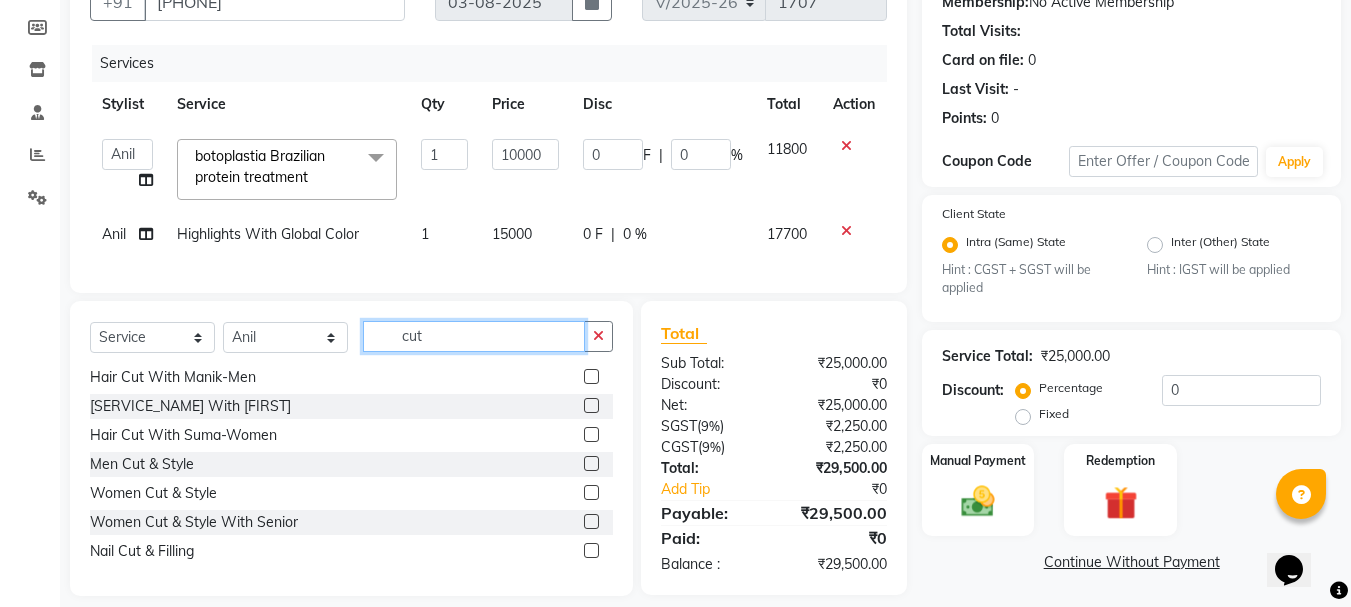 type on "cut" 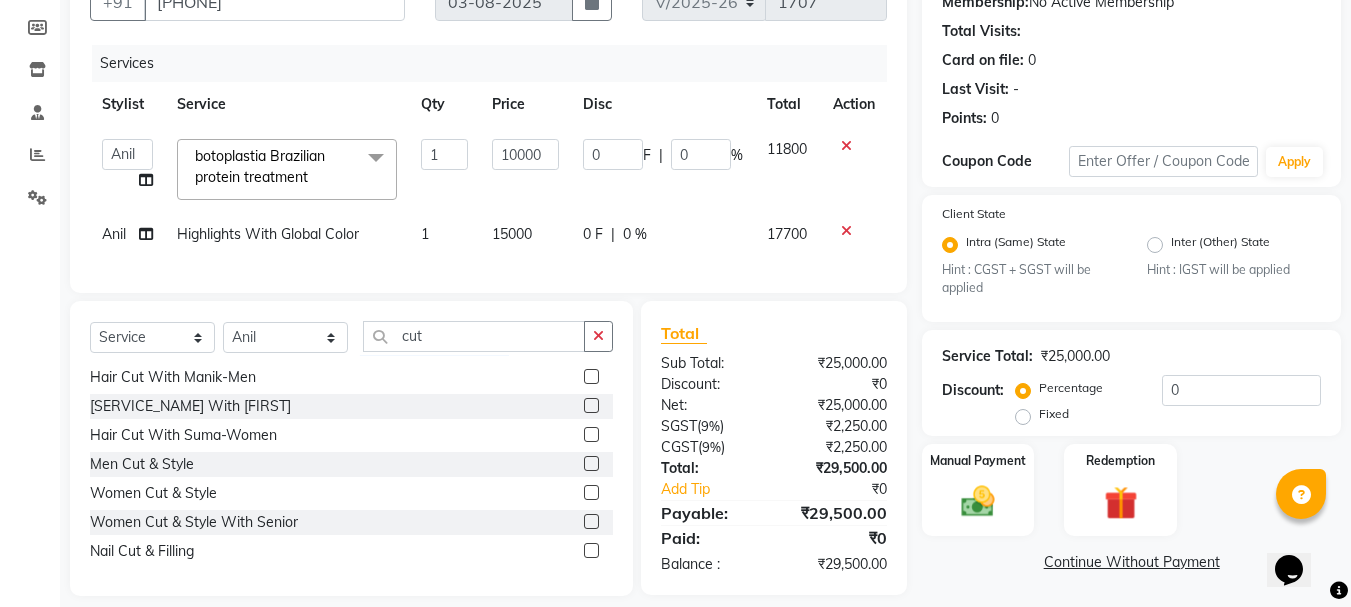 click 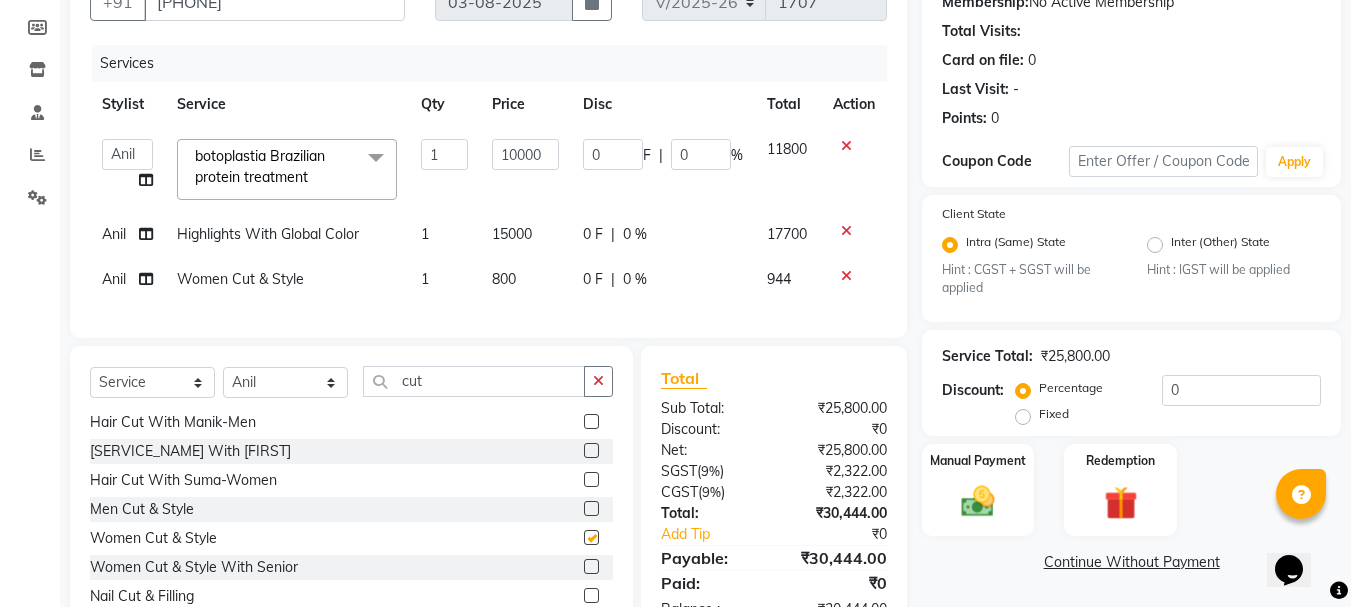 checkbox on "false" 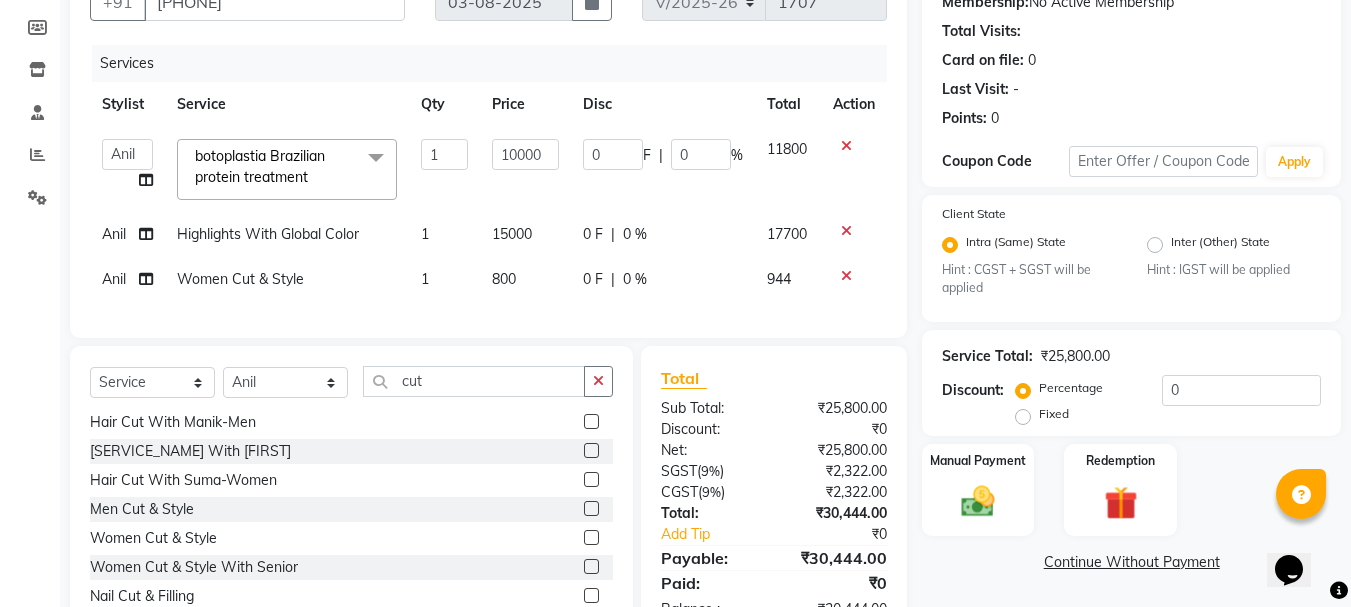click on "800" 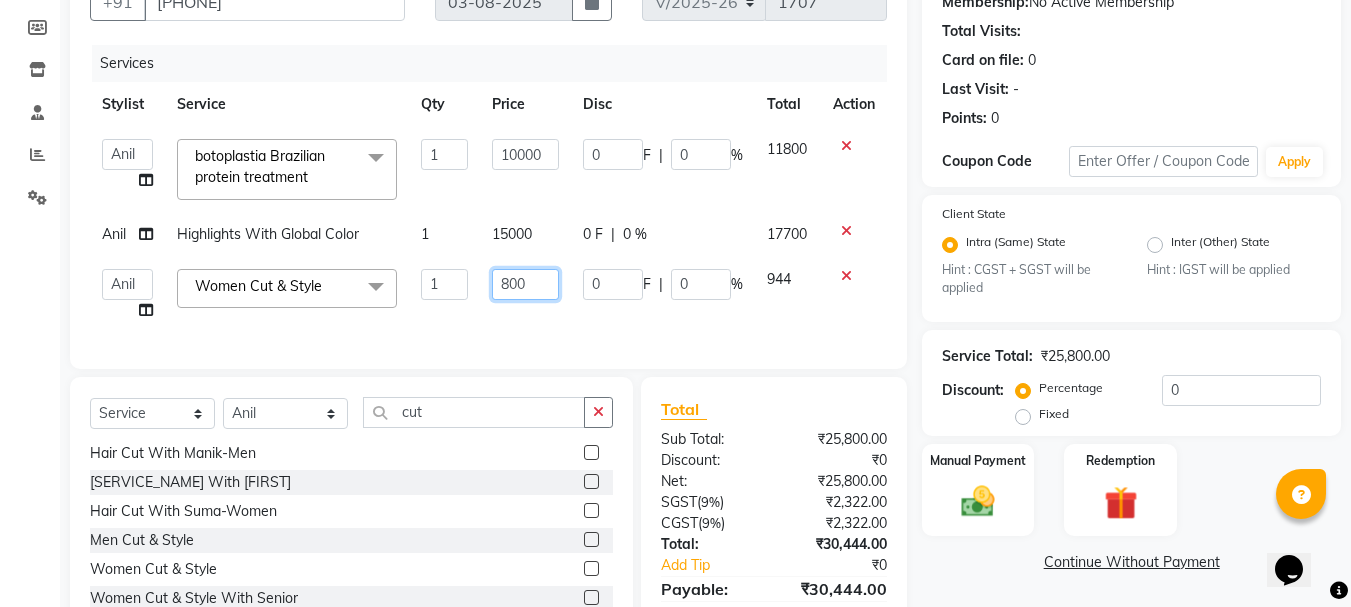 click on "800" 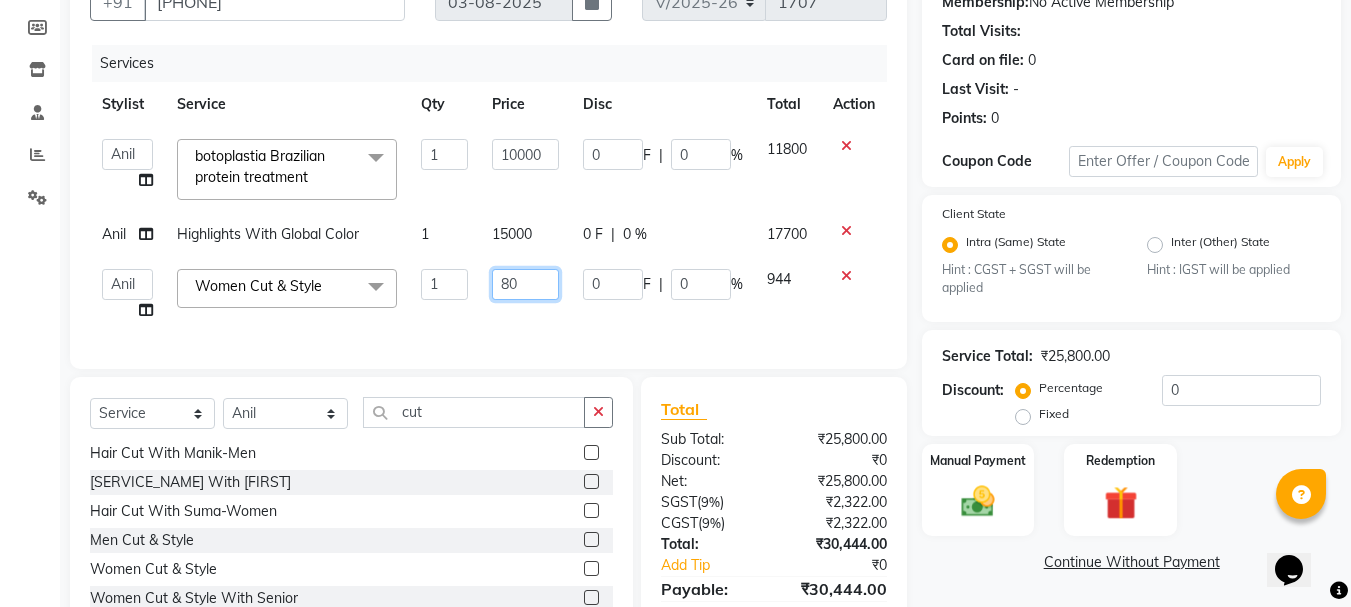 type on "8" 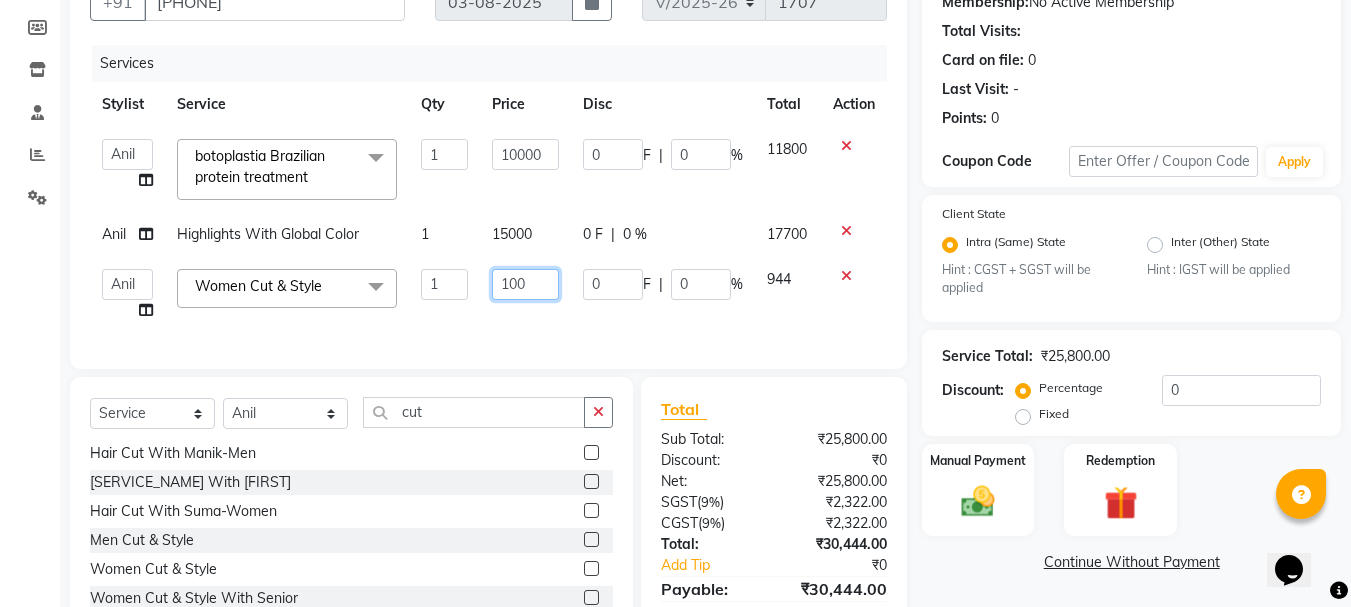 type on "1000" 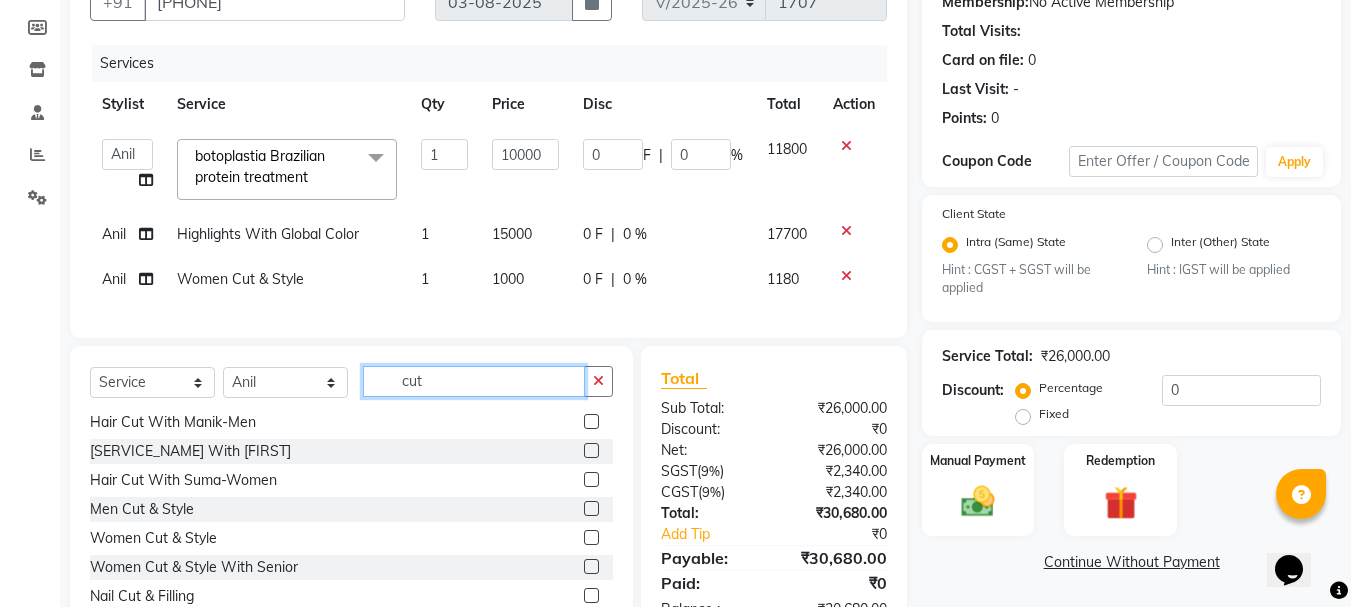 click on "Select Service Product Membership Package Voucher Prepaid Gift Card Select Stylist [FIRST] [FIRST] [FIRST] [FIRST] [FIRST] [FIRST] [FIRST] [FIRST] [FIRST] [FIRST] cut" 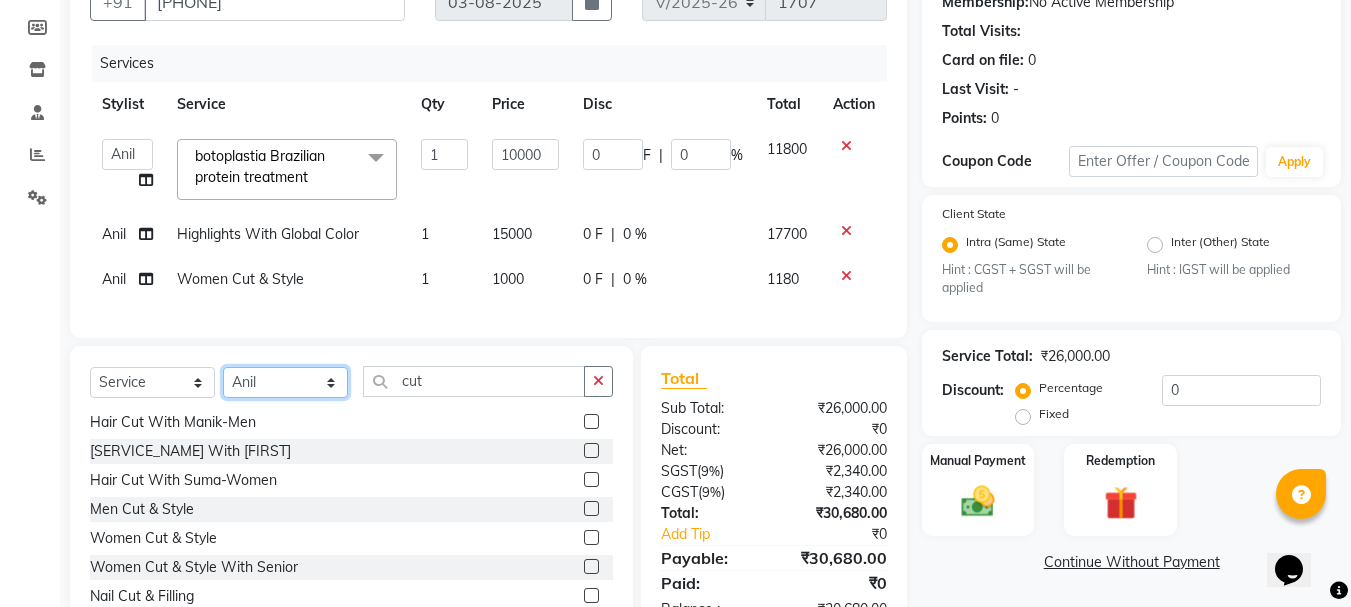 click on "Select Stylist [FIRST] [FIRST] [FIRST] [FIRST] [FIRST] [FIRST] [FIRST] [FIRST] [FIRST] [FIRST]" 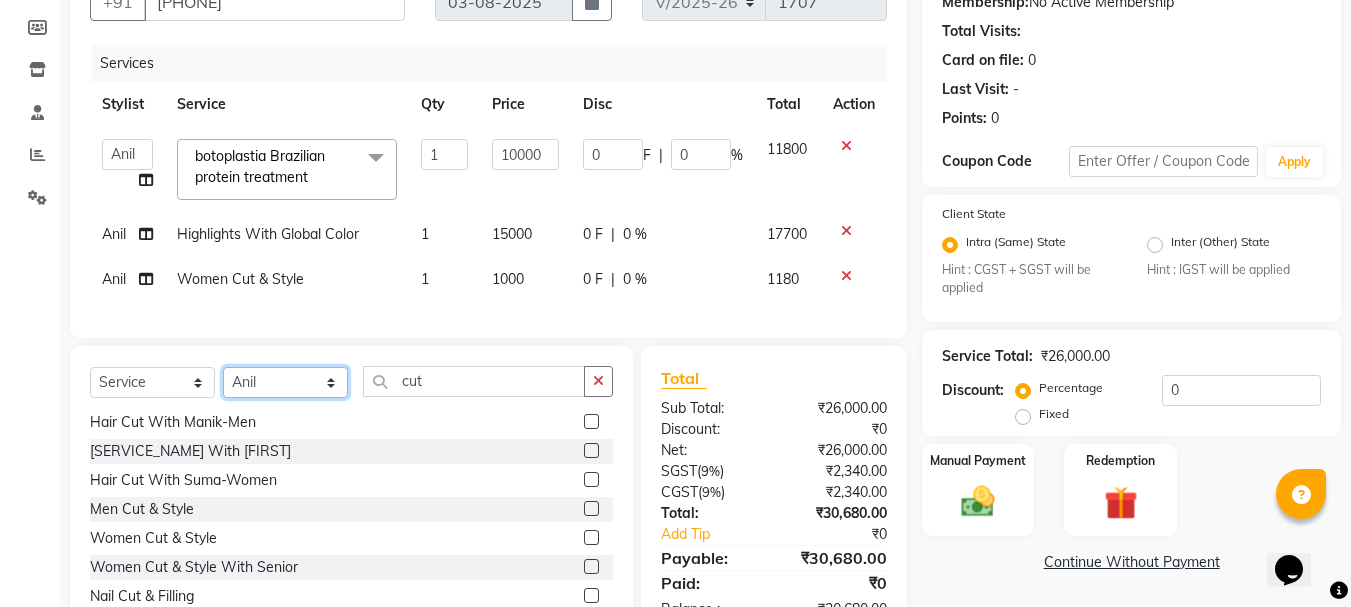 select on "86403" 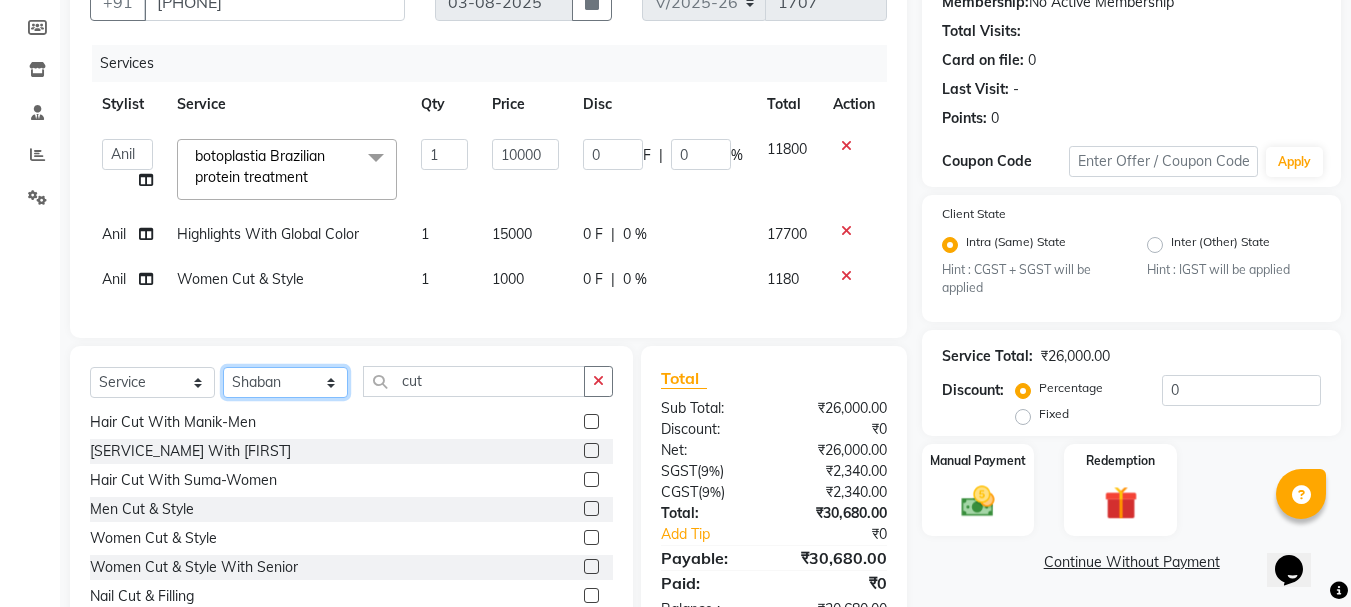 click on "Select Stylist [FIRST] [FIRST] [FIRST] [FIRST] [FIRST] [FIRST] [FIRST] [FIRST] [FIRST] [FIRST]" 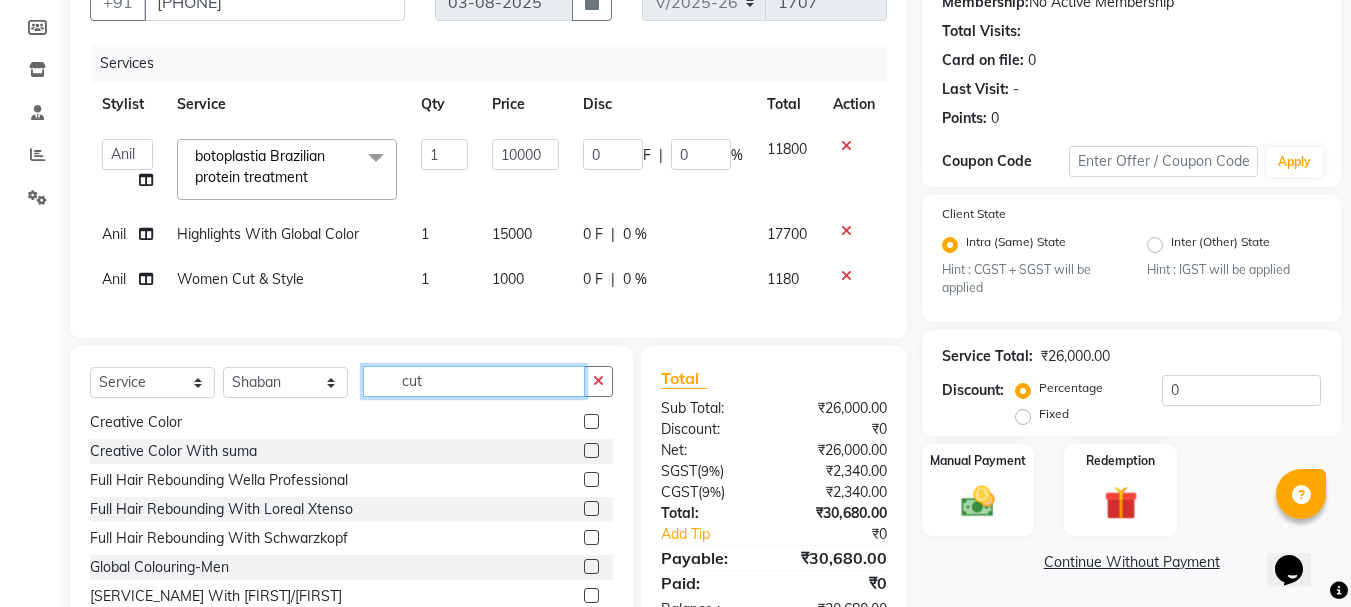 click on "cut" 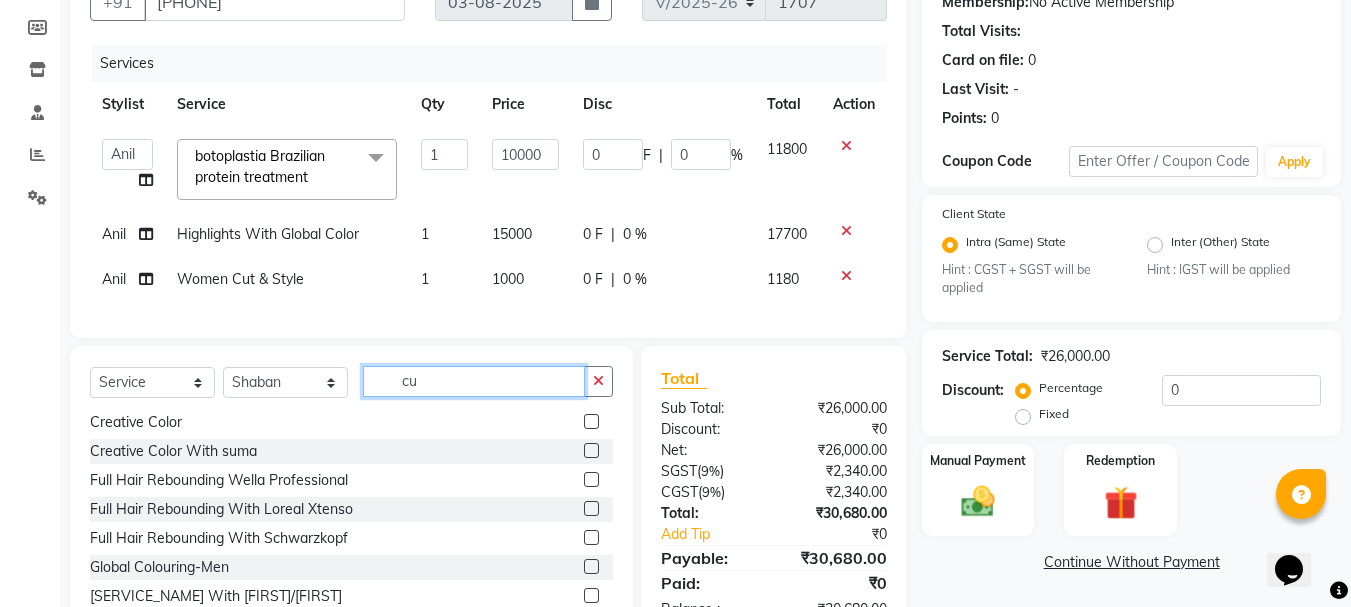 type on "c" 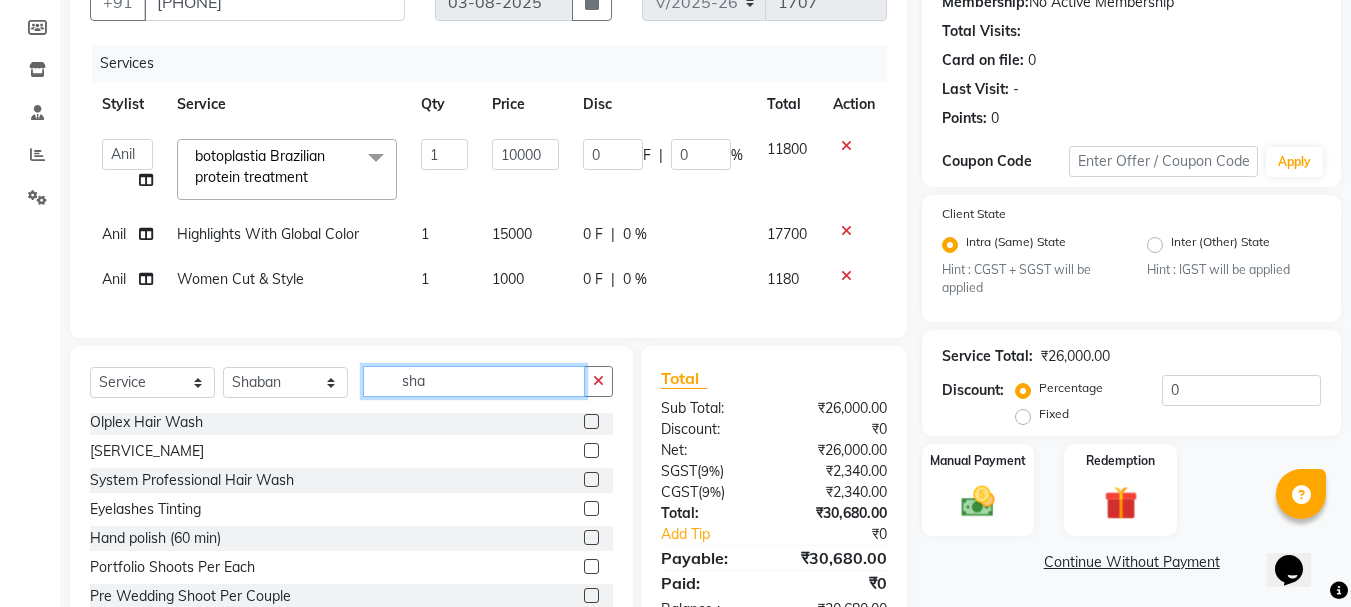scroll, scrollTop: 0, scrollLeft: 0, axis: both 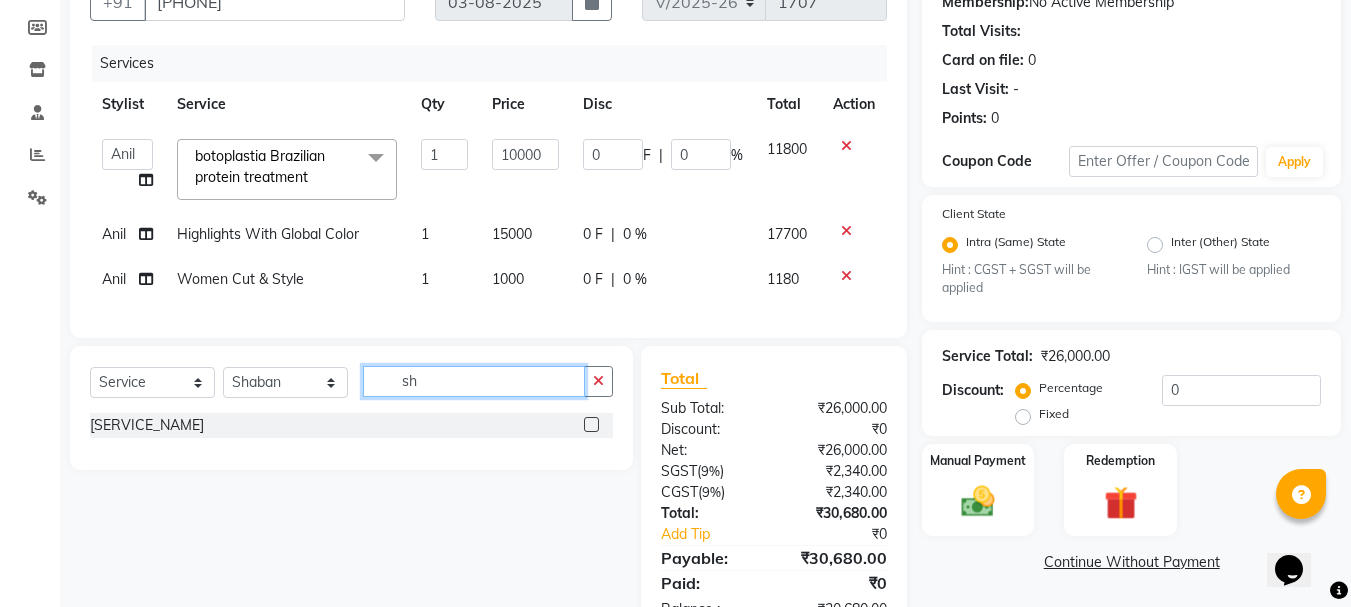 type on "s" 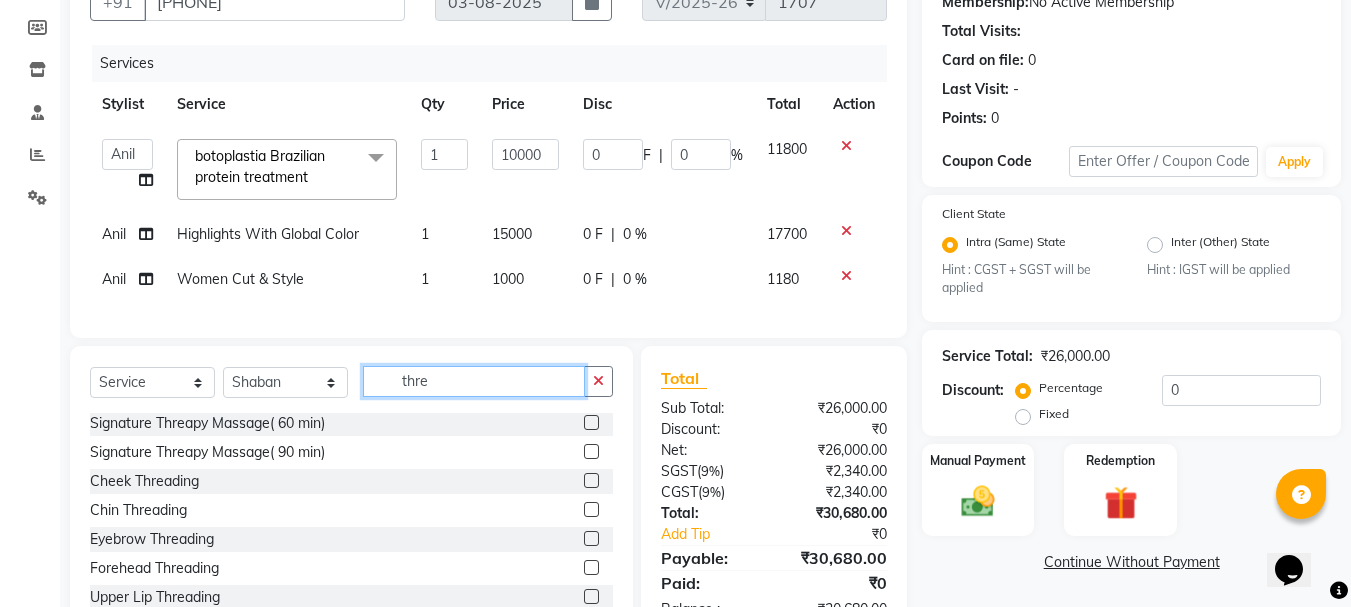 scroll, scrollTop: 119, scrollLeft: 0, axis: vertical 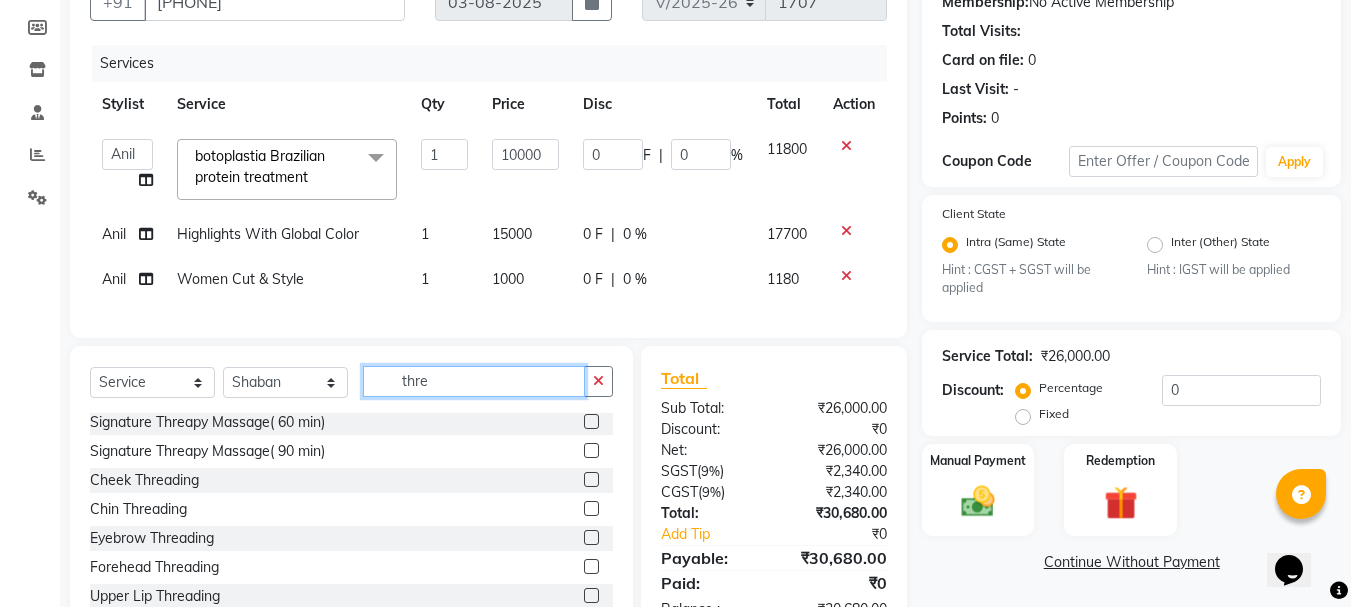 type on "thre" 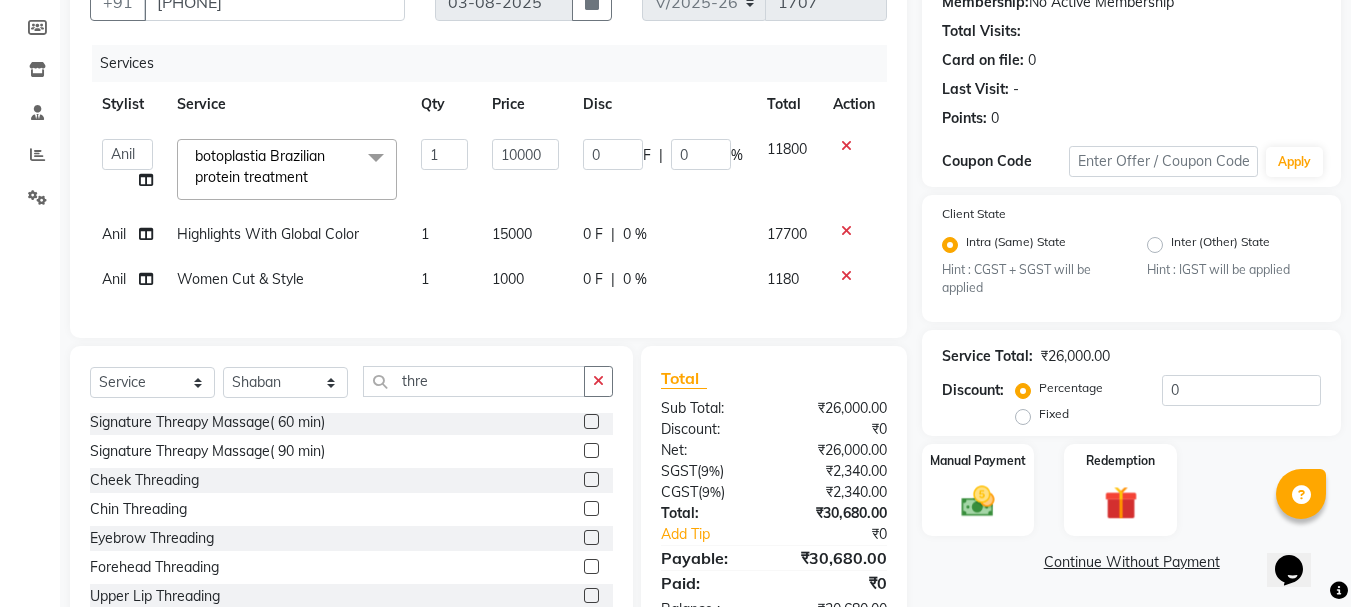 click 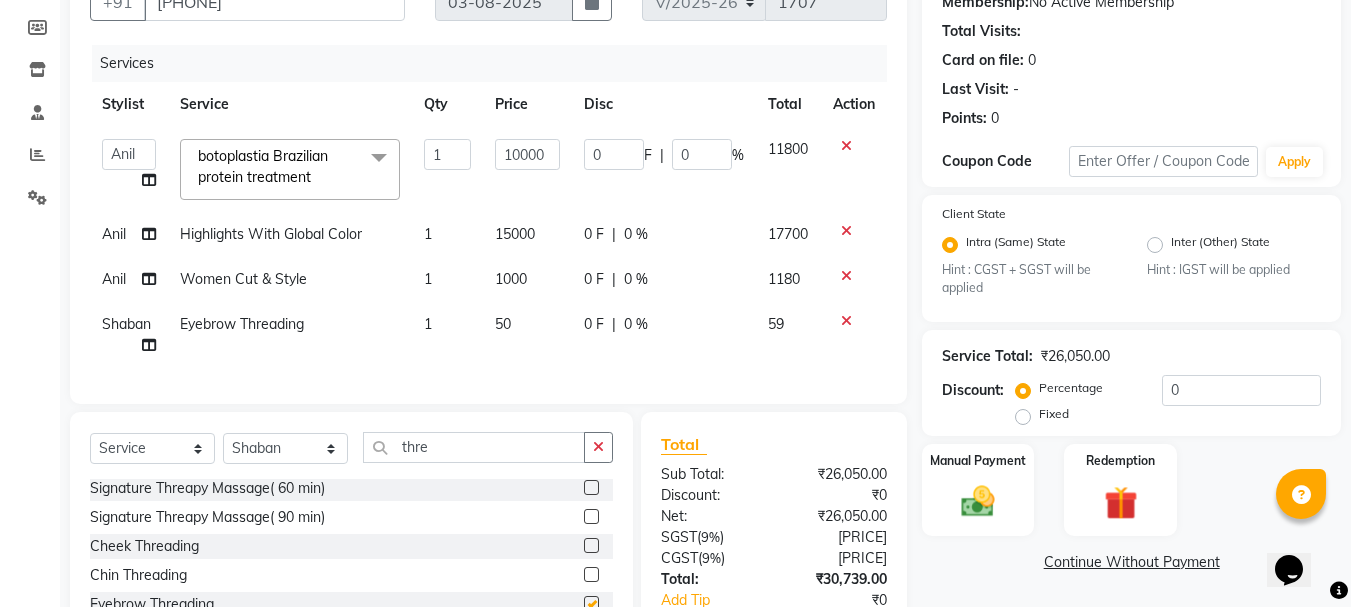 checkbox on "false" 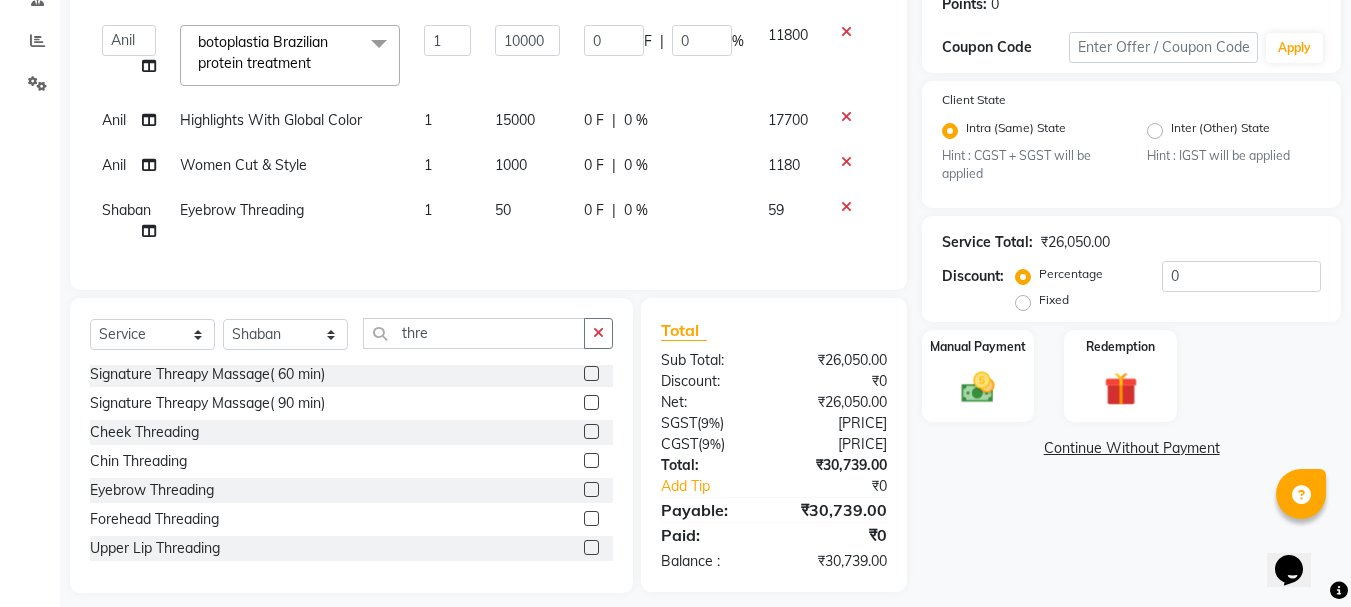scroll, scrollTop: 348, scrollLeft: 0, axis: vertical 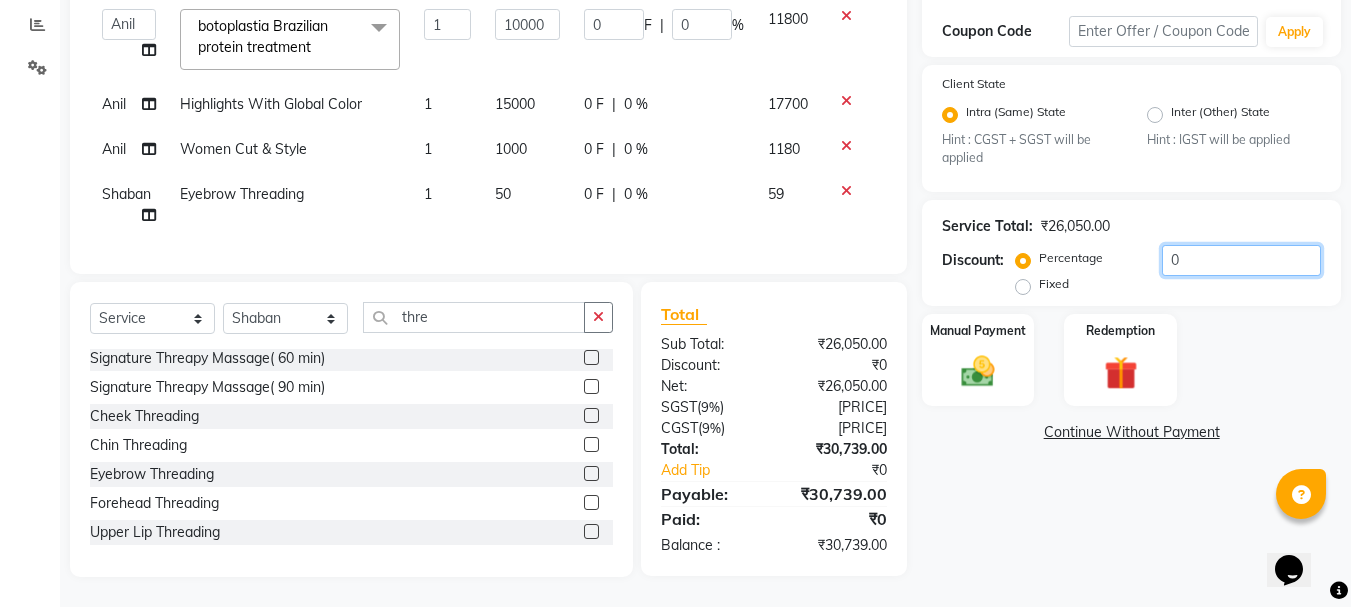 click on "0" 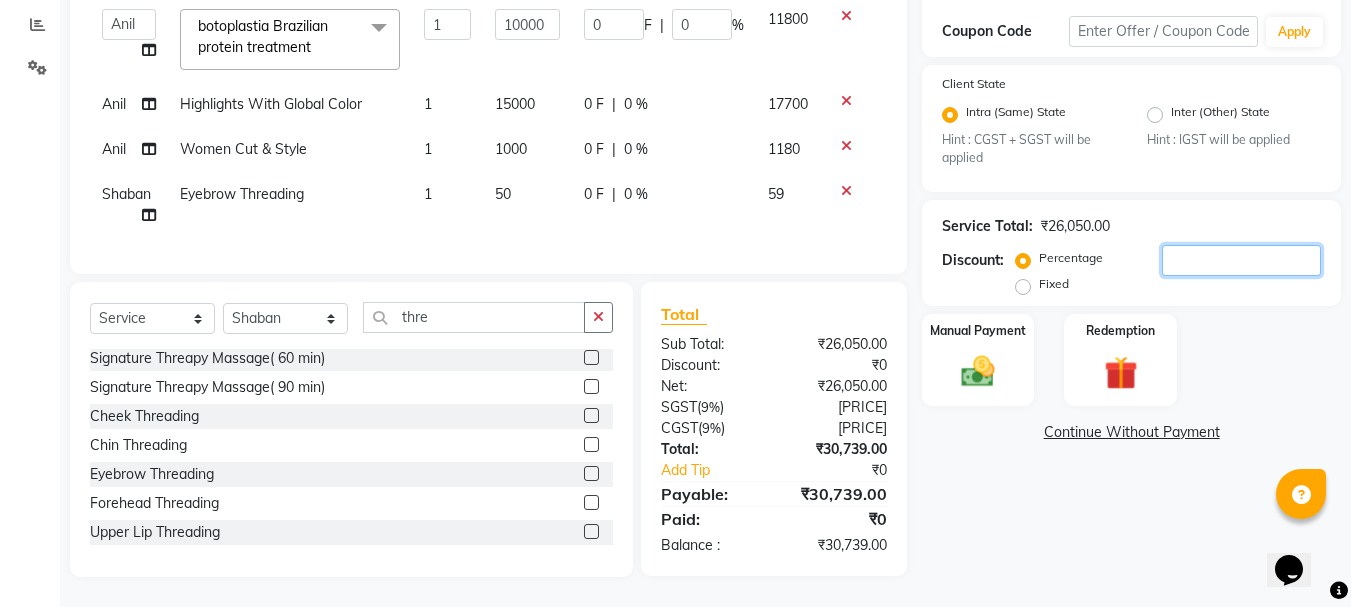 type on "1" 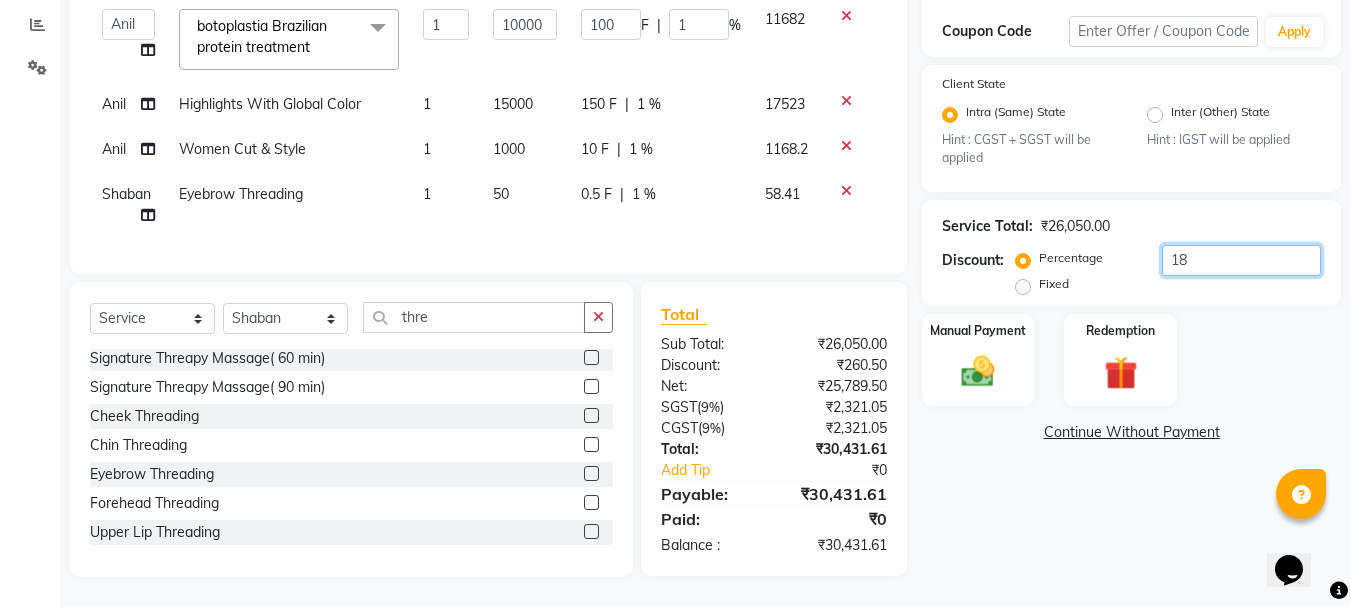 type on "100" 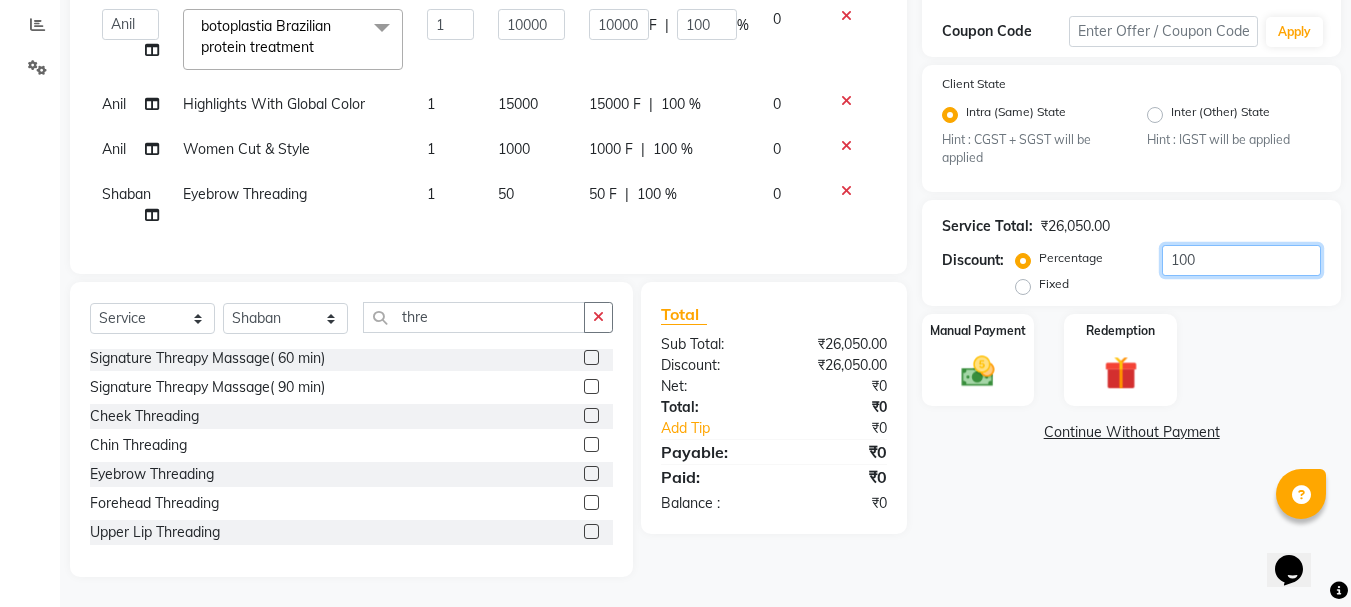 type on "10" 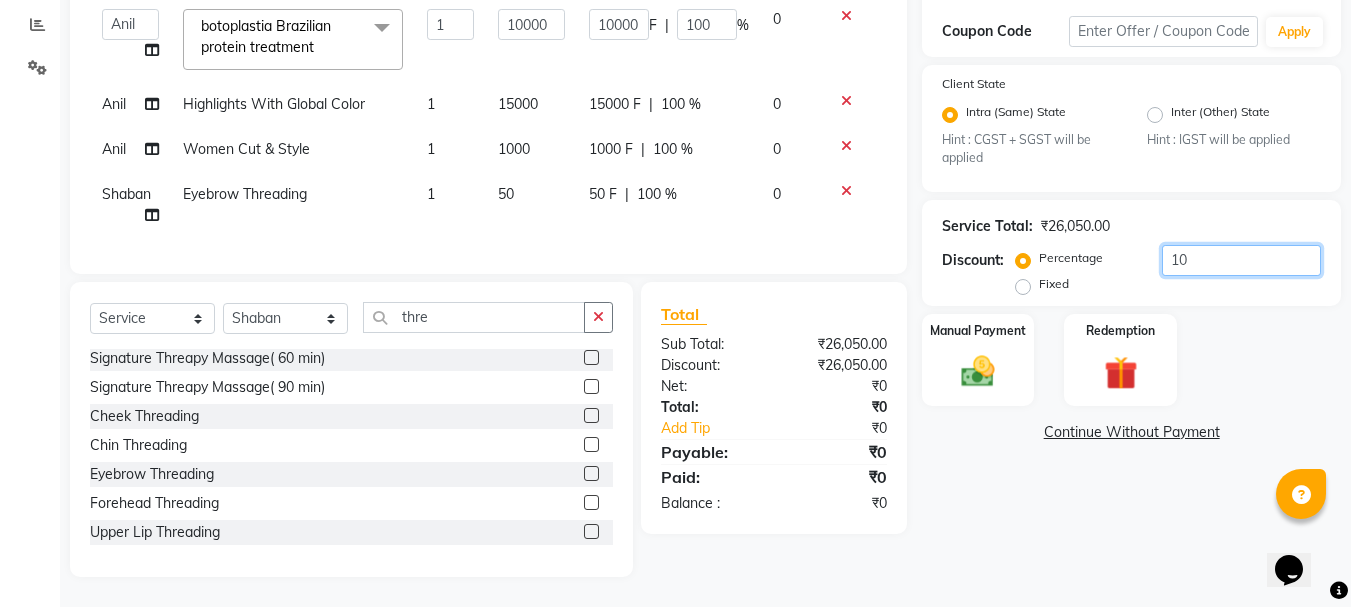 type on "1000" 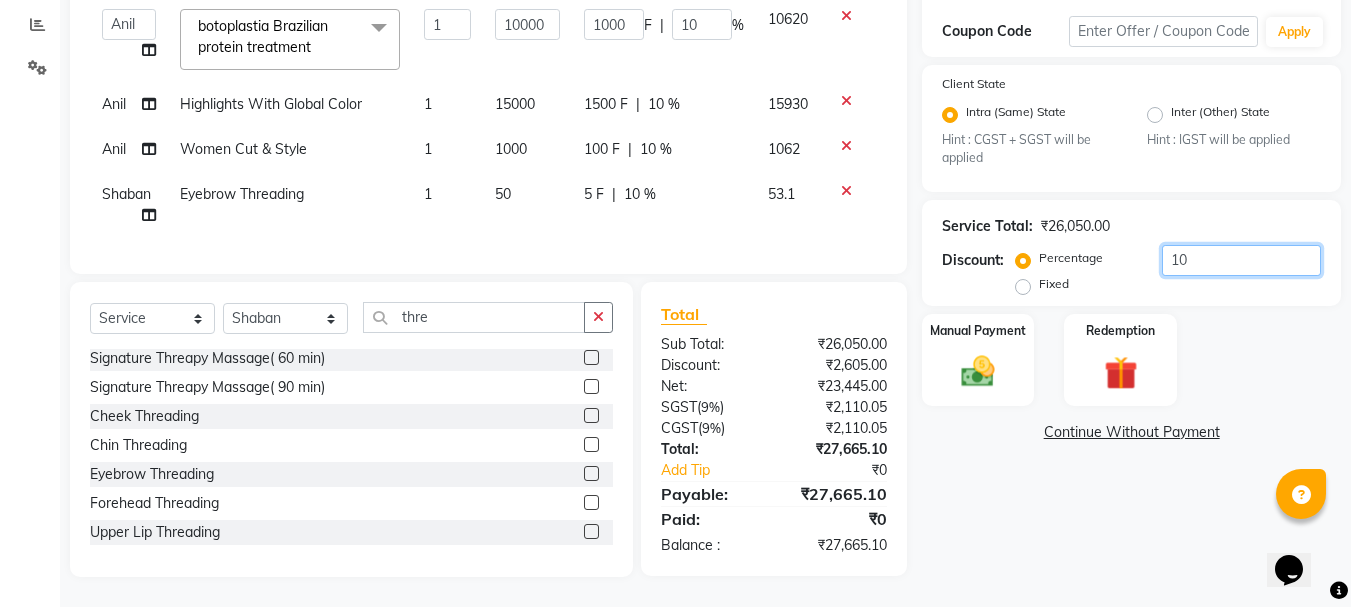 type on "1" 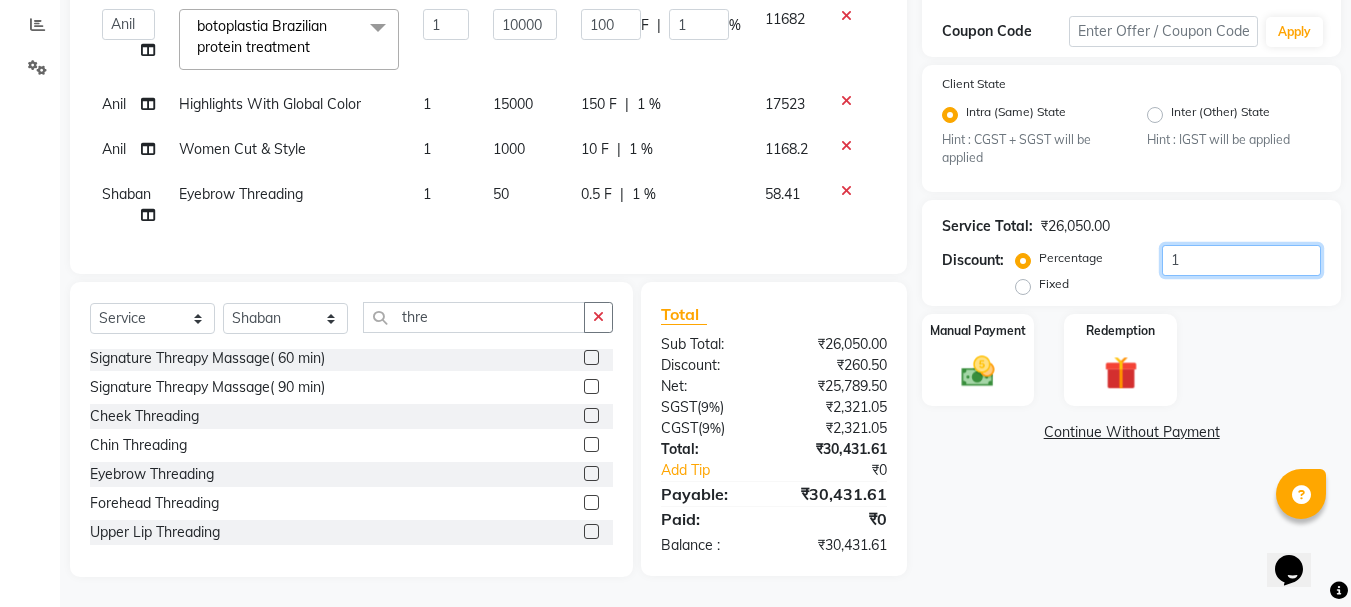 type on "18" 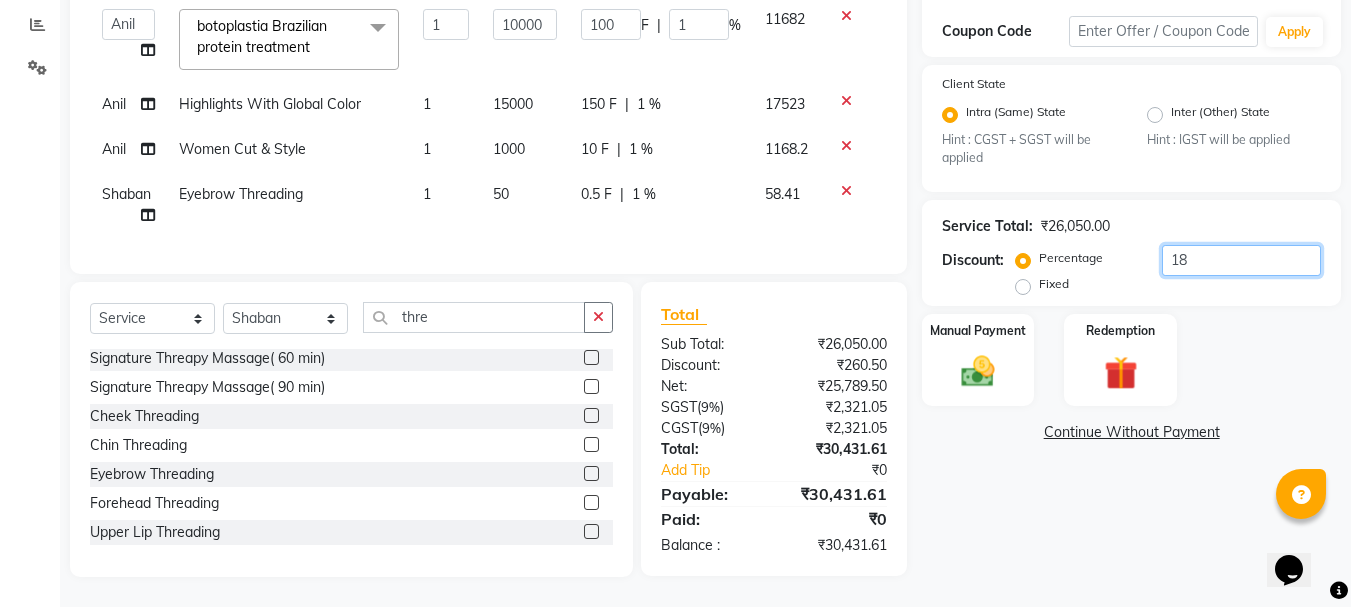 type on "1800" 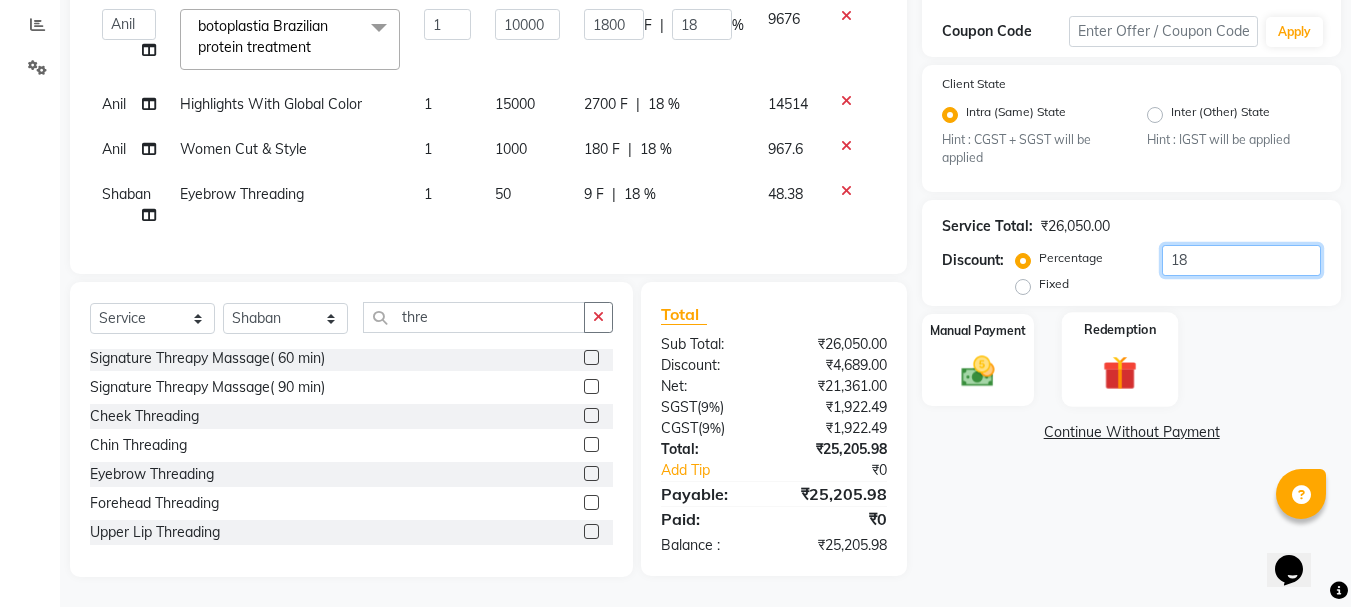 type on "1" 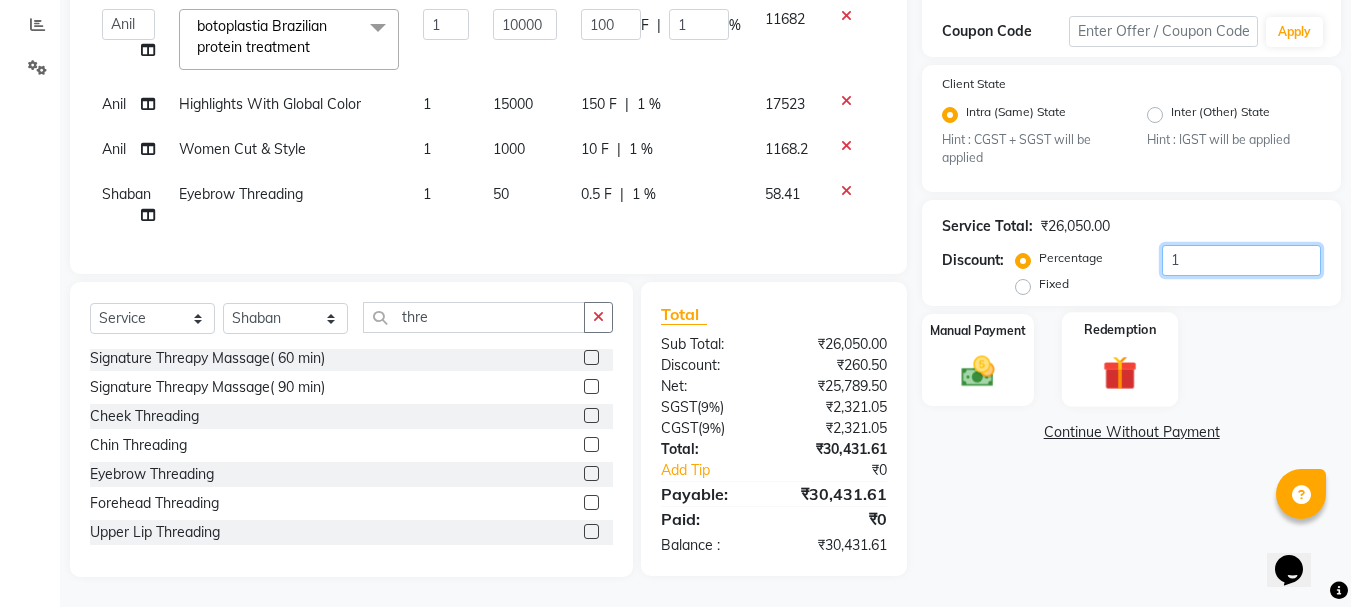 type on "17" 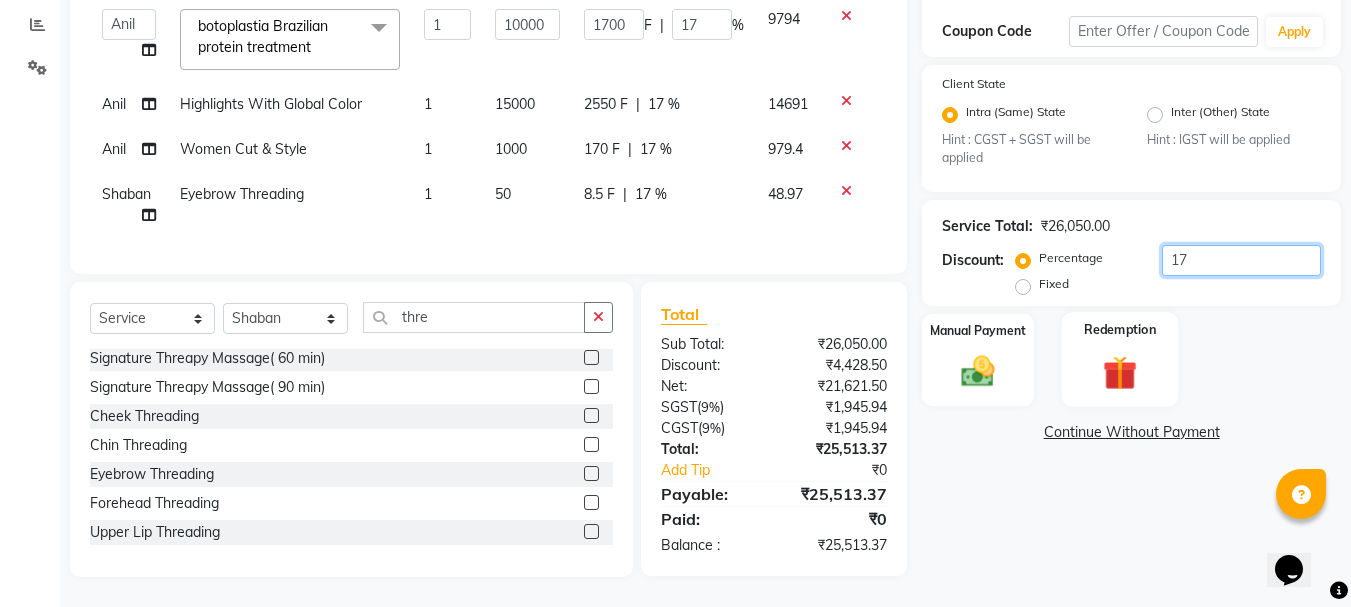 type on "1" 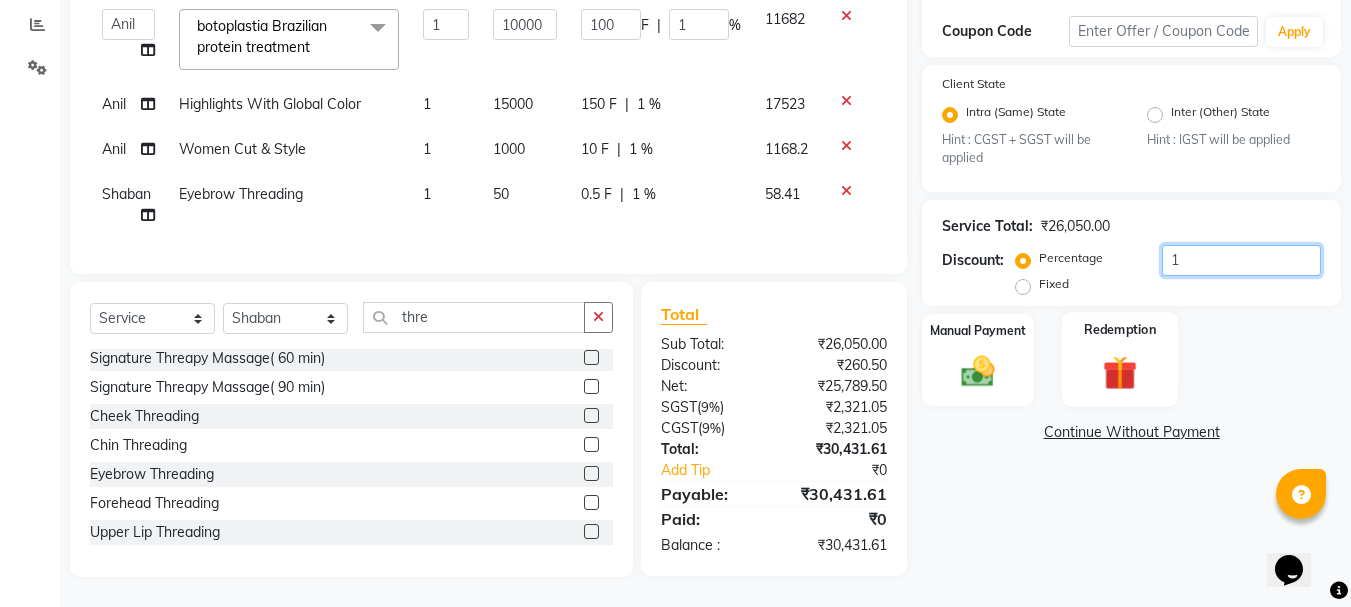 type on "16" 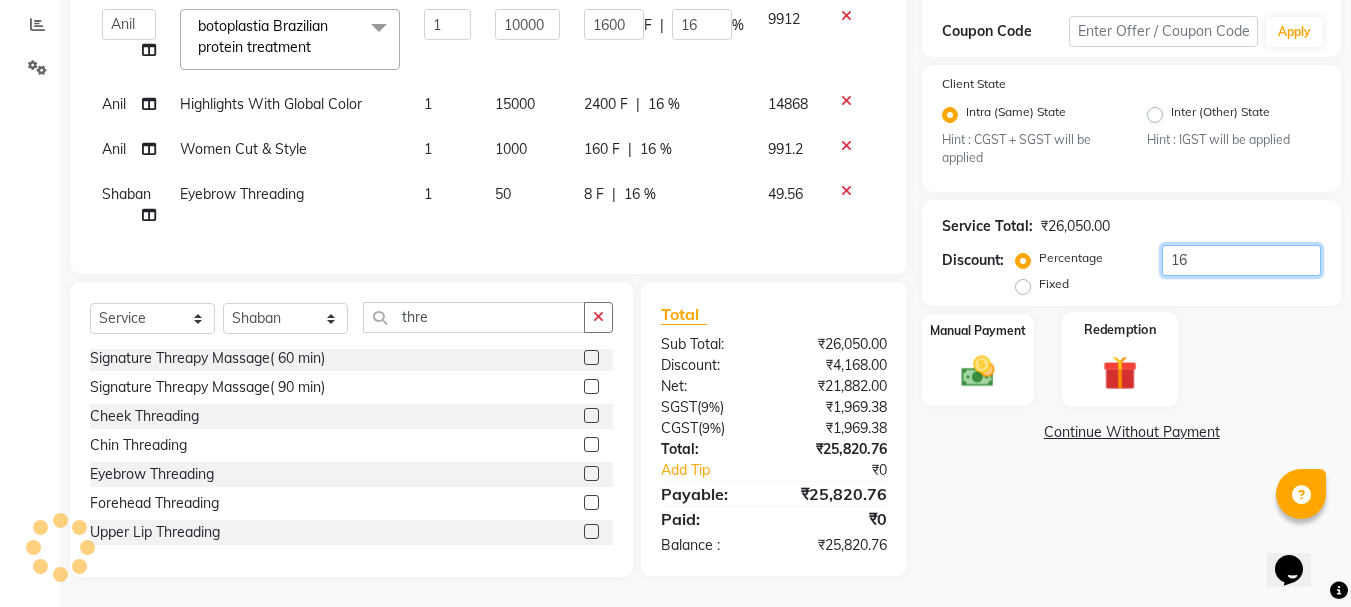 type on "1" 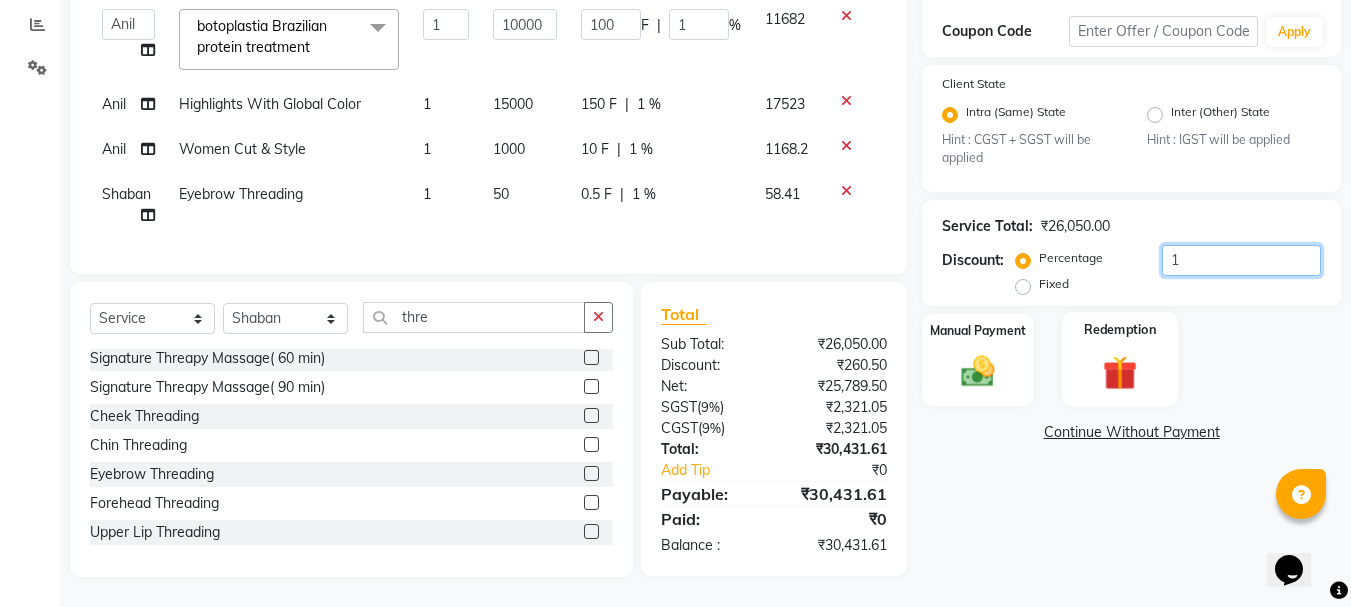 type on "15" 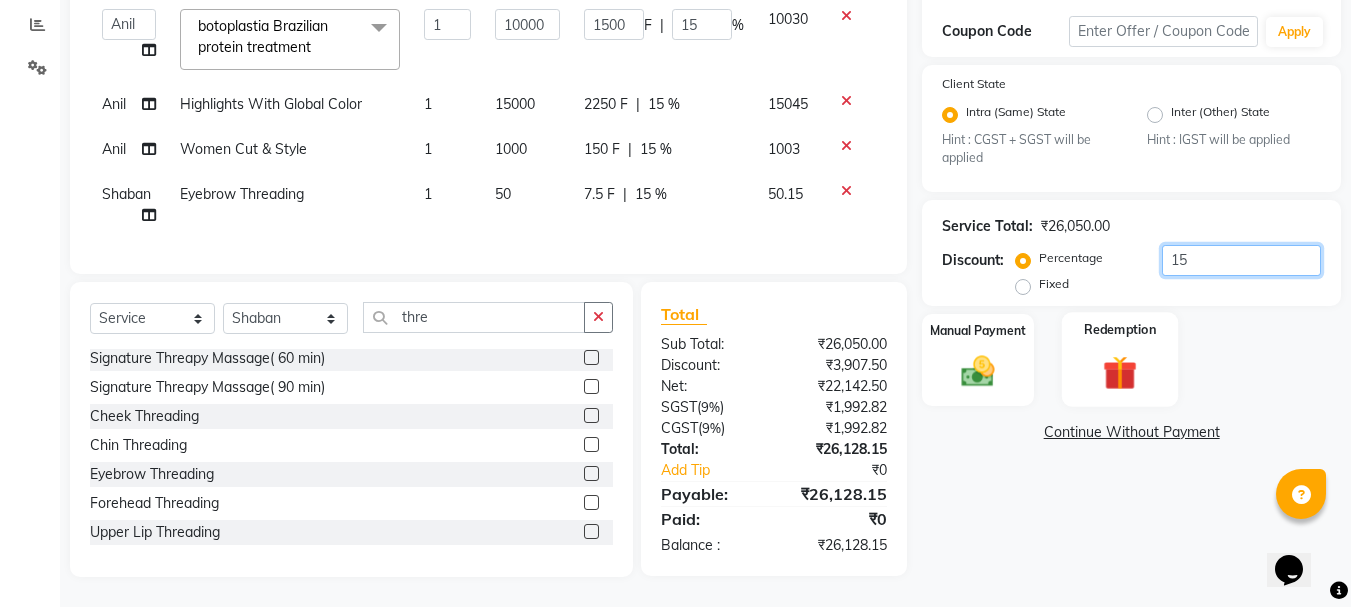 type on "15.5" 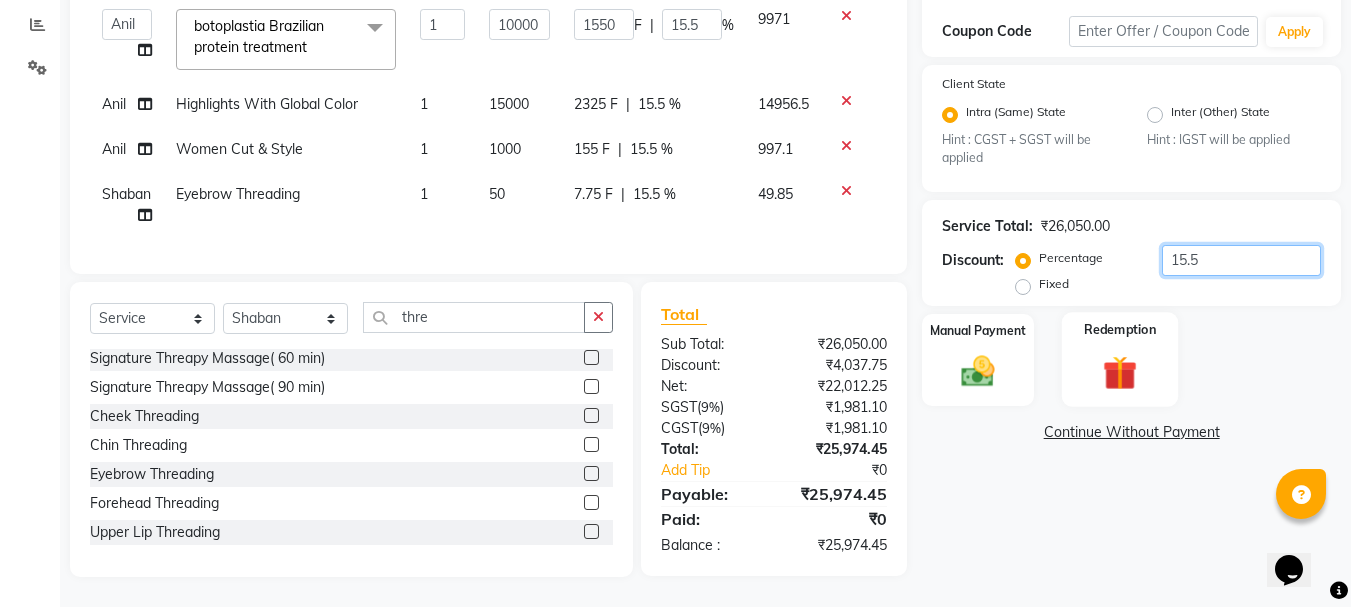 type on "15" 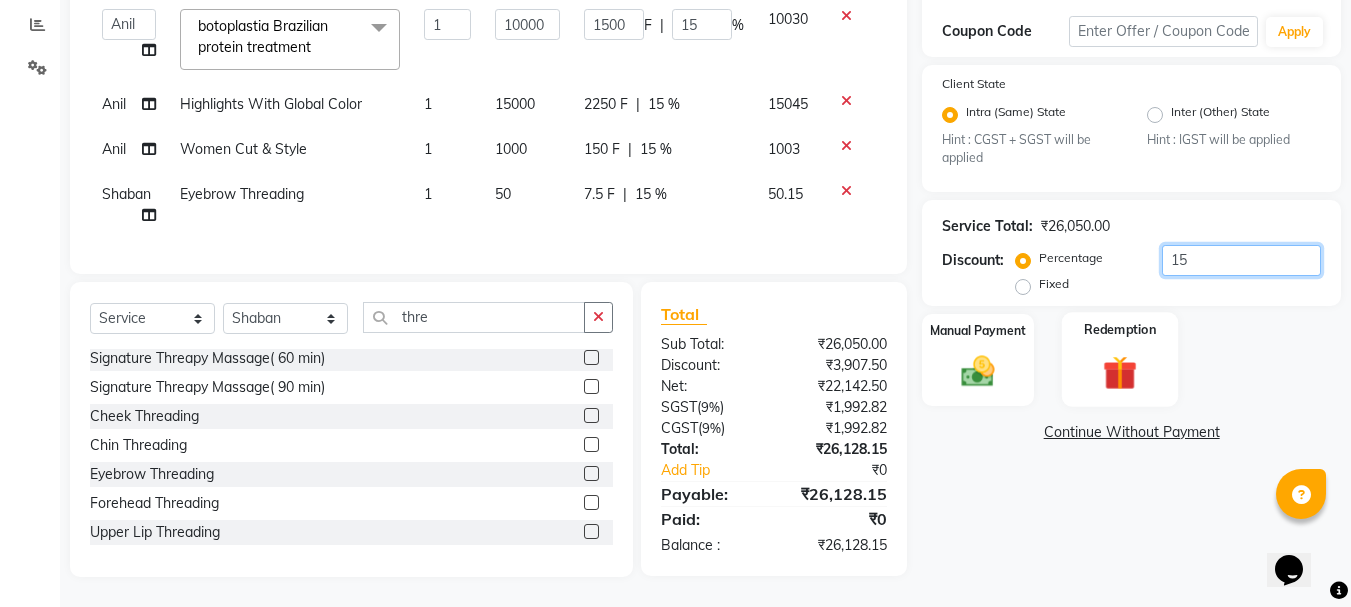 type on "1" 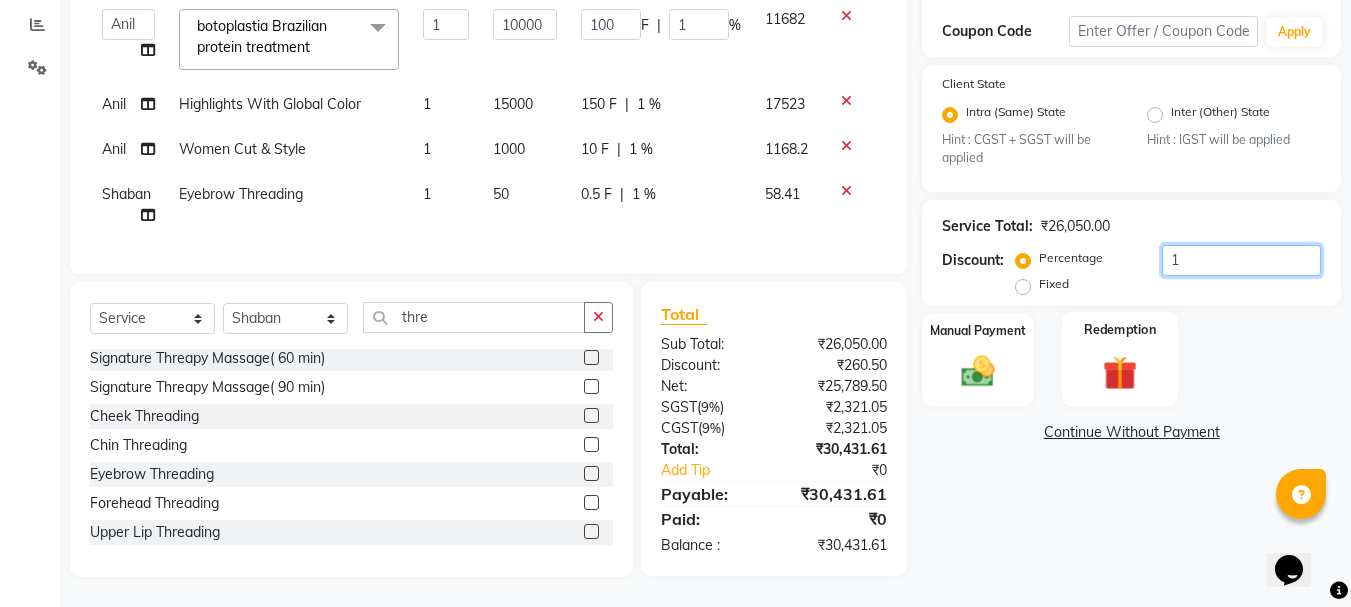 type on "14" 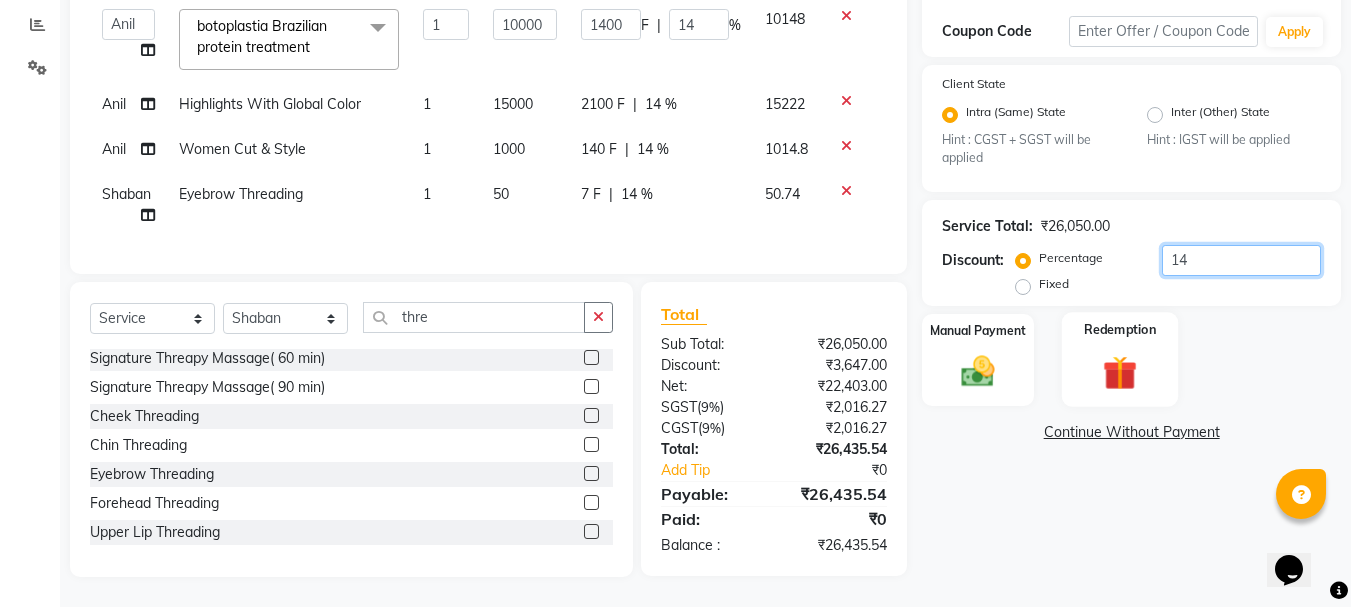 type on "14.5" 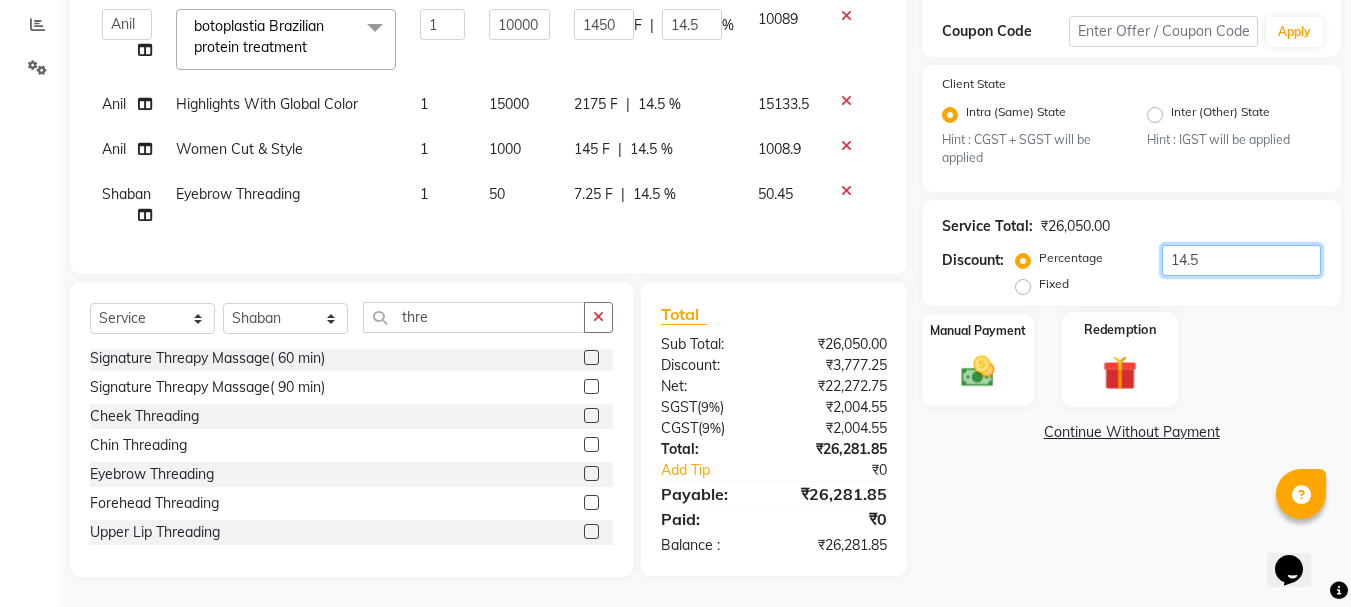 type on "14" 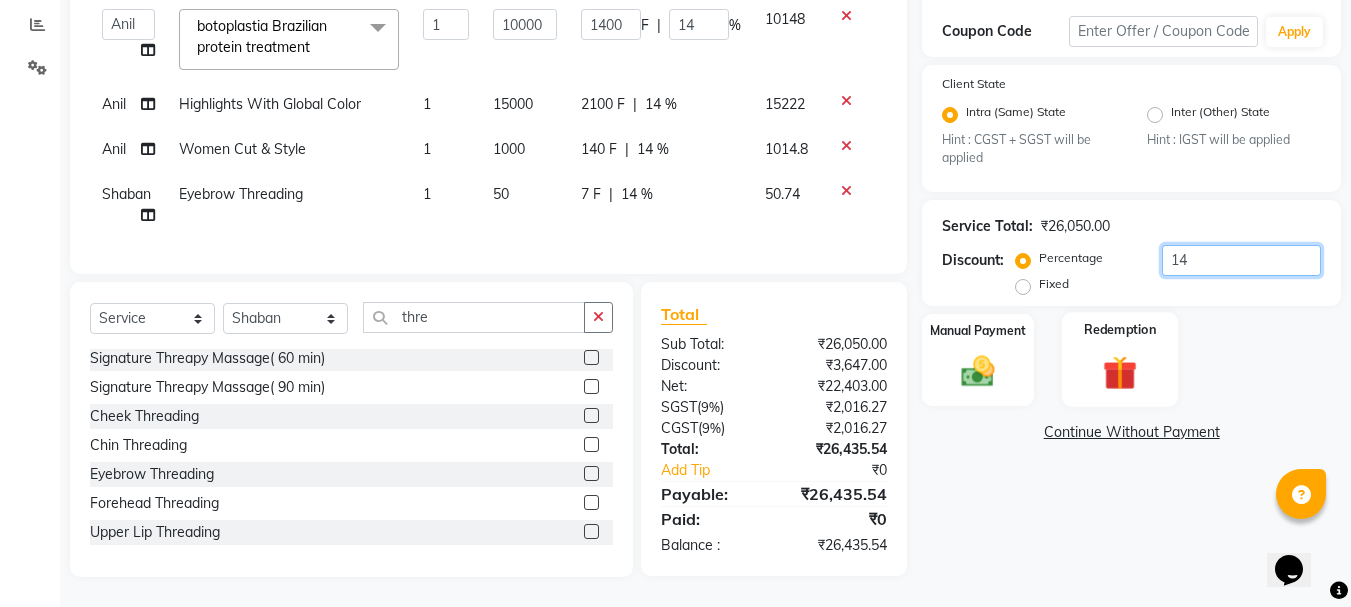 type on "1" 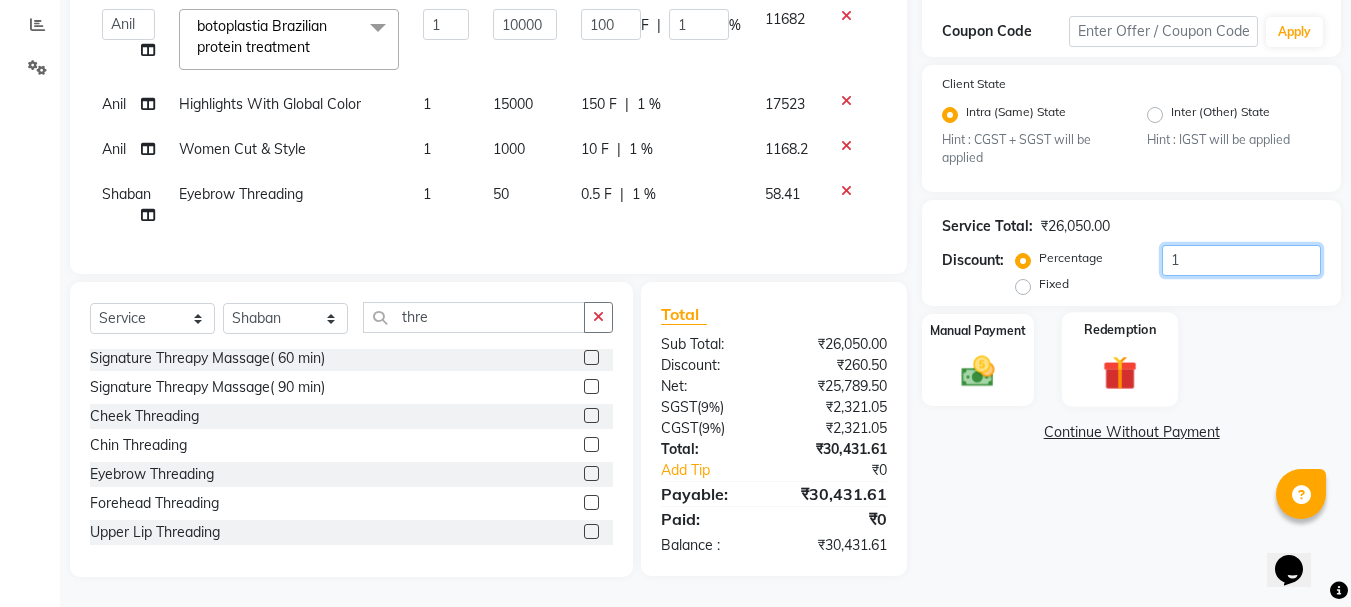 type on "13" 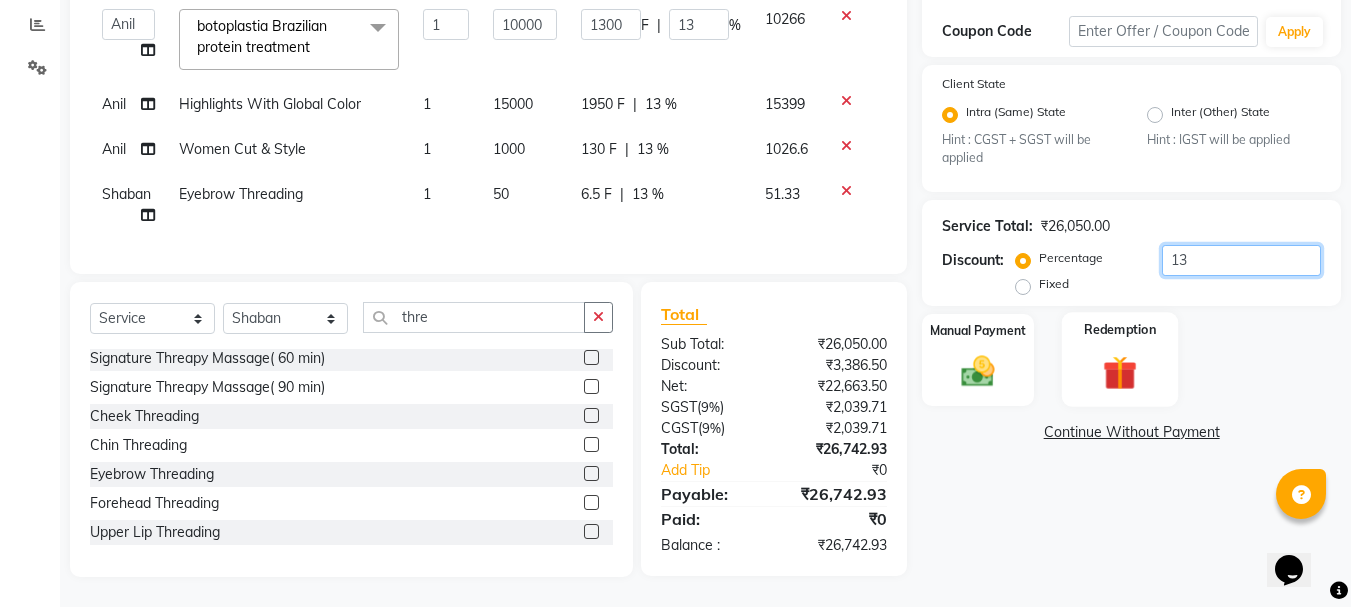type on "1" 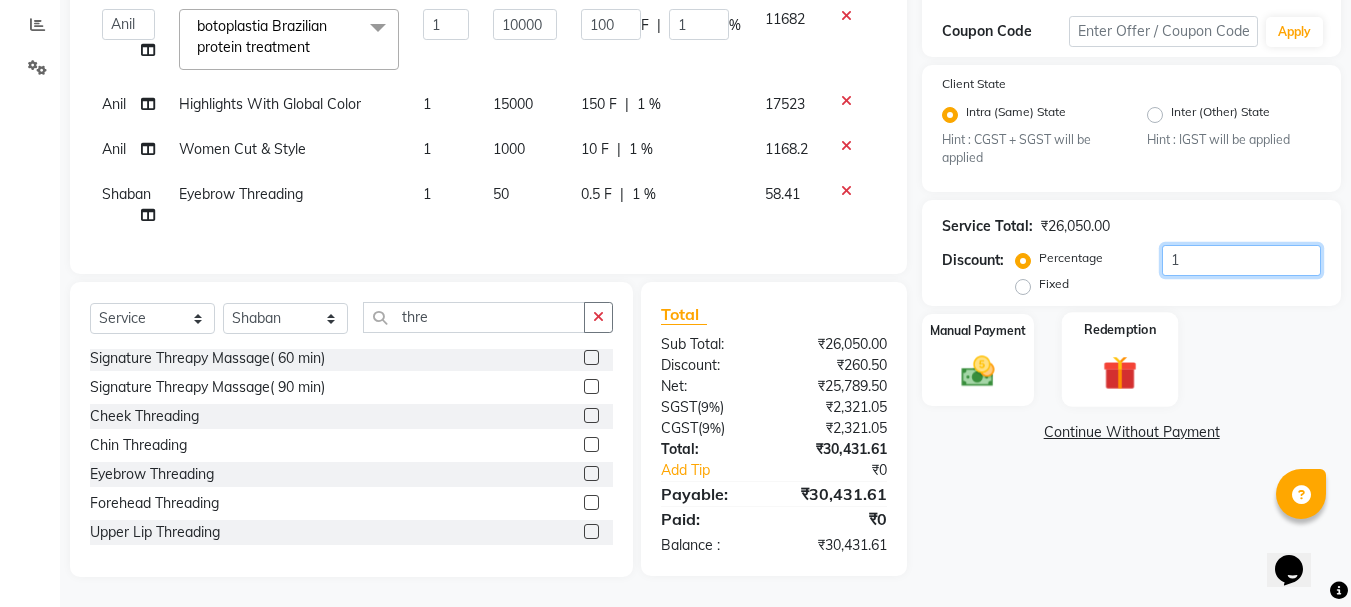 type on "11" 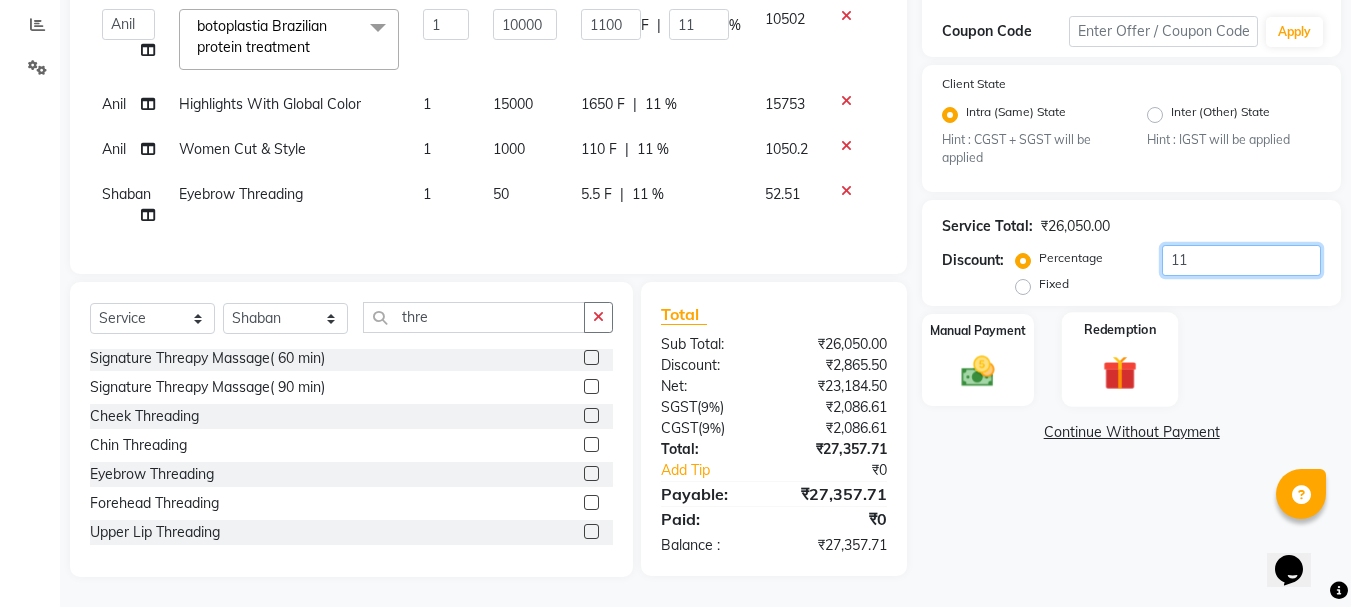 type on "100" 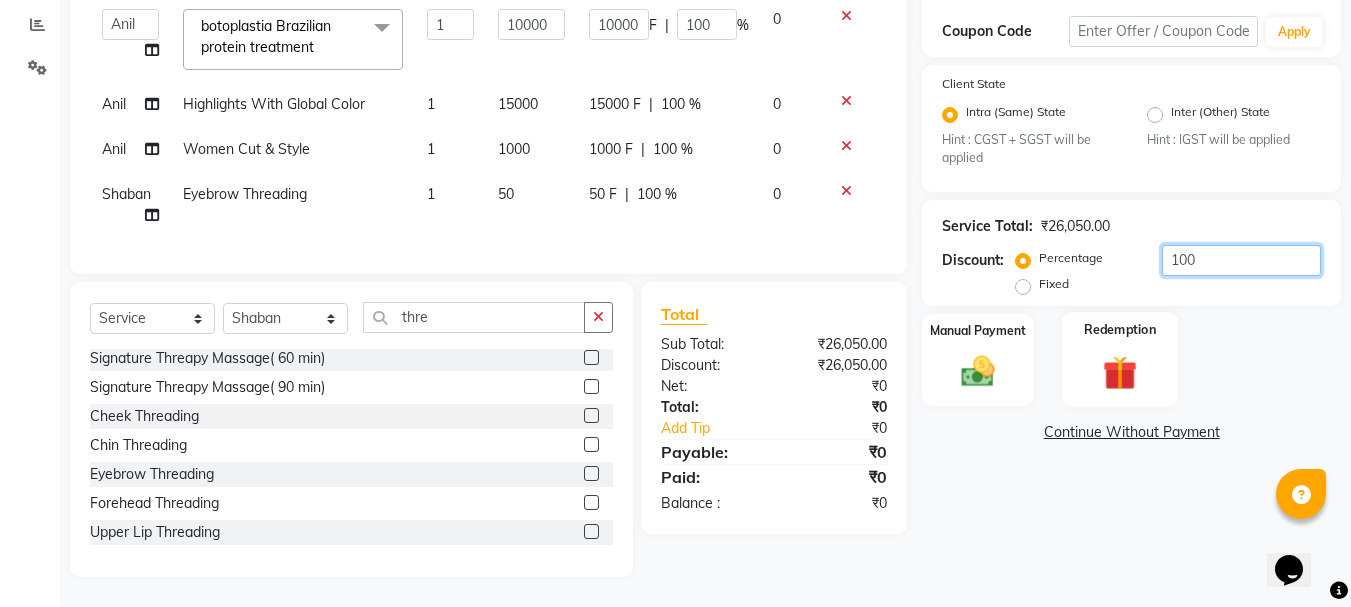 type on "10" 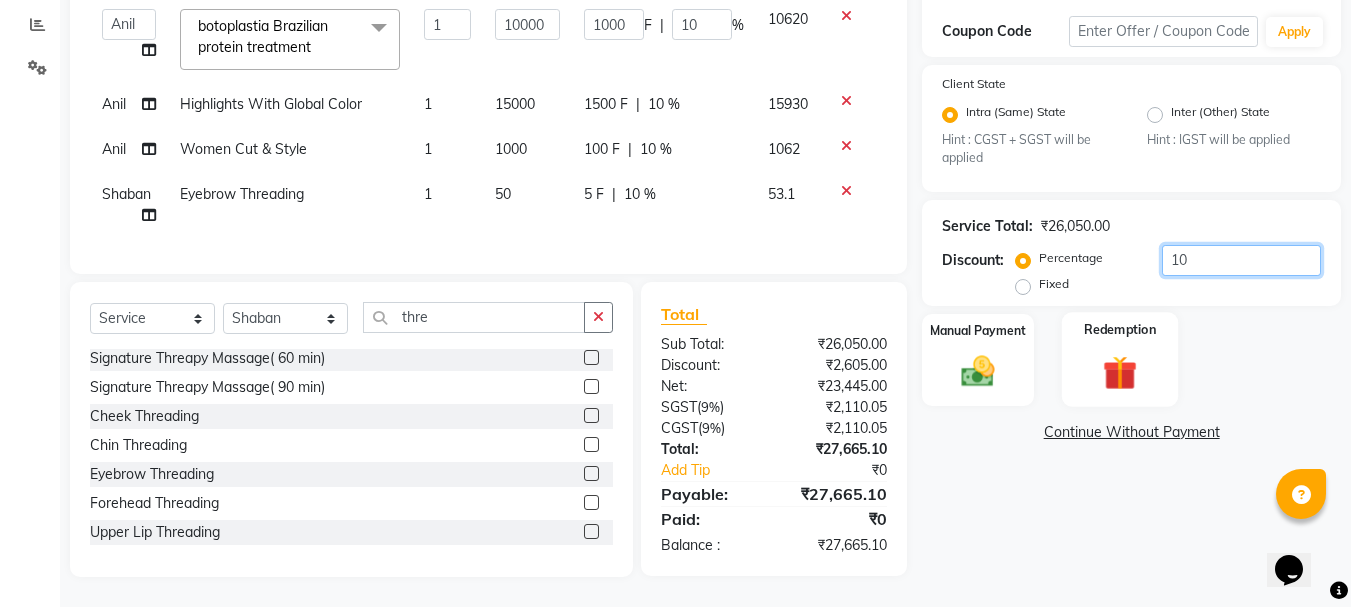 type on "1" 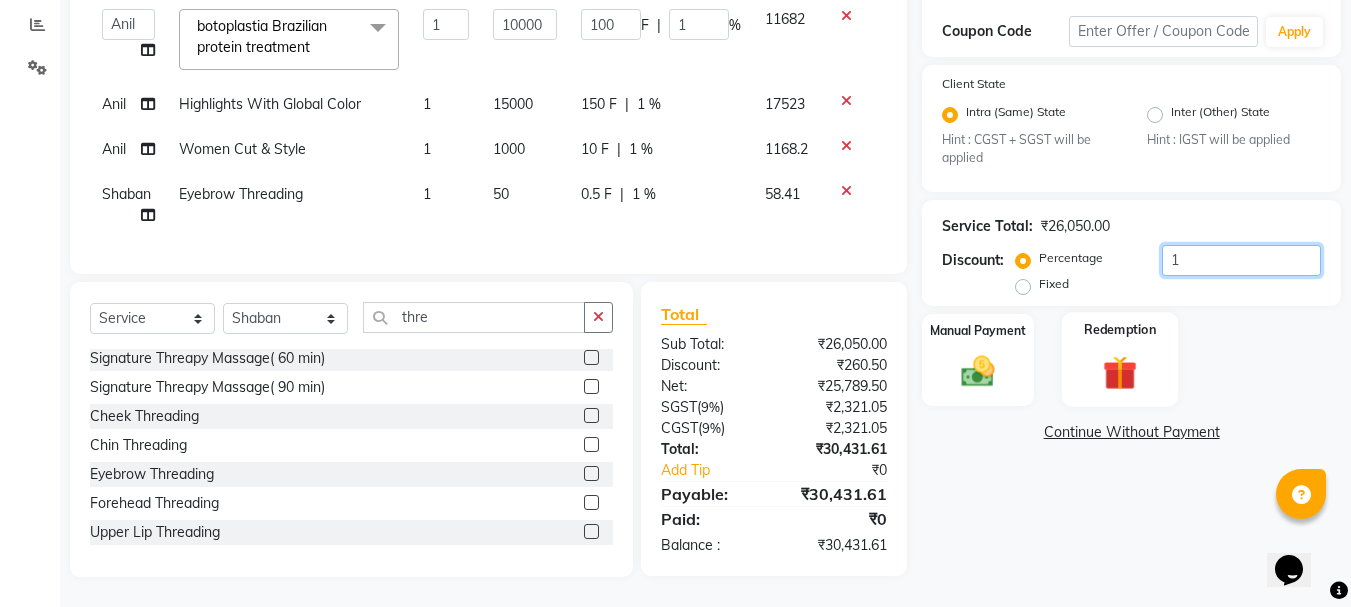 type on "12" 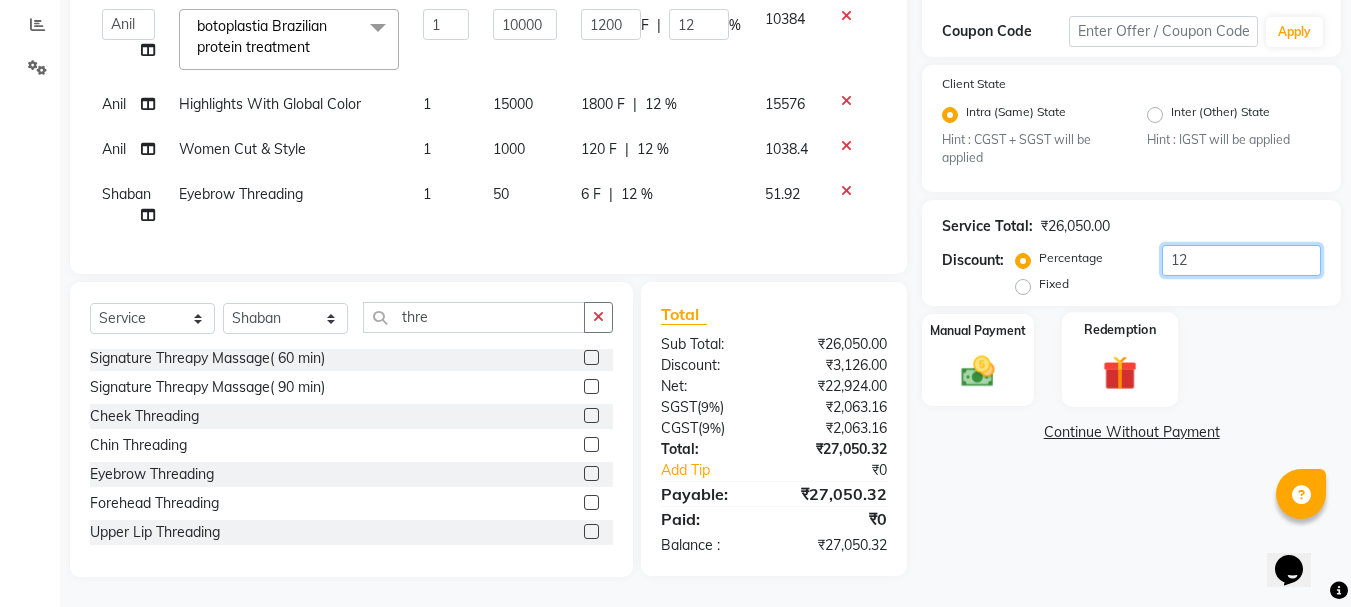 type on "1" 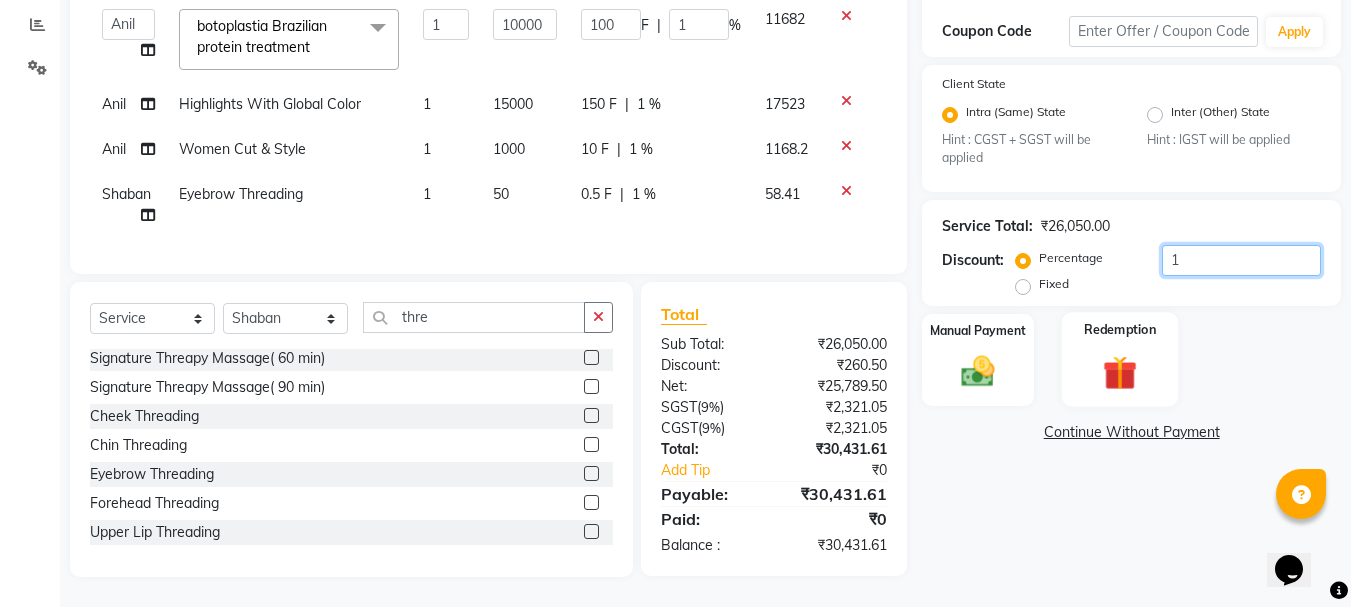 type on "15" 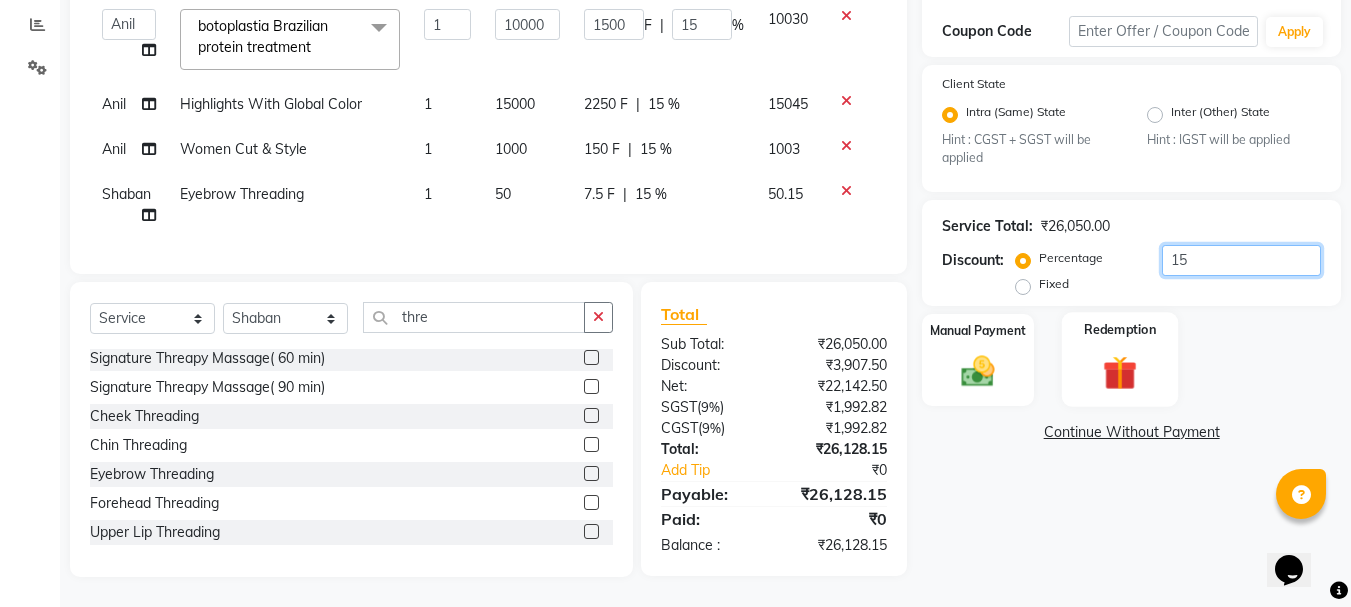type on "15.6" 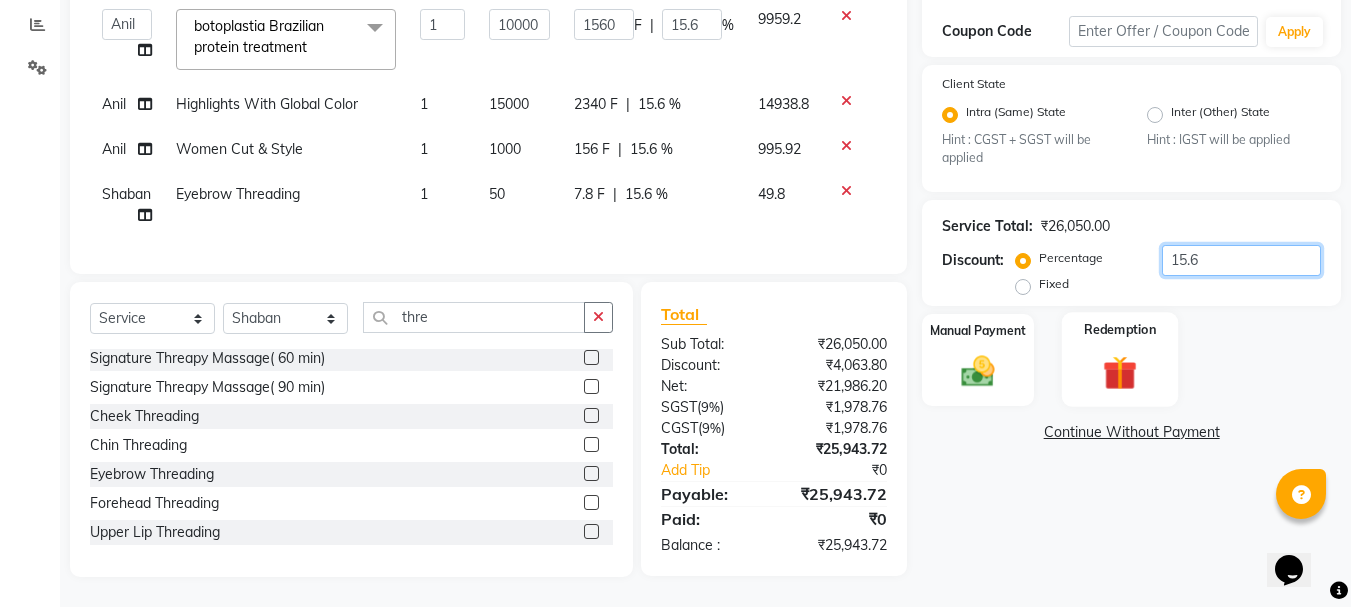 type on "15" 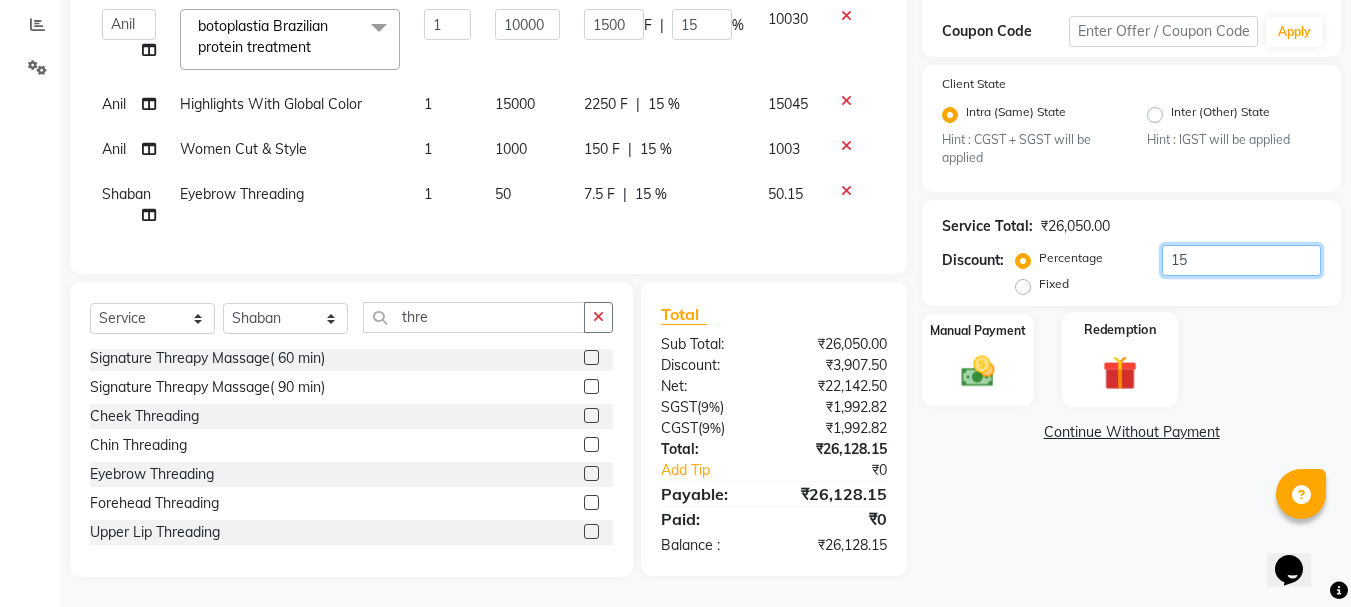 type on "15.9" 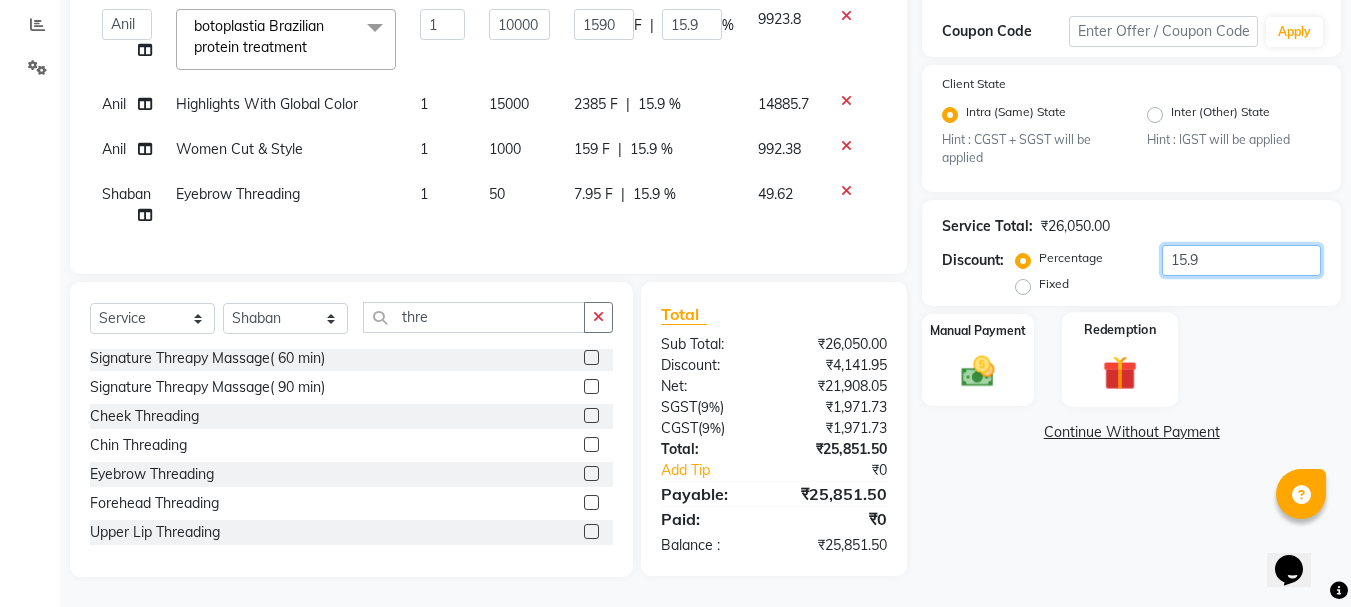 type on "15" 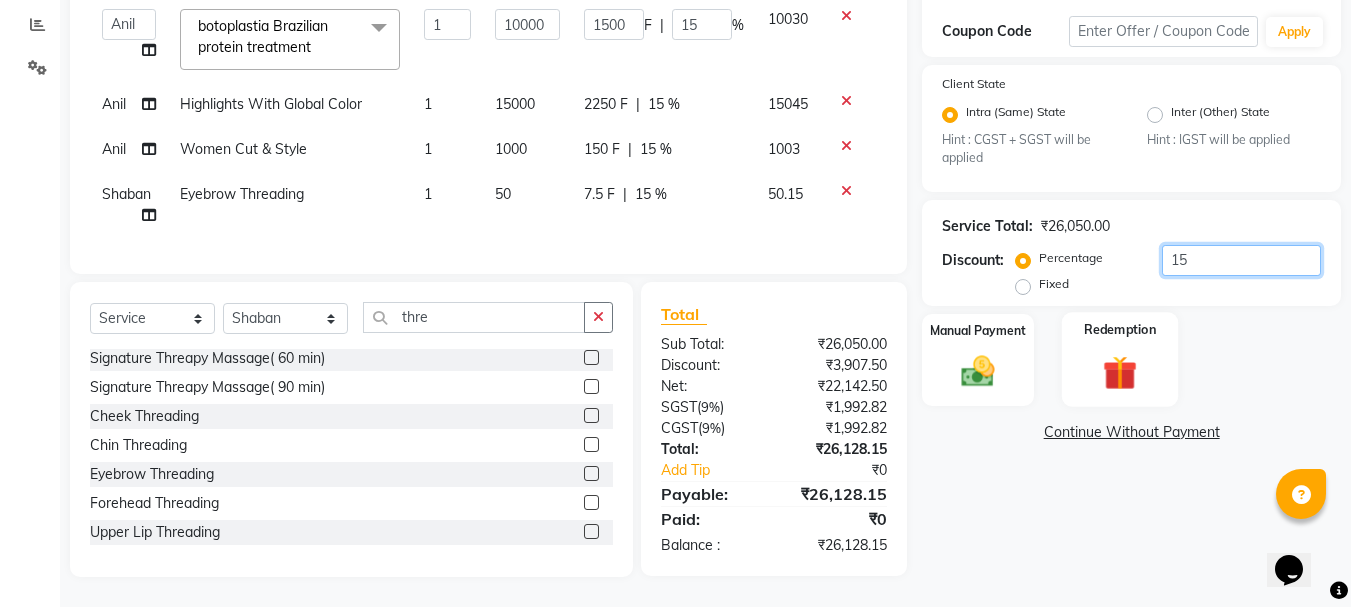 type on "1" 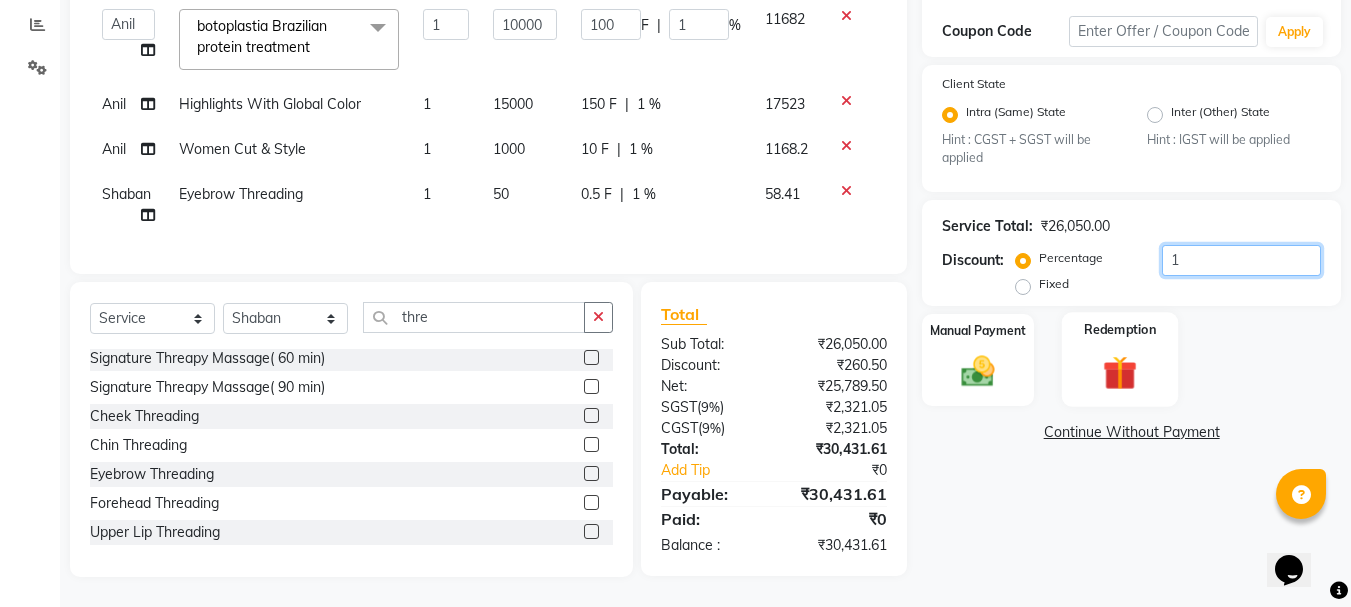 type on "16" 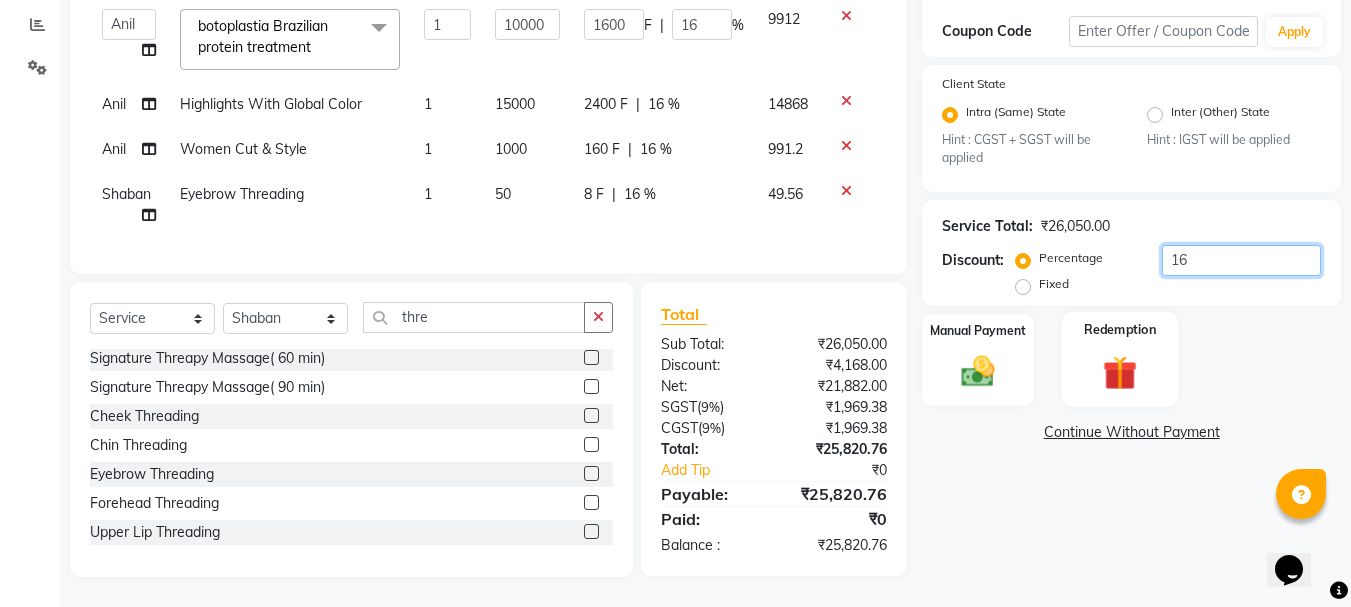 type on "1" 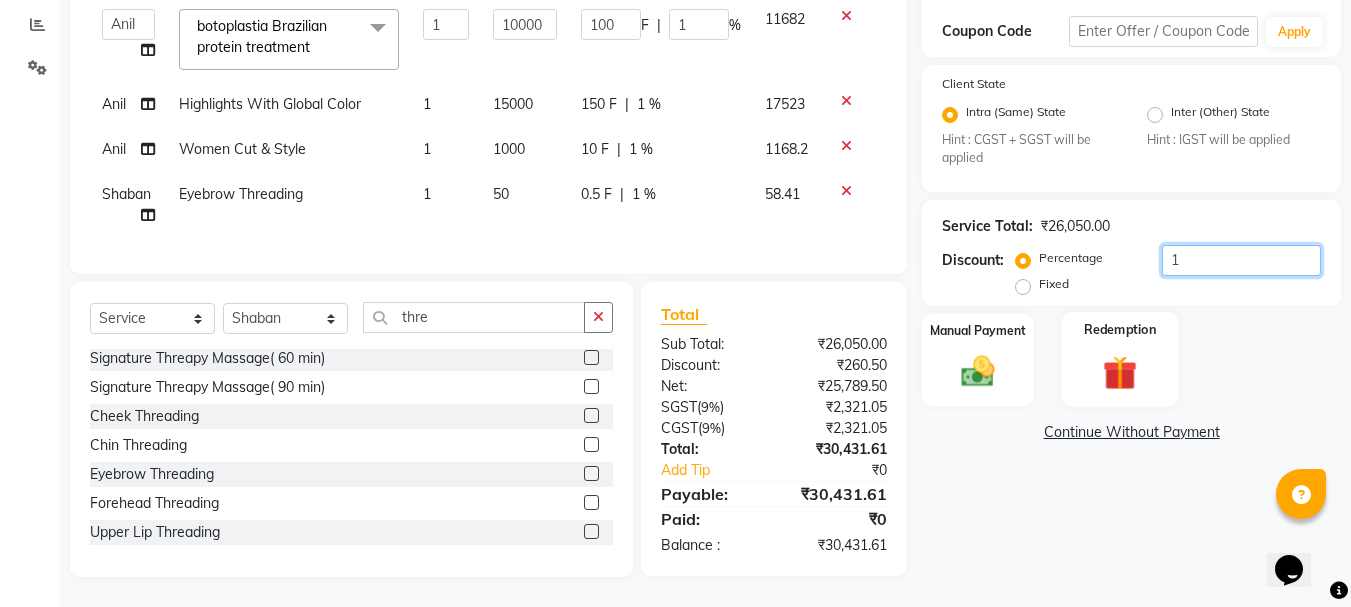type on "17" 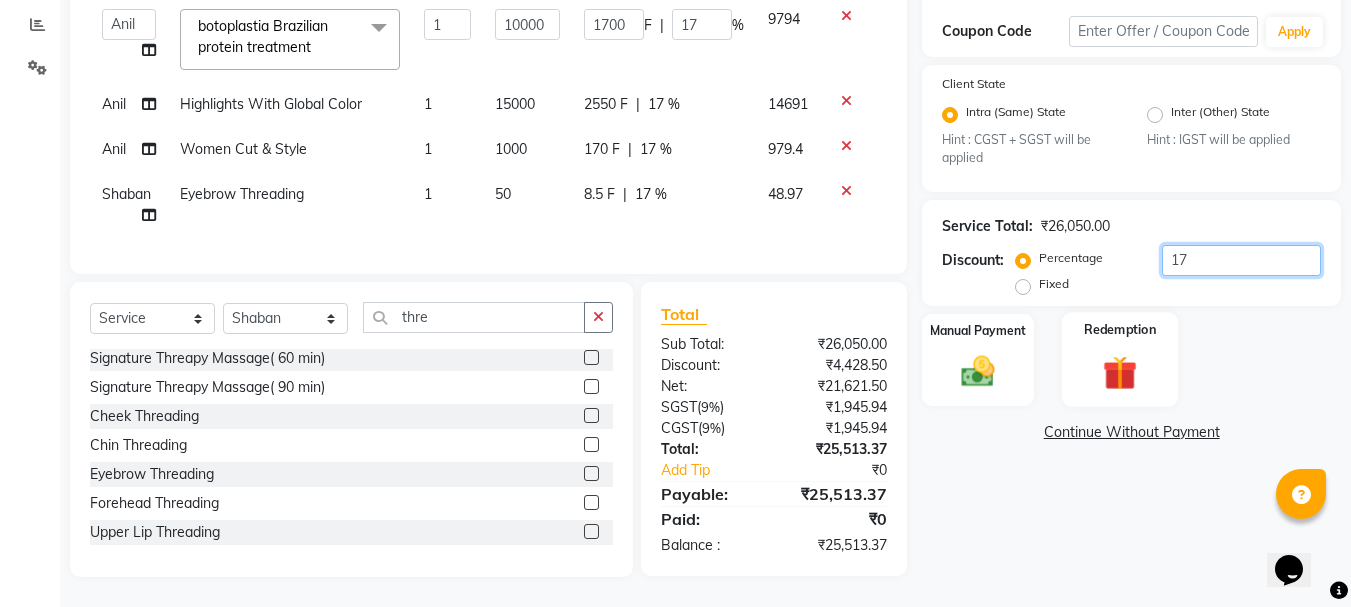 type on "1" 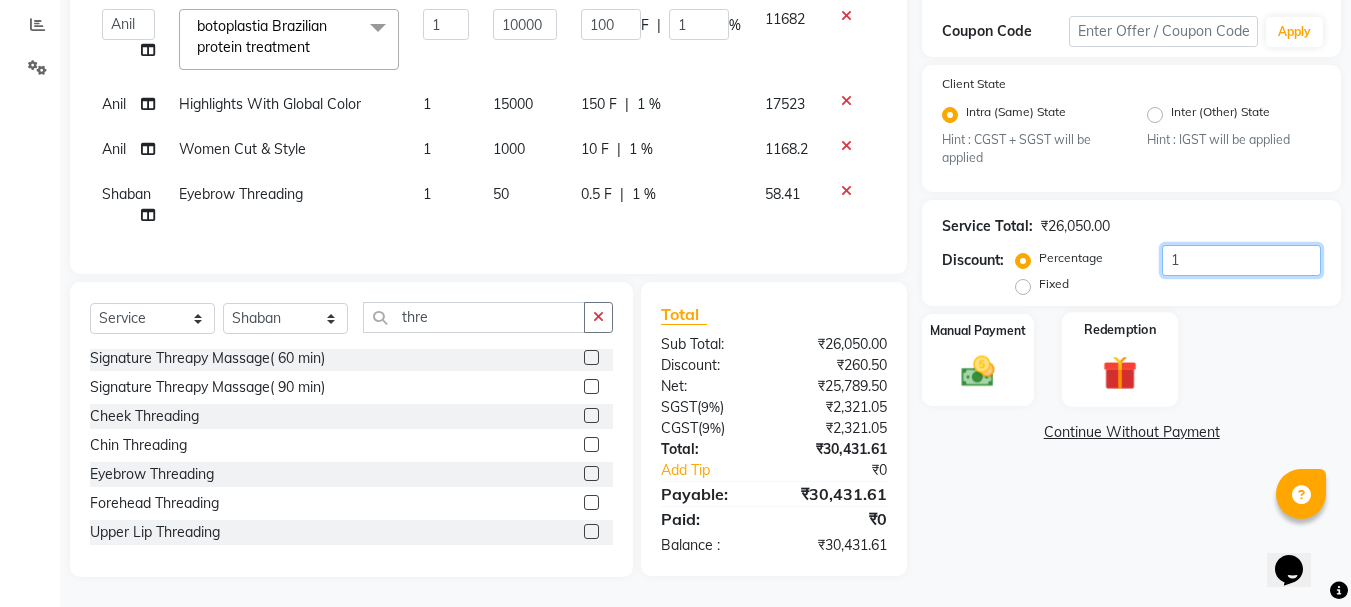 type on "18" 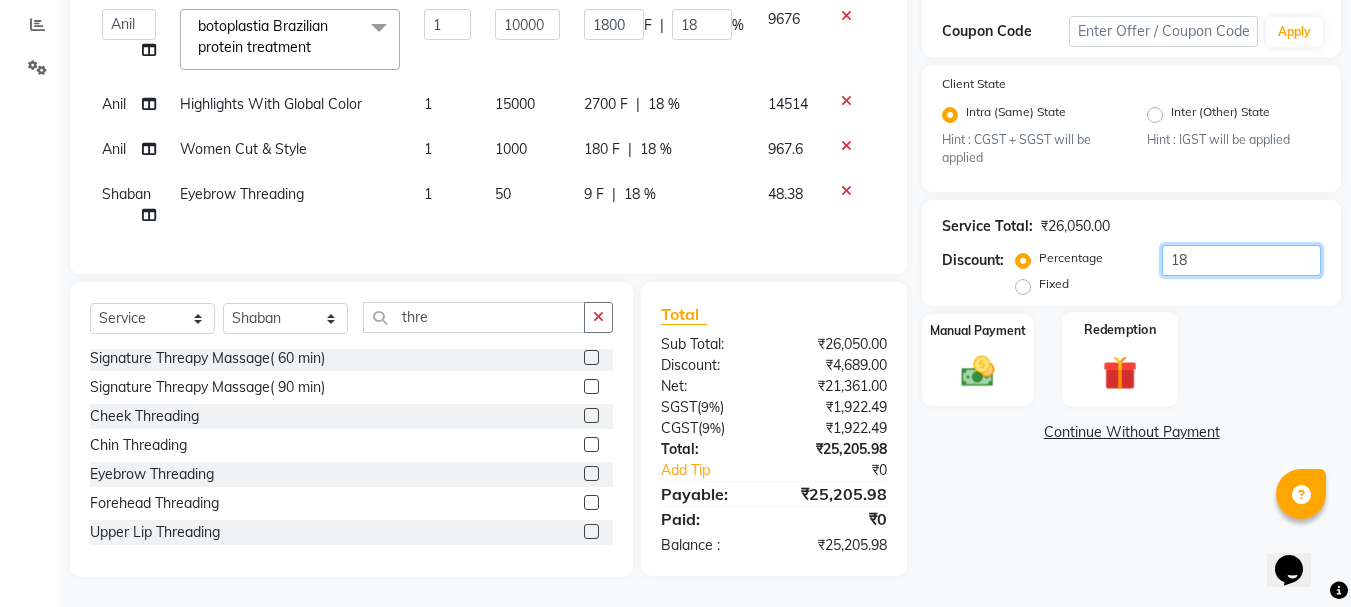 type on "1" 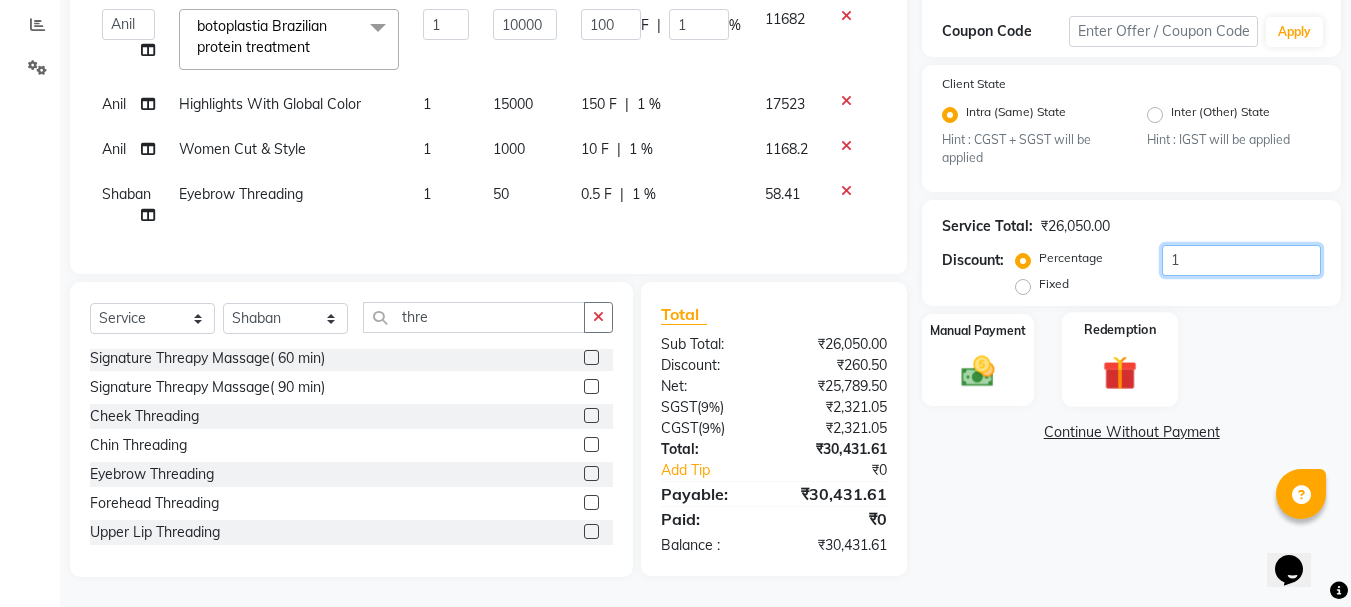 type on "15" 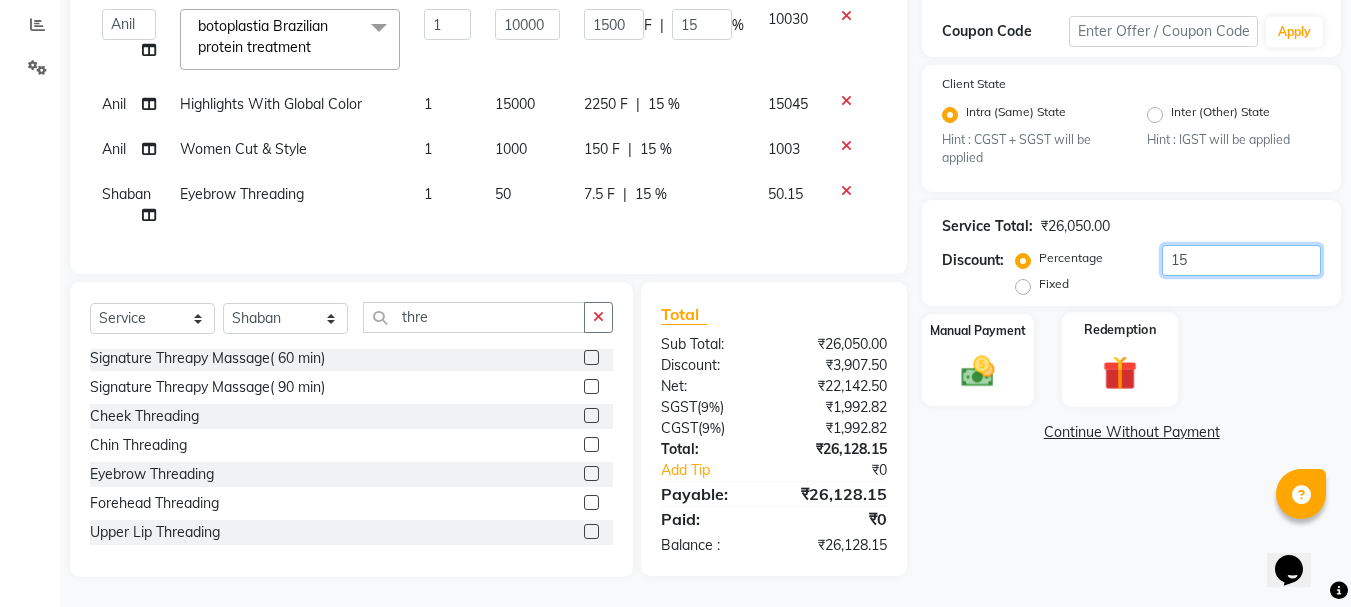 type on "1" 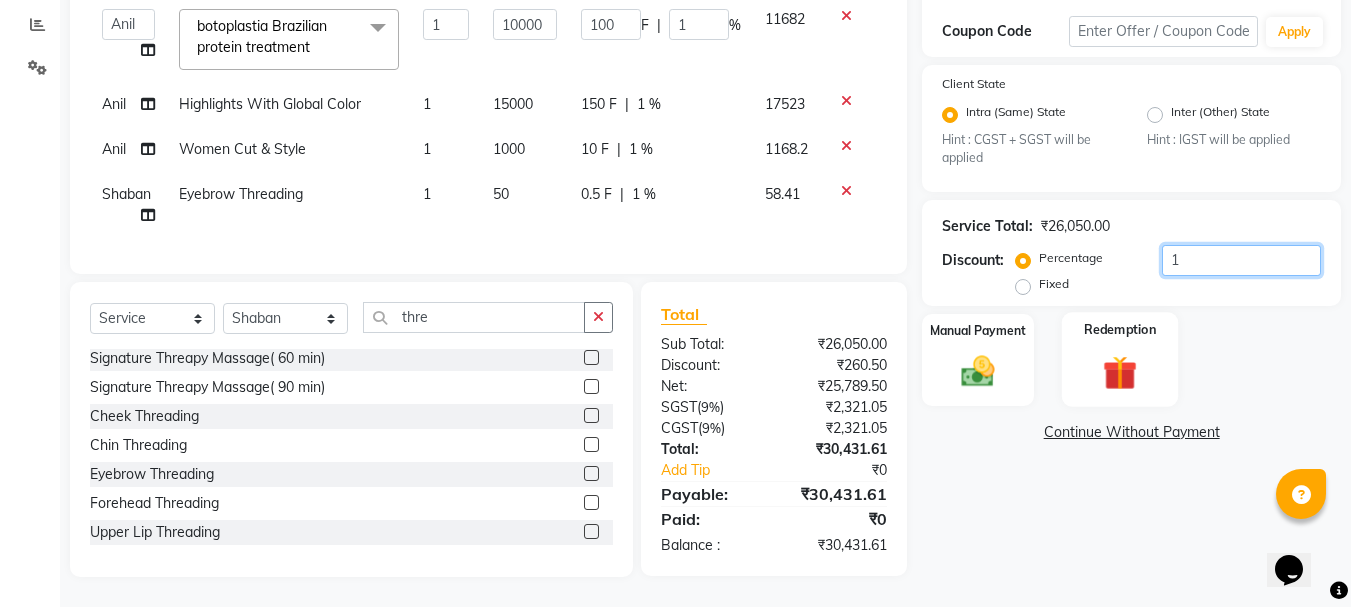 type on "17" 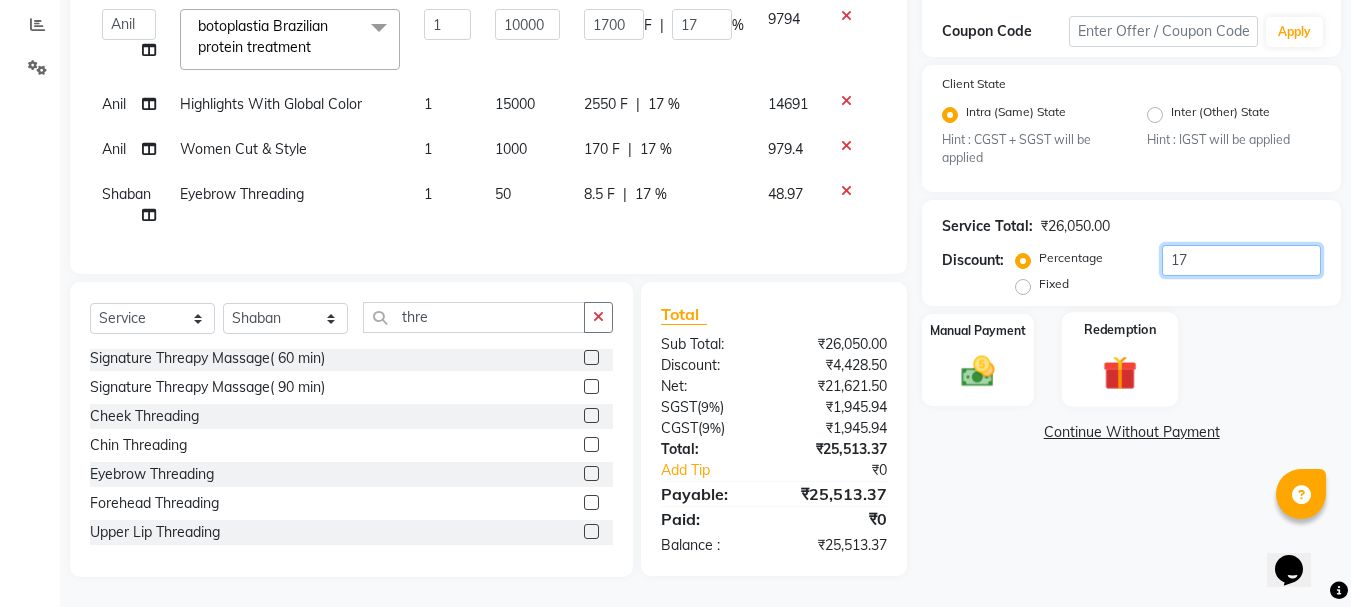 type on "17.5" 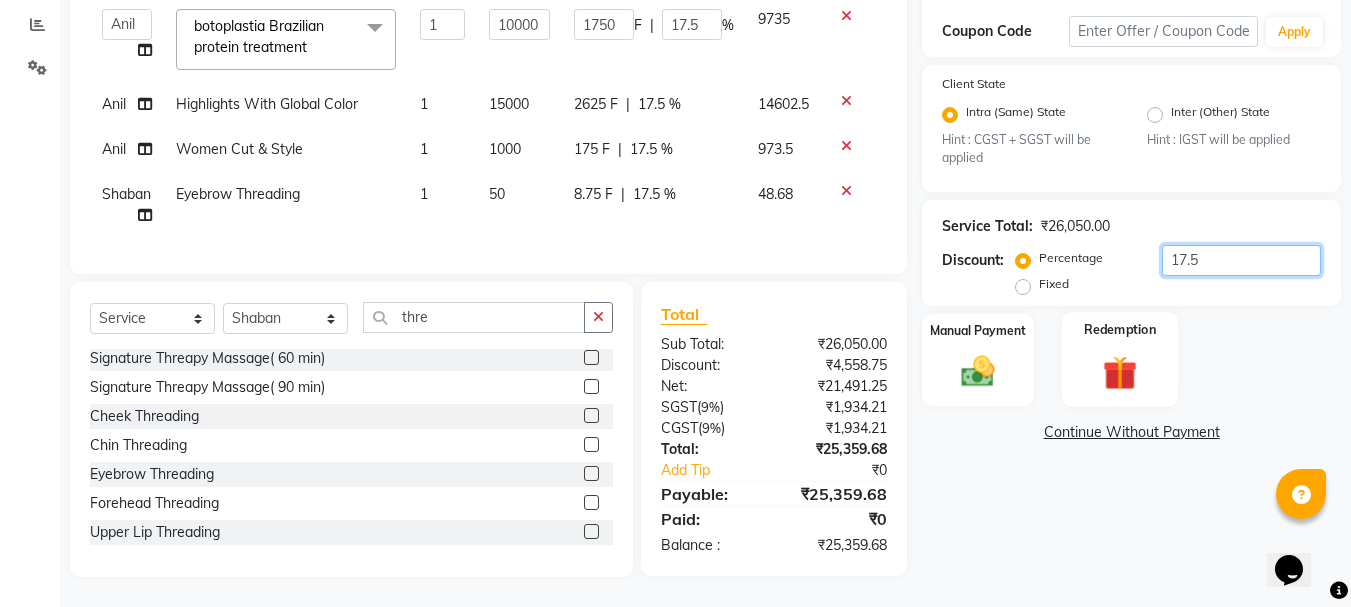type on "17" 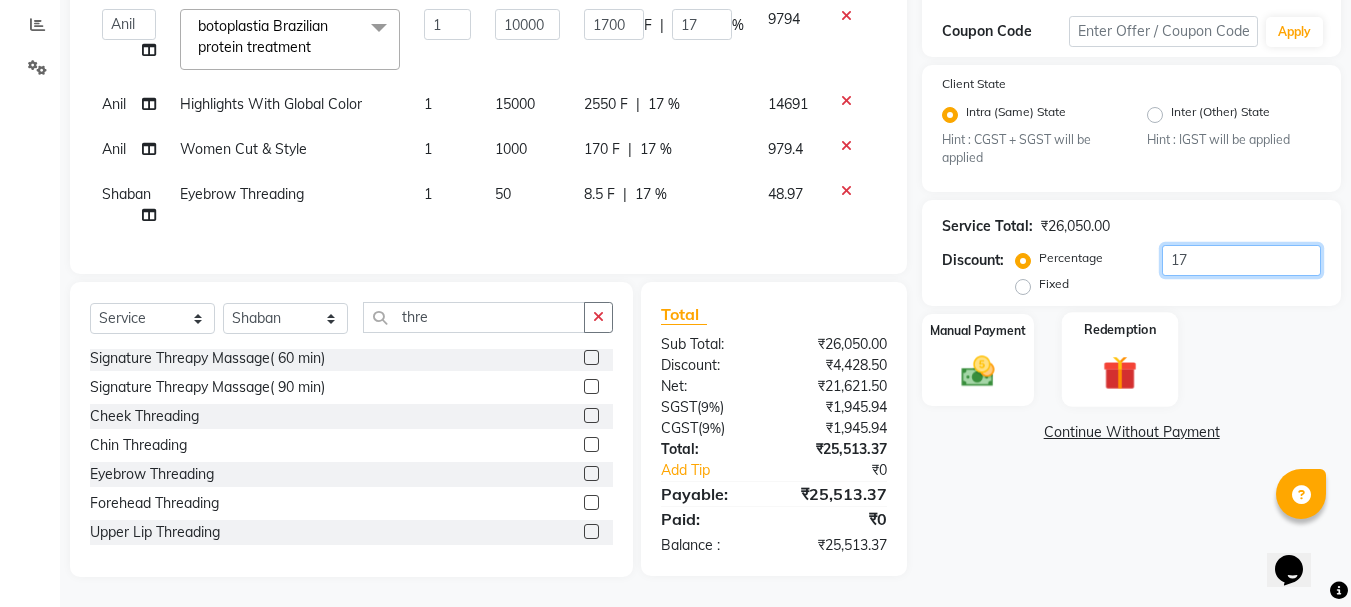 type on "1" 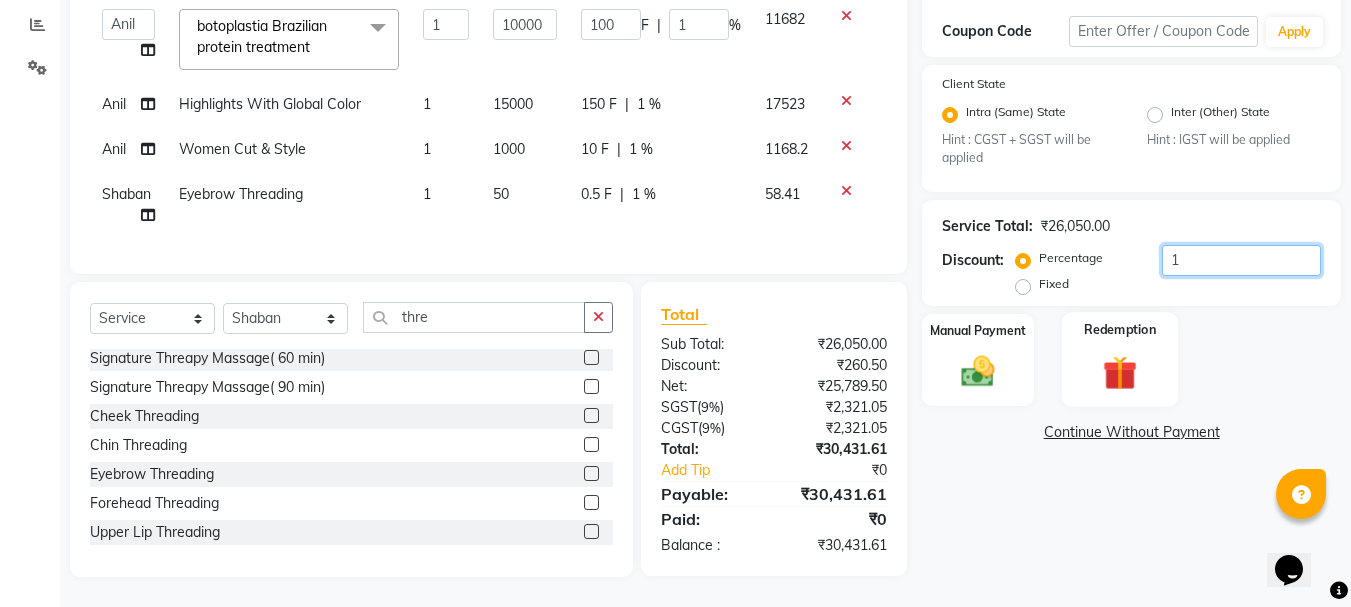 type 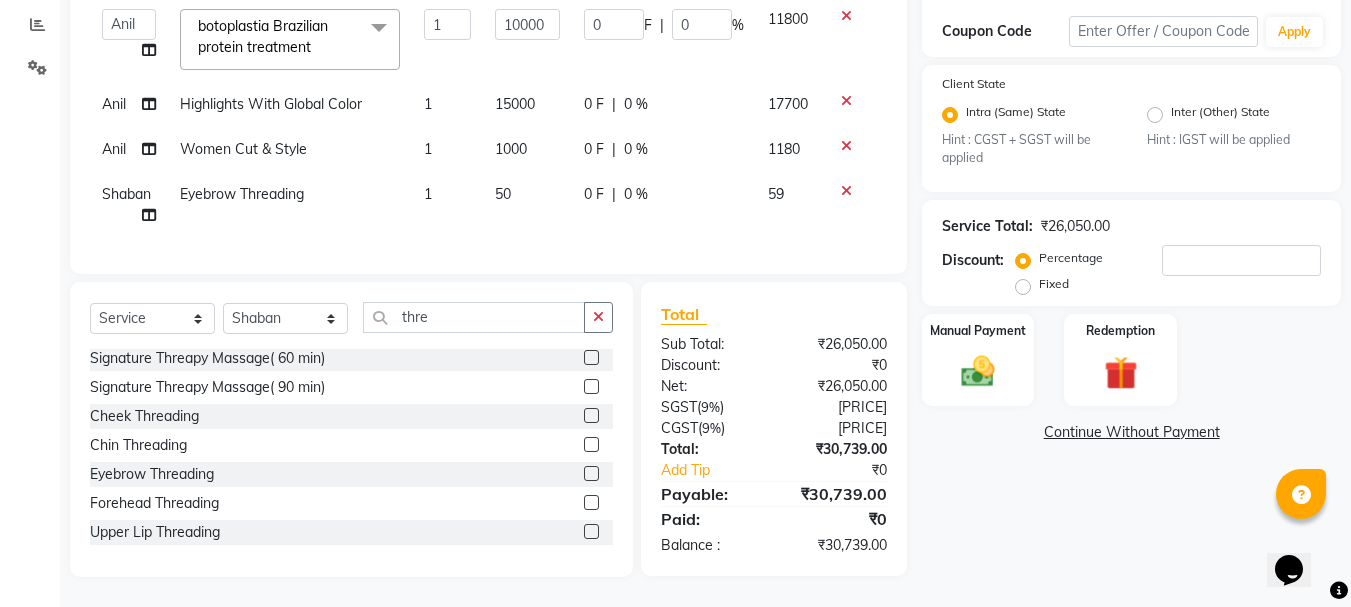 click on "Fixed" 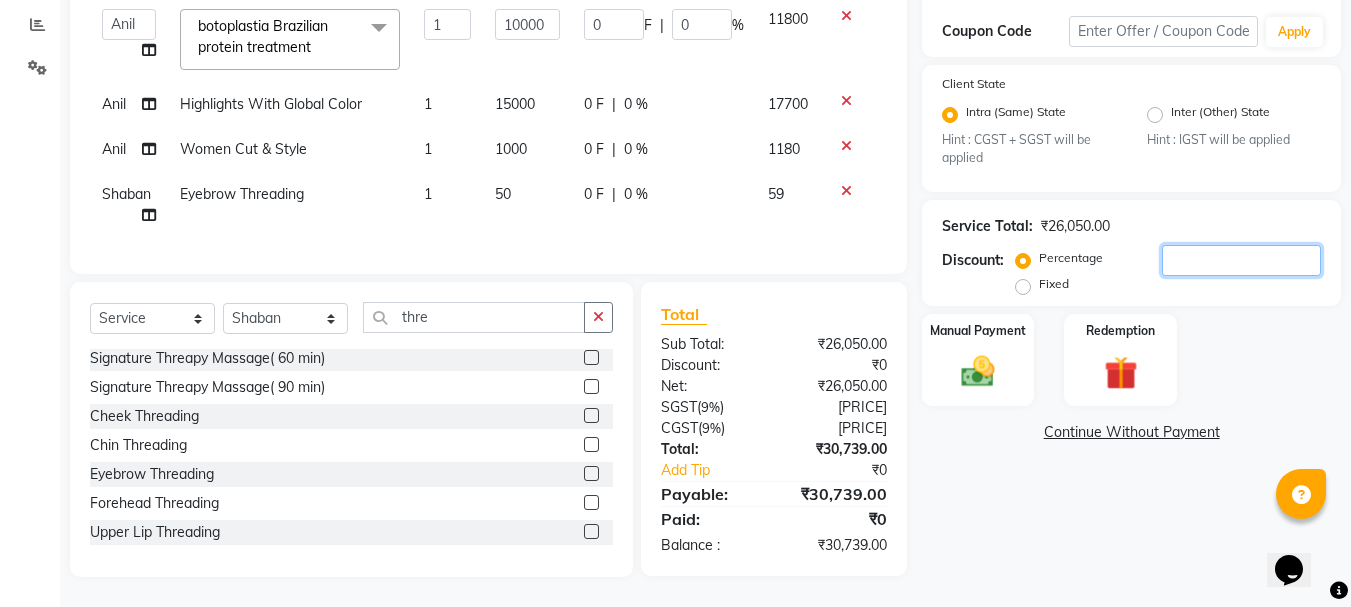 click 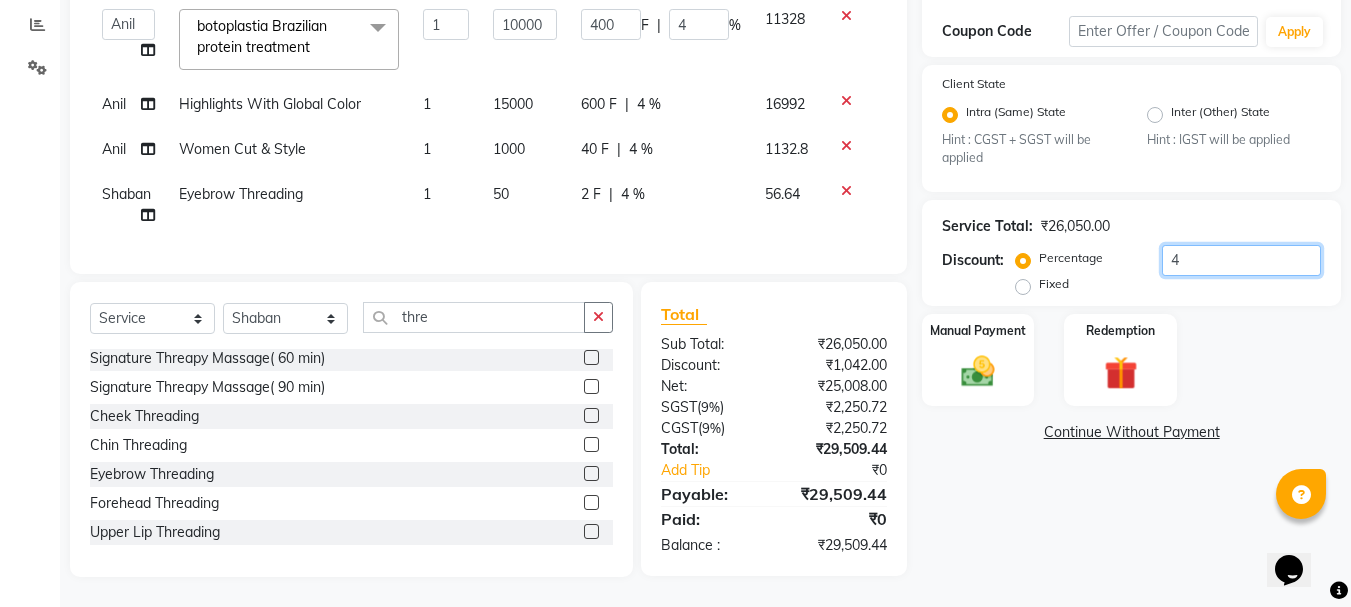 type 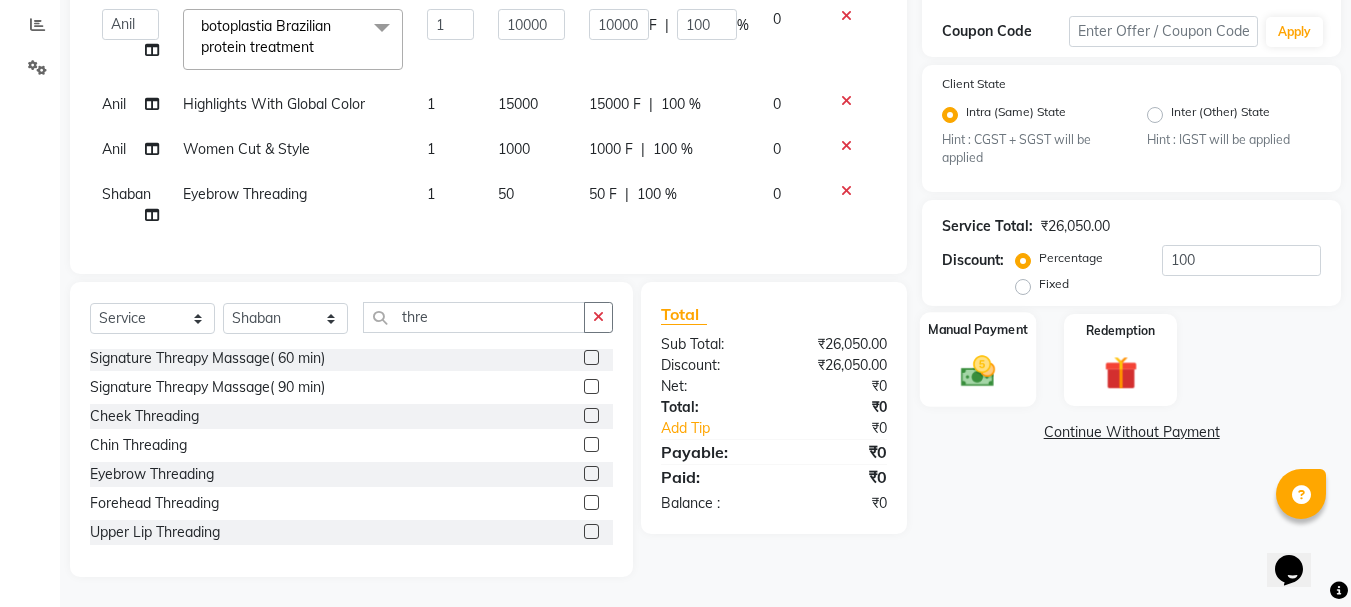 click 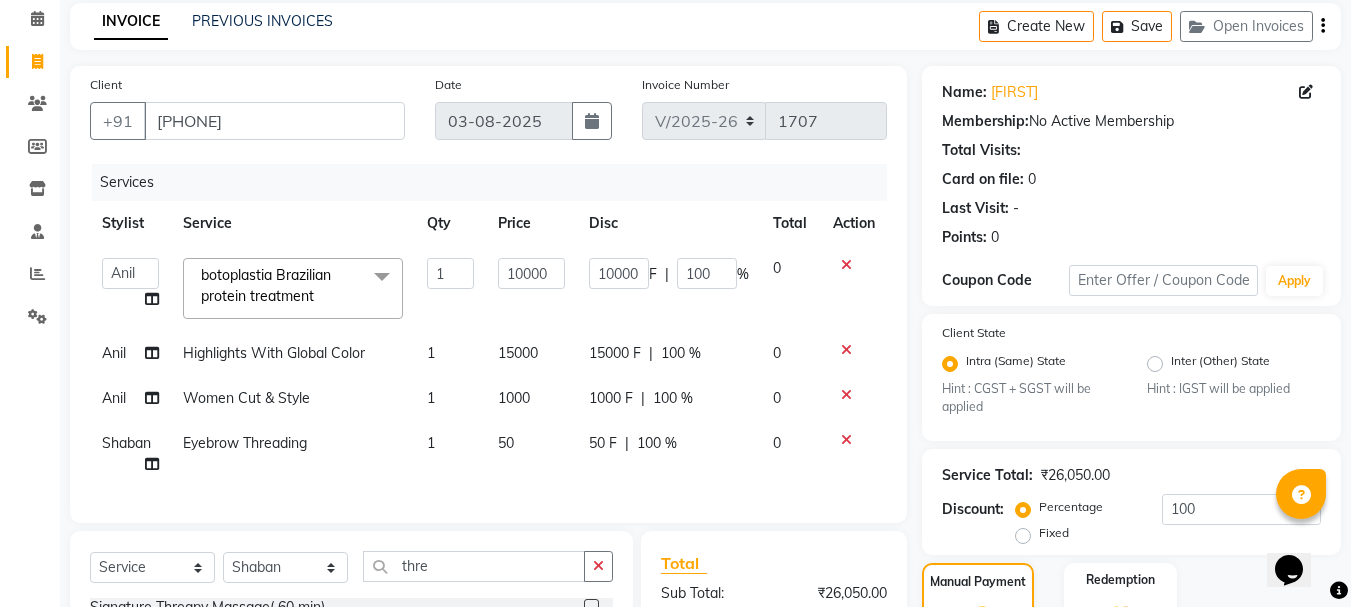 scroll, scrollTop: 95, scrollLeft: 0, axis: vertical 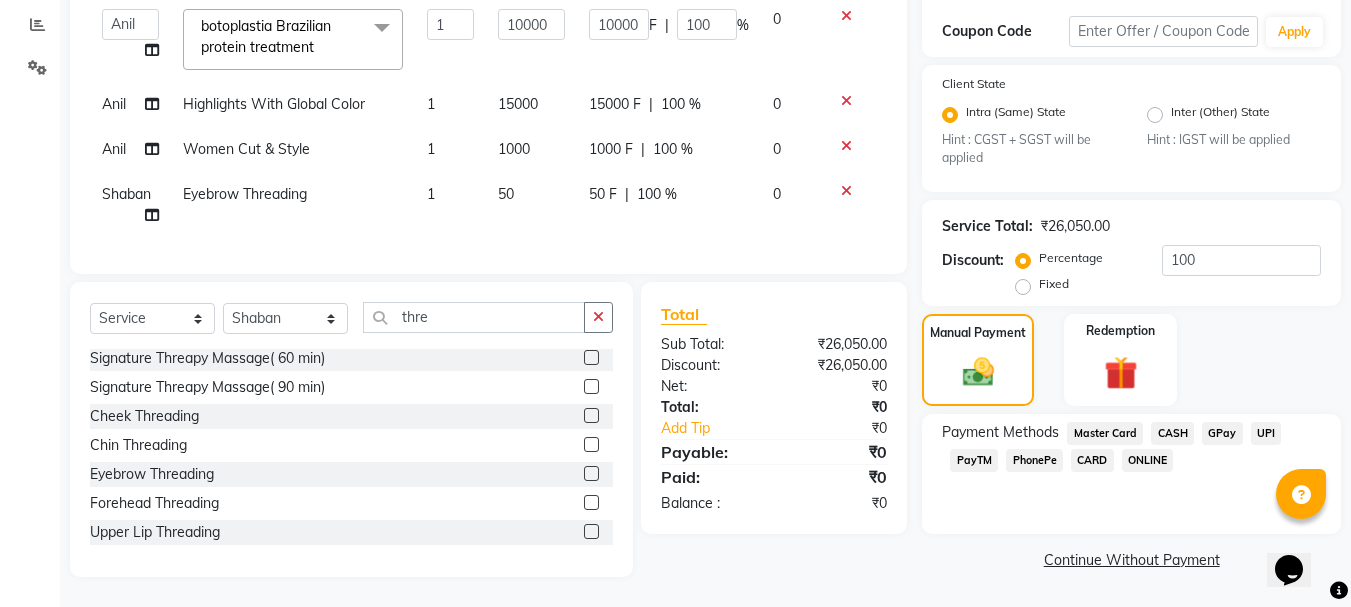 click on "CASH" 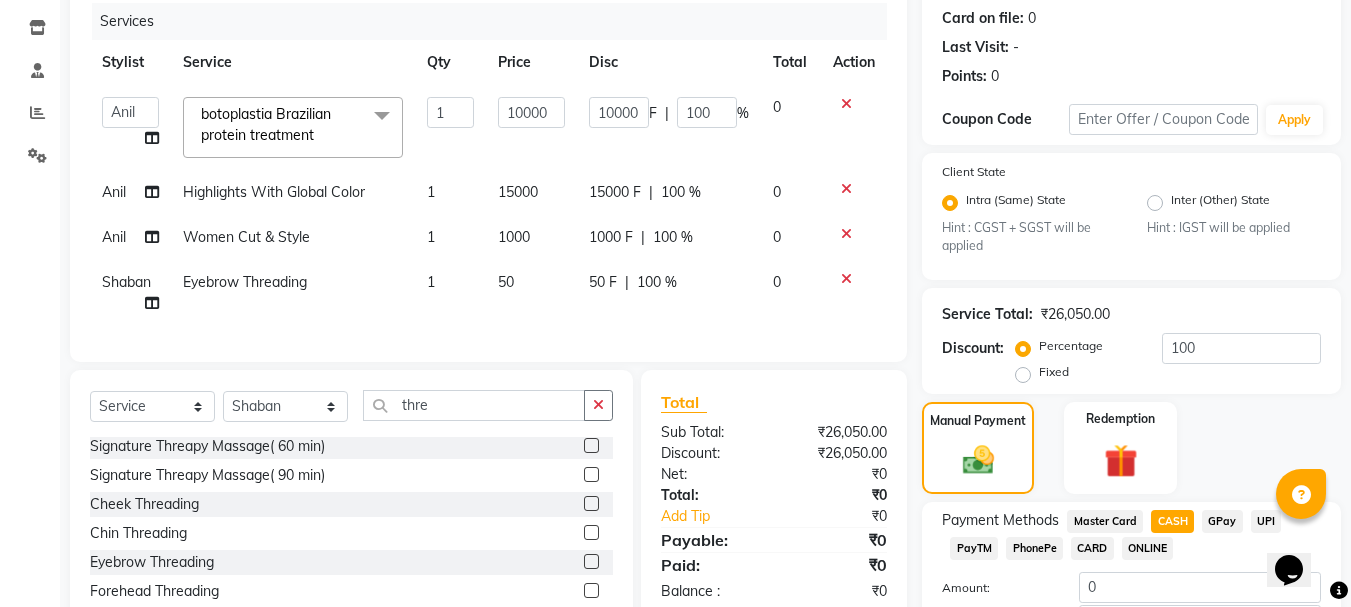 scroll, scrollTop: 240, scrollLeft: 0, axis: vertical 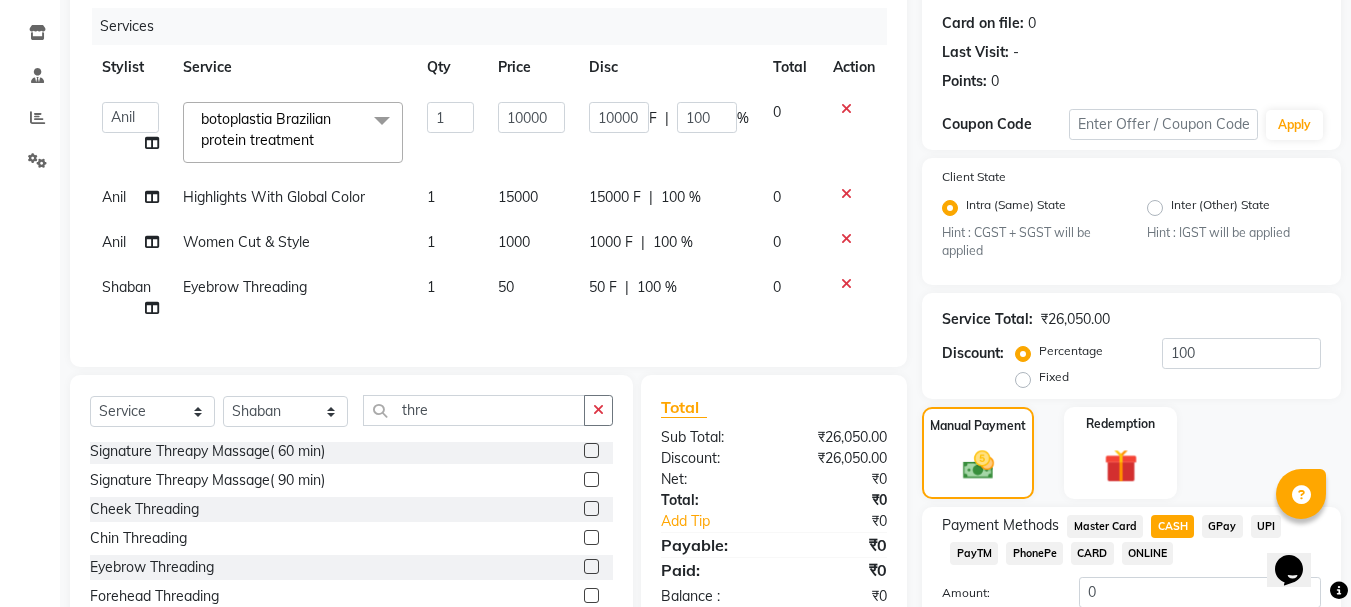 click on "0" 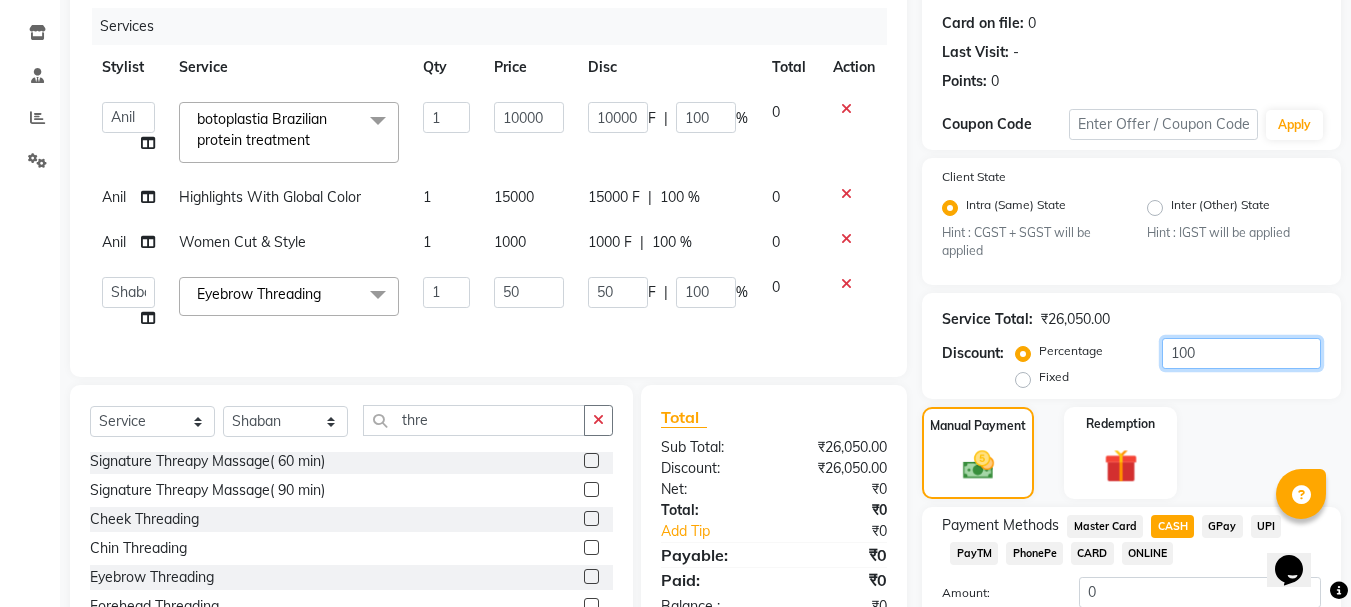 click on "100" 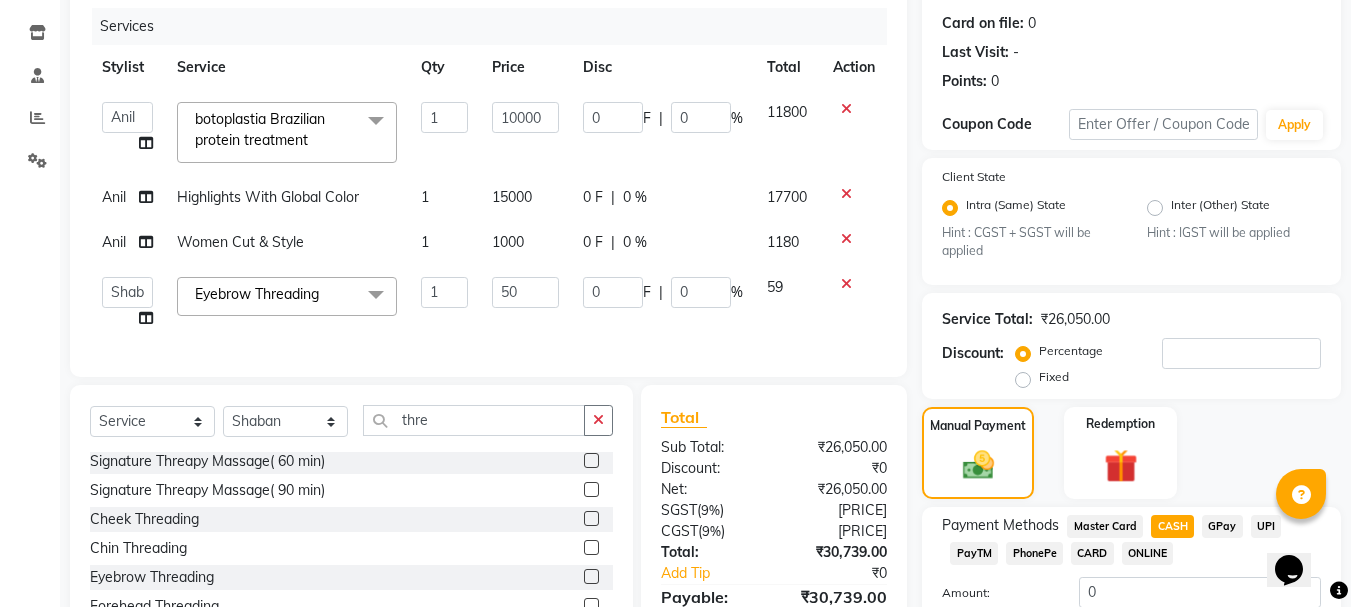click on "Fixed" 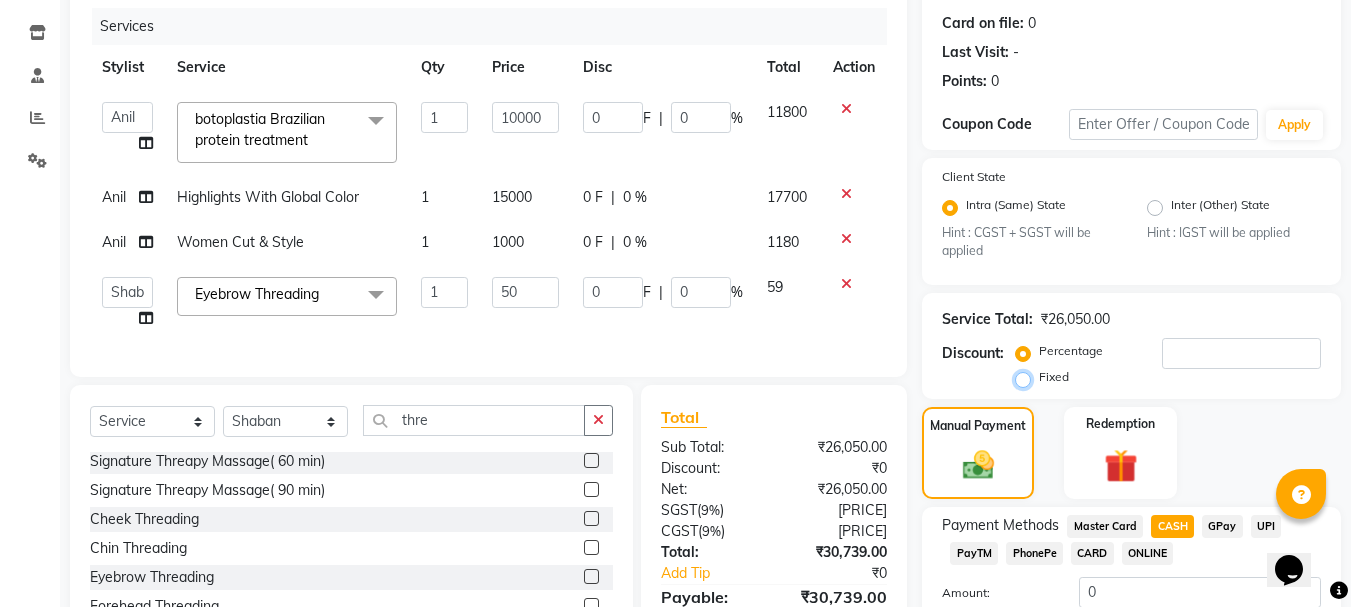 click on "Fixed" at bounding box center [1027, 377] 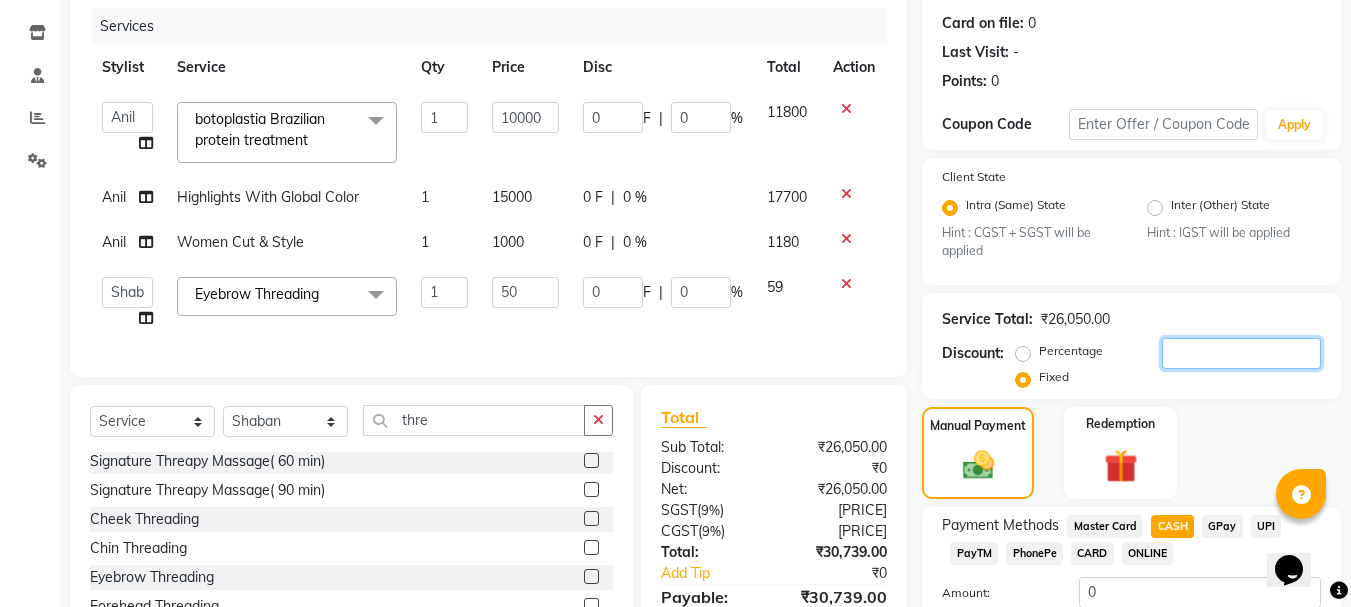 click 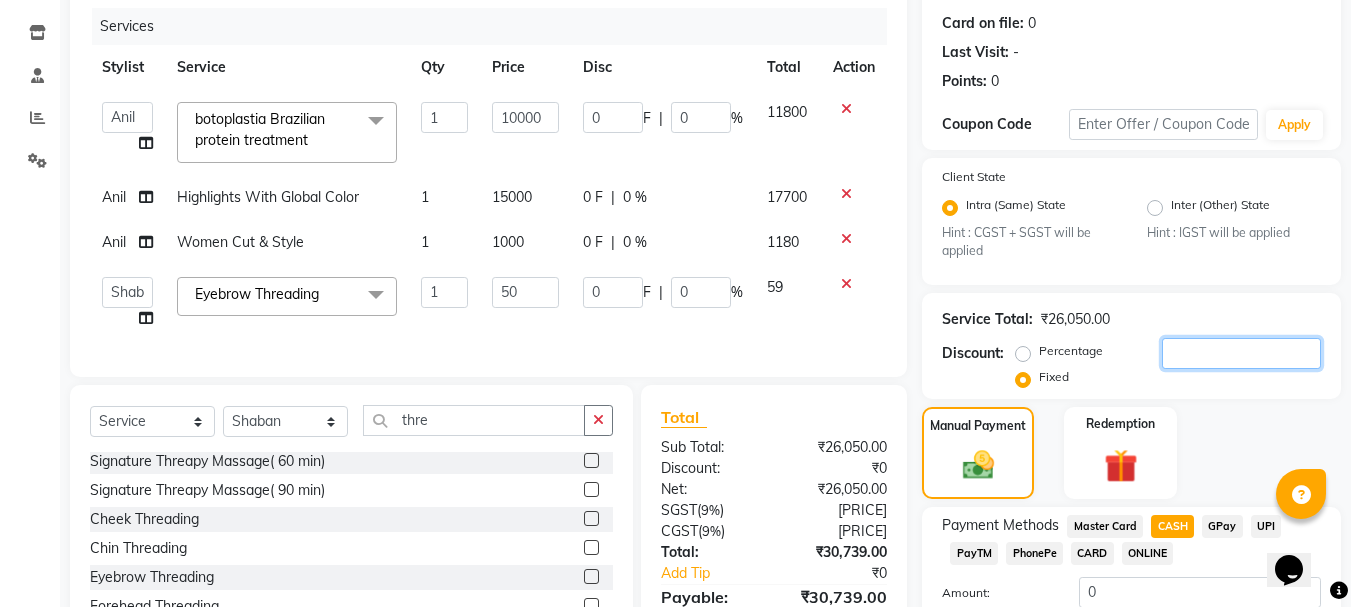scroll, scrollTop: 387, scrollLeft: 0, axis: vertical 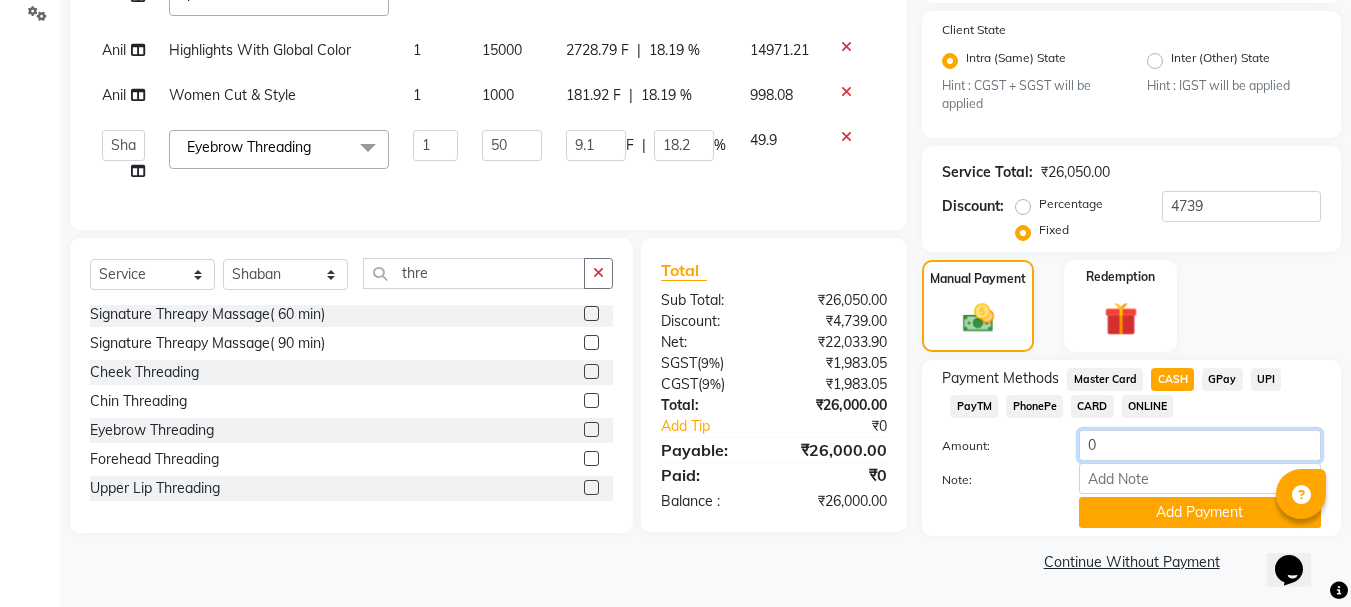 click on "0" 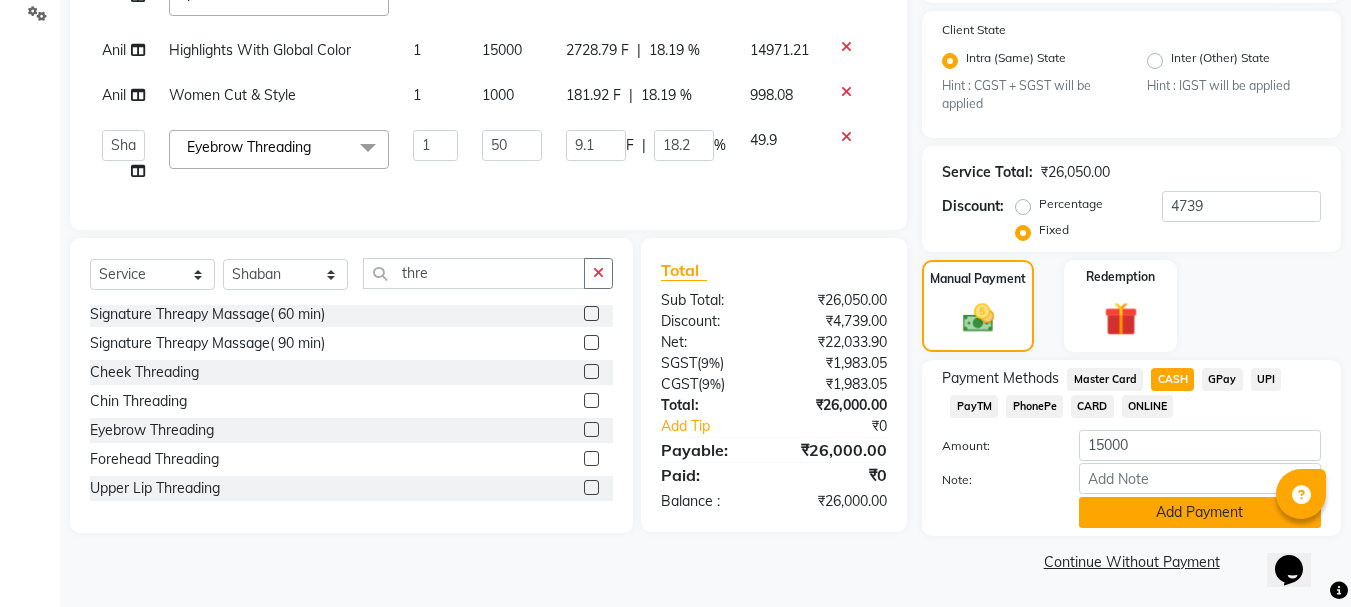 click on "Add Payment" 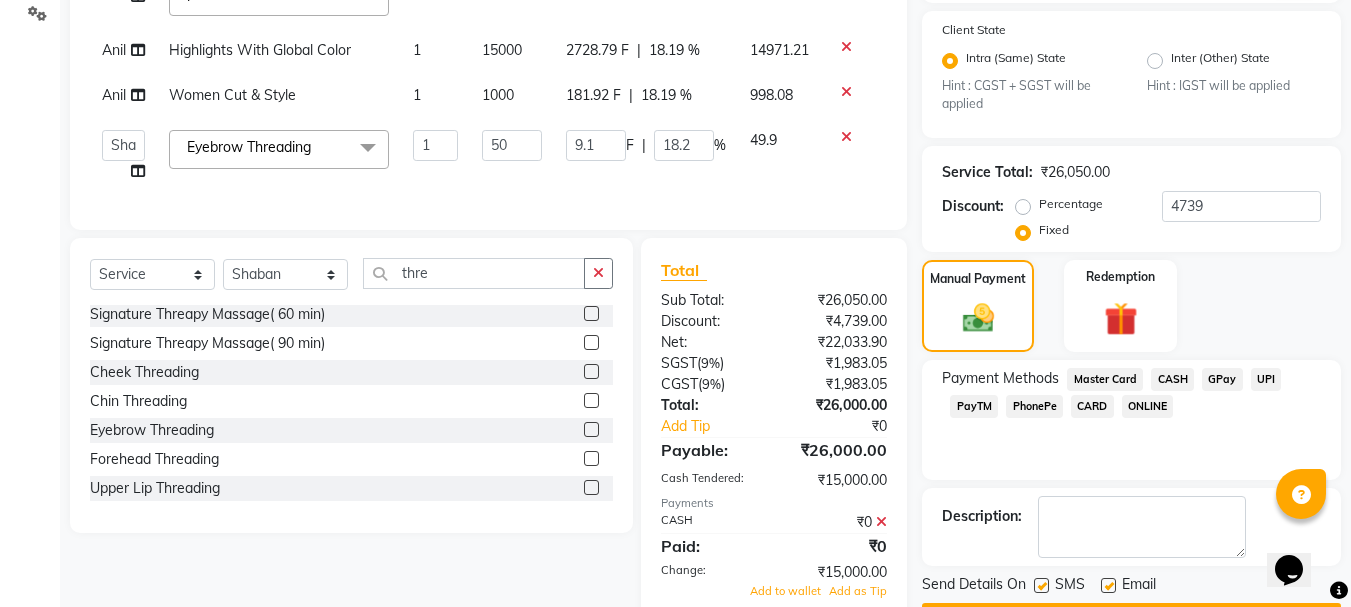 click on "GPay" 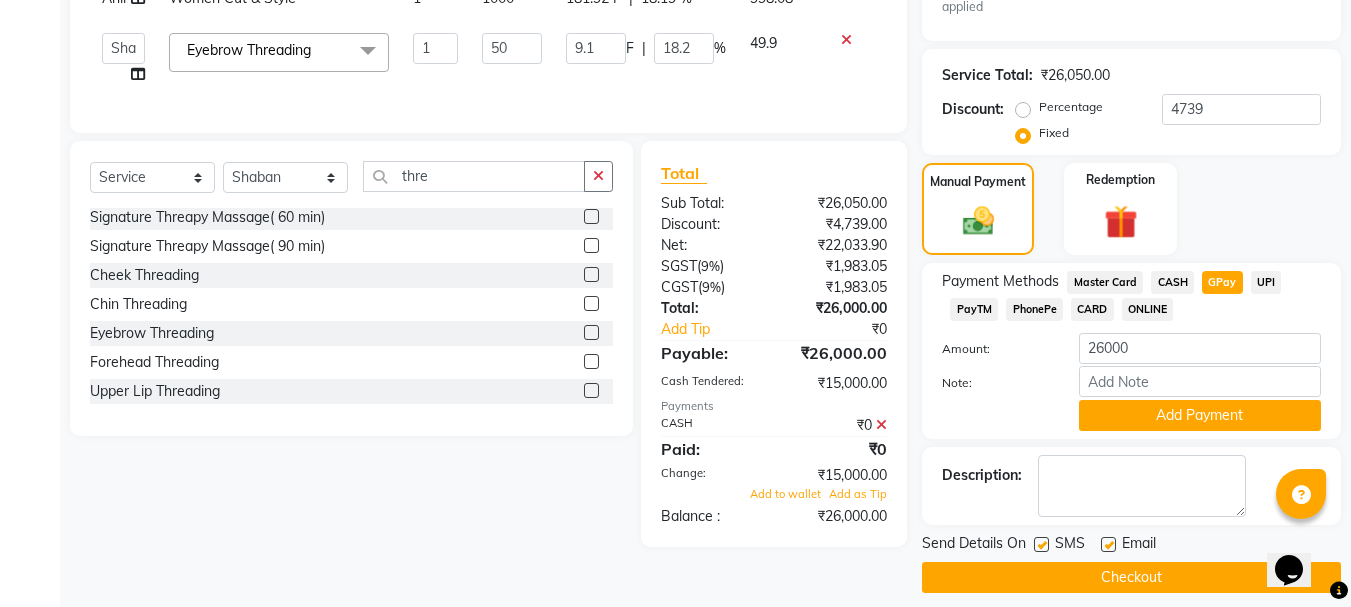 scroll, scrollTop: 500, scrollLeft: 0, axis: vertical 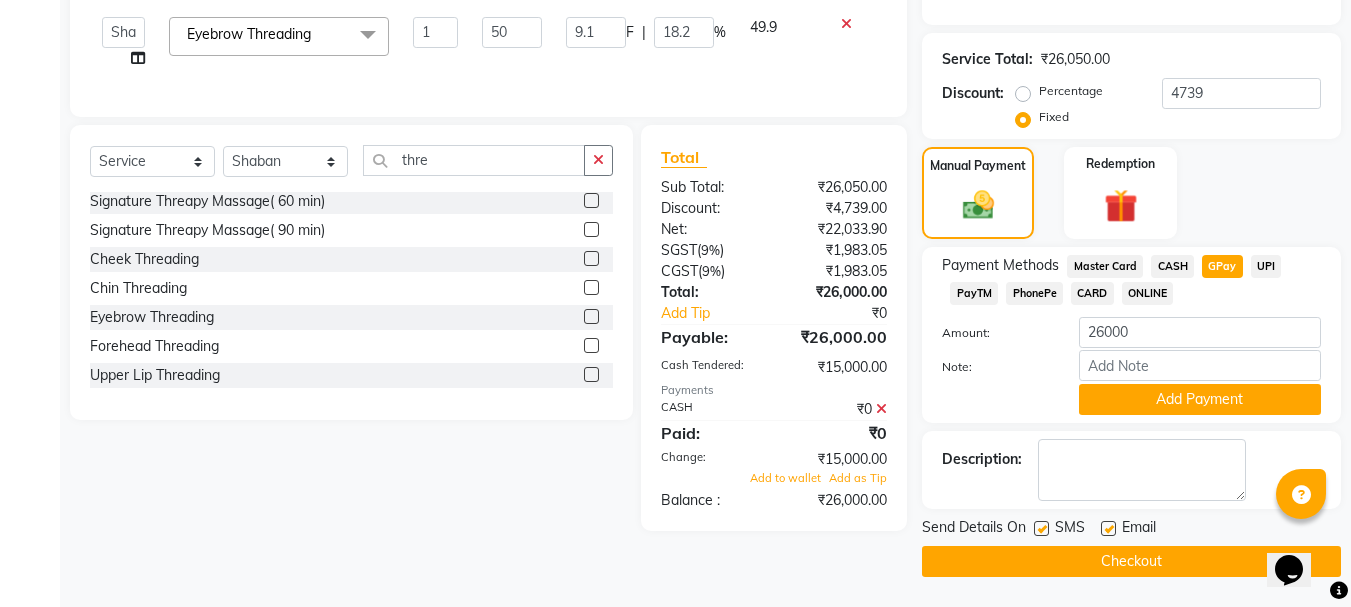 click 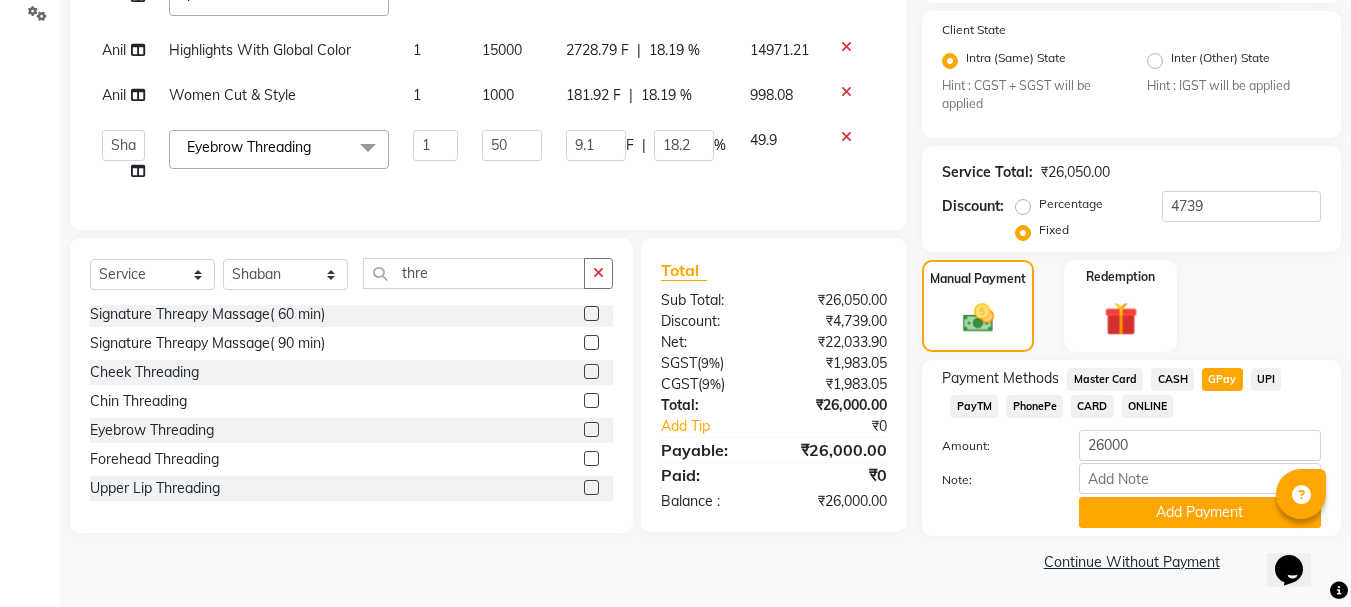 scroll, scrollTop: 387, scrollLeft: 0, axis: vertical 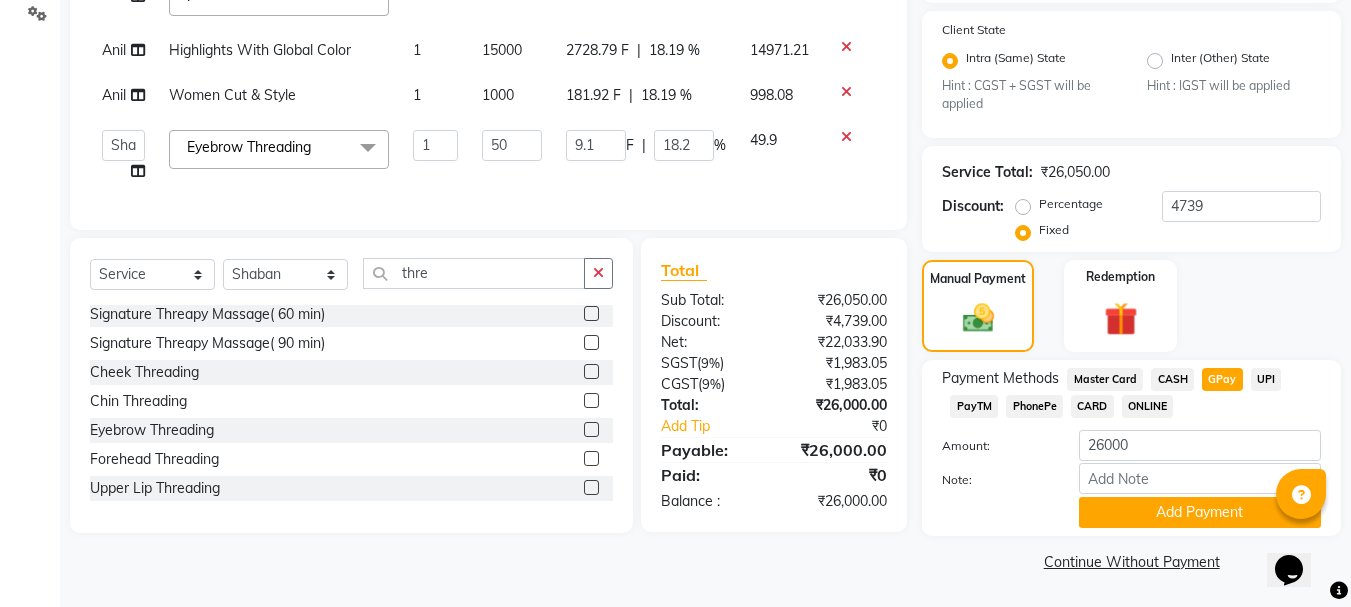 click on "CASH" 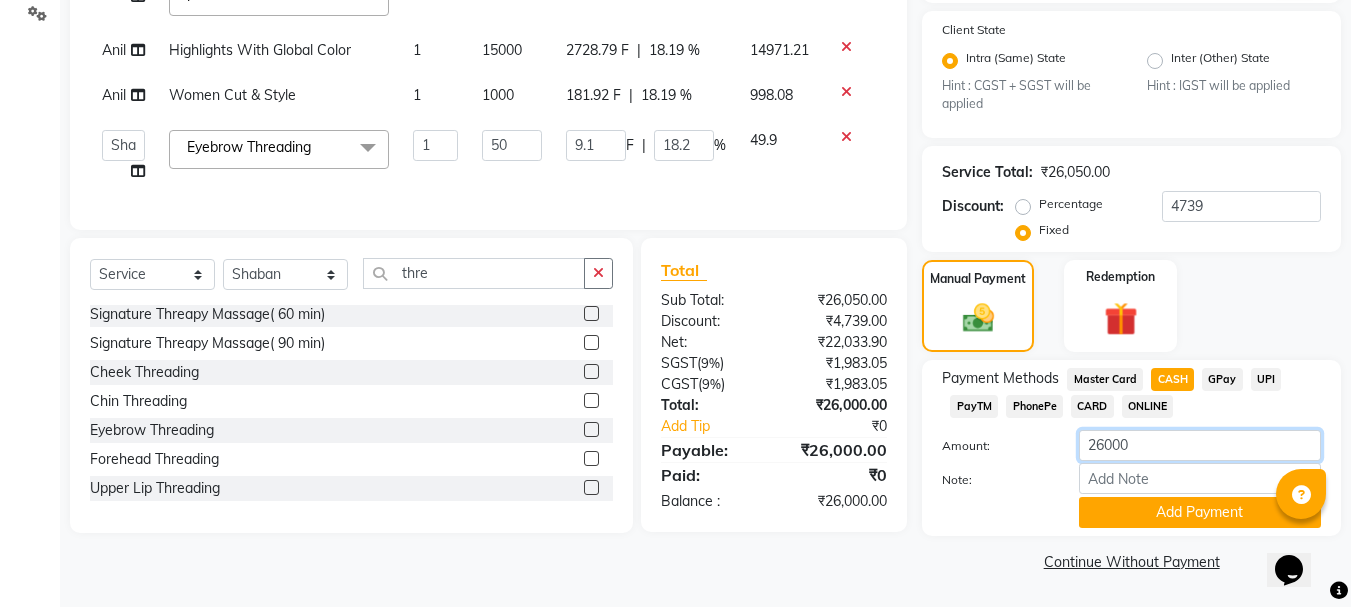click on "26000" 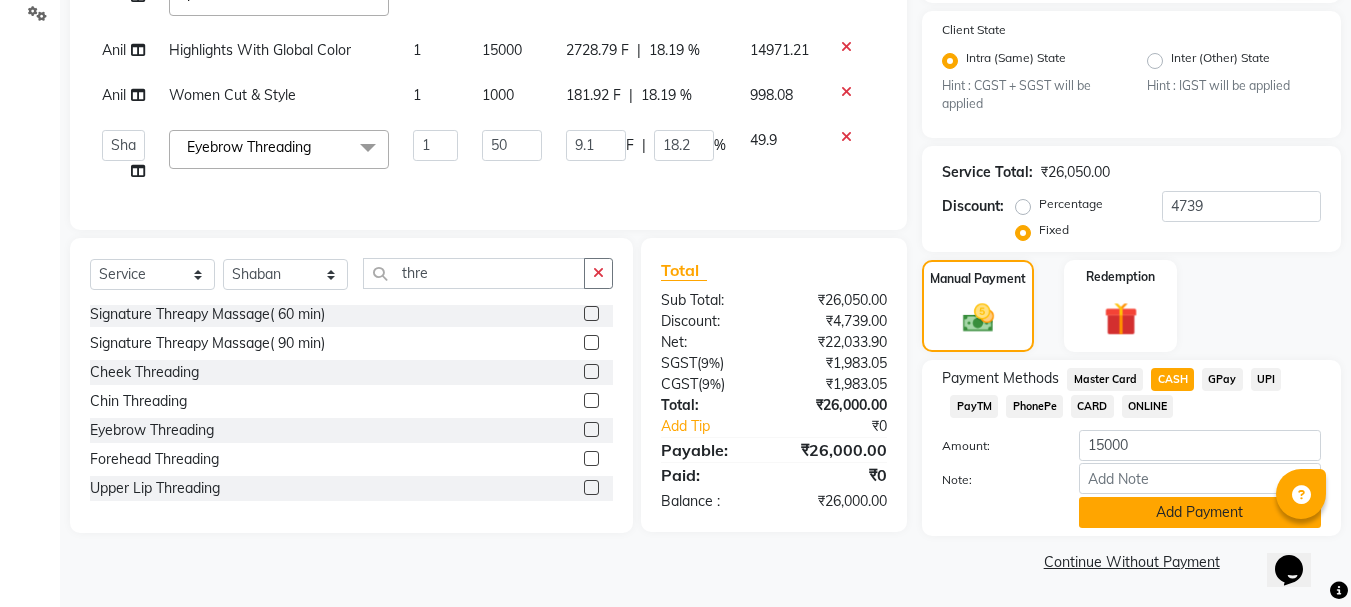 click on "Add Payment" 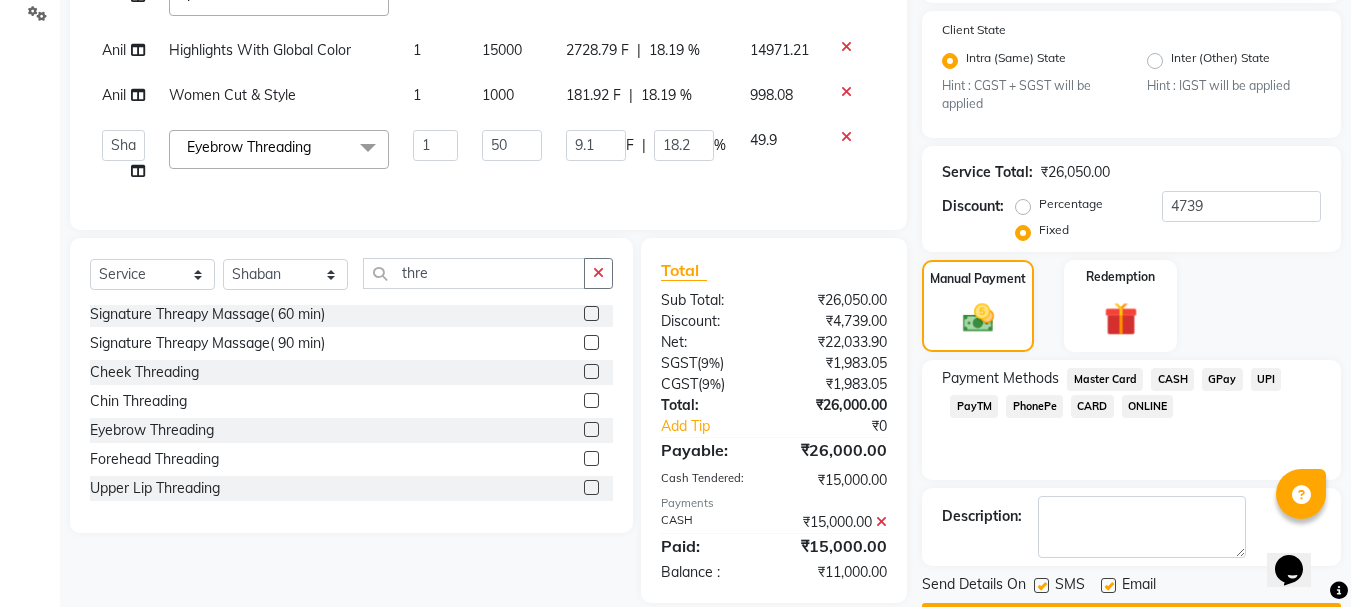 click on "GPay" 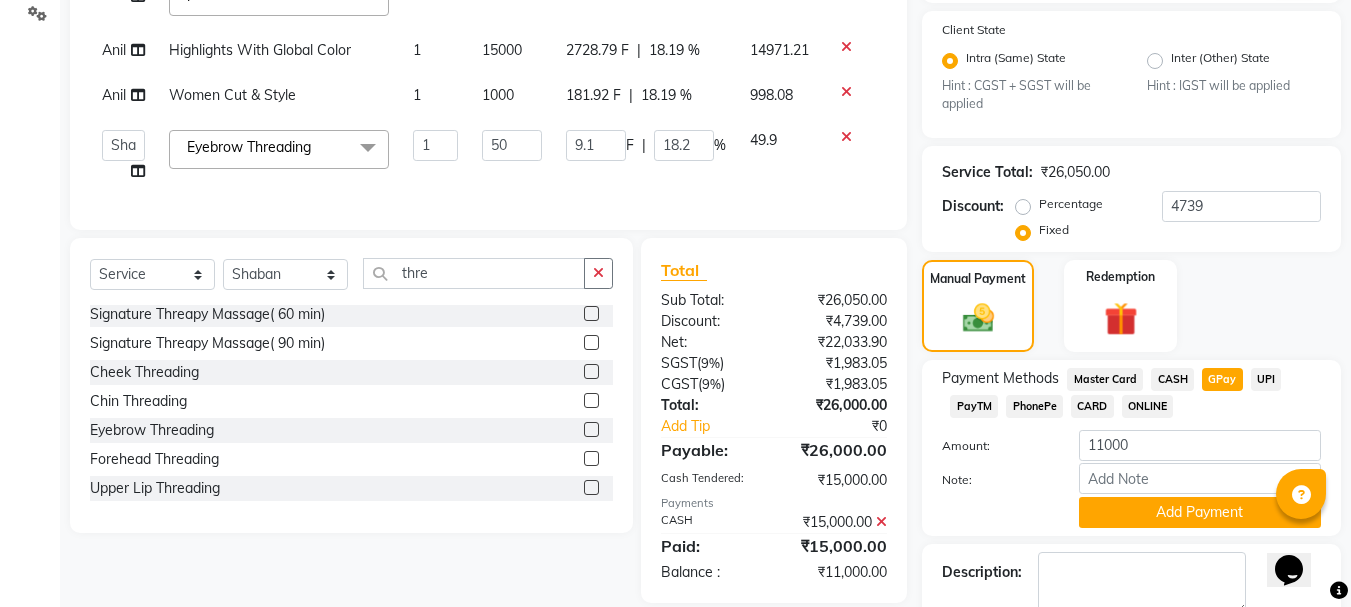 click on "Add Payment" 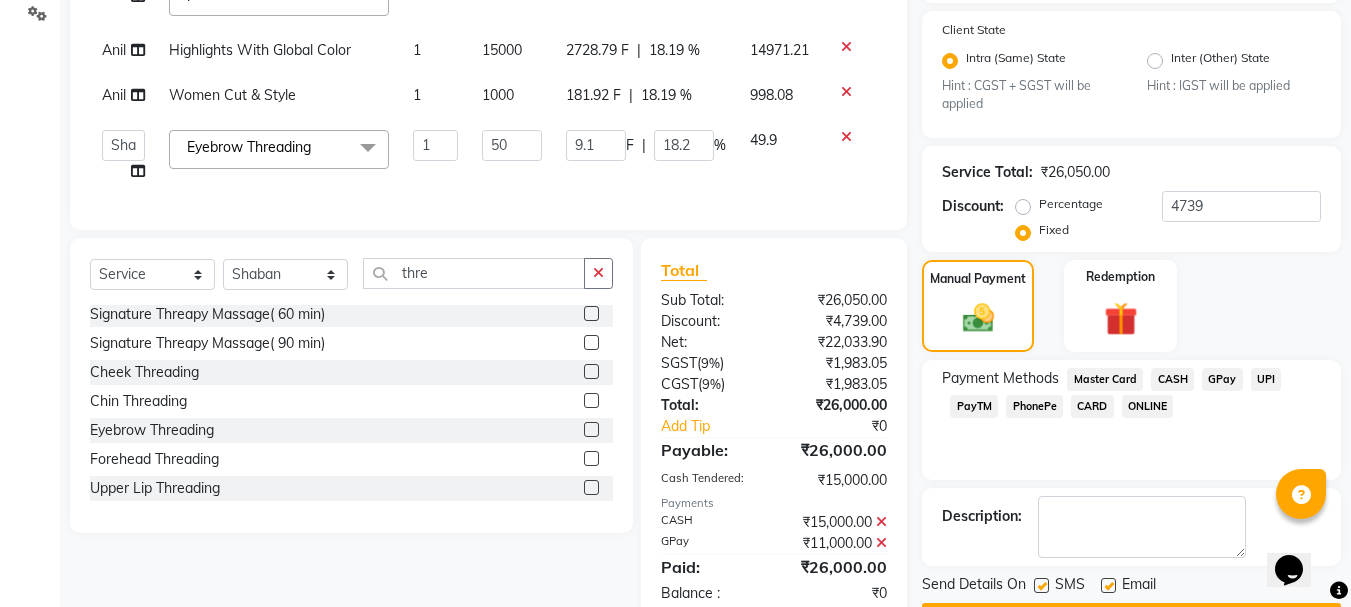scroll, scrollTop: 449, scrollLeft: 0, axis: vertical 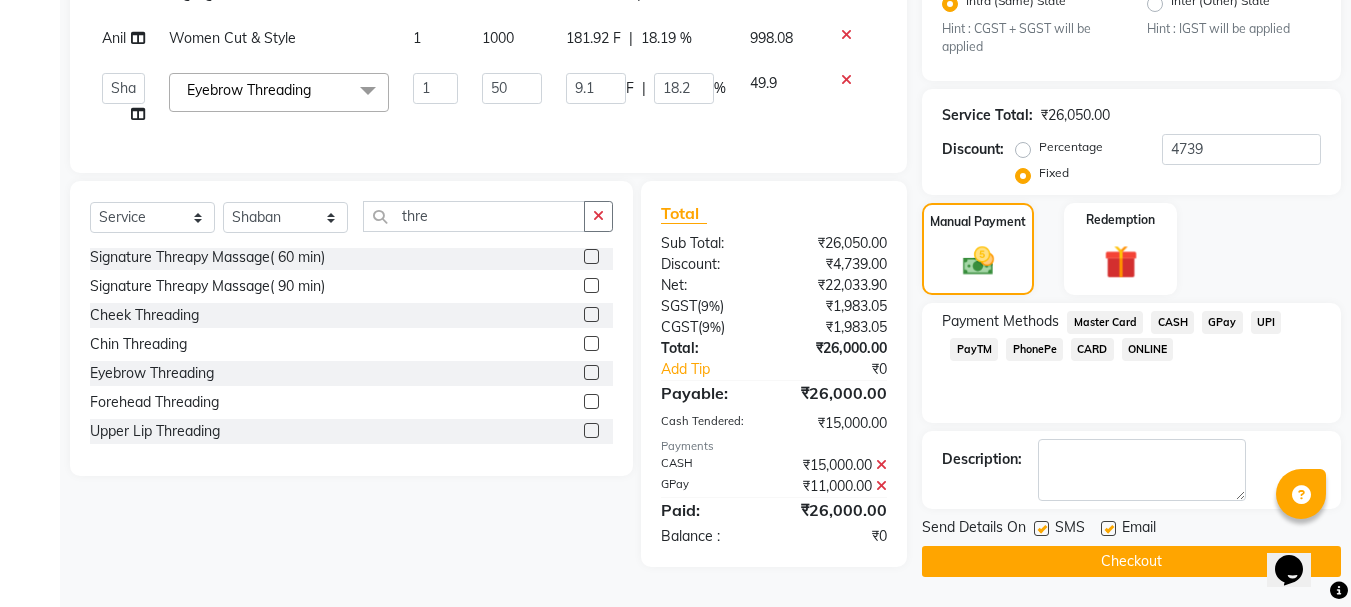 click on "Checkout" 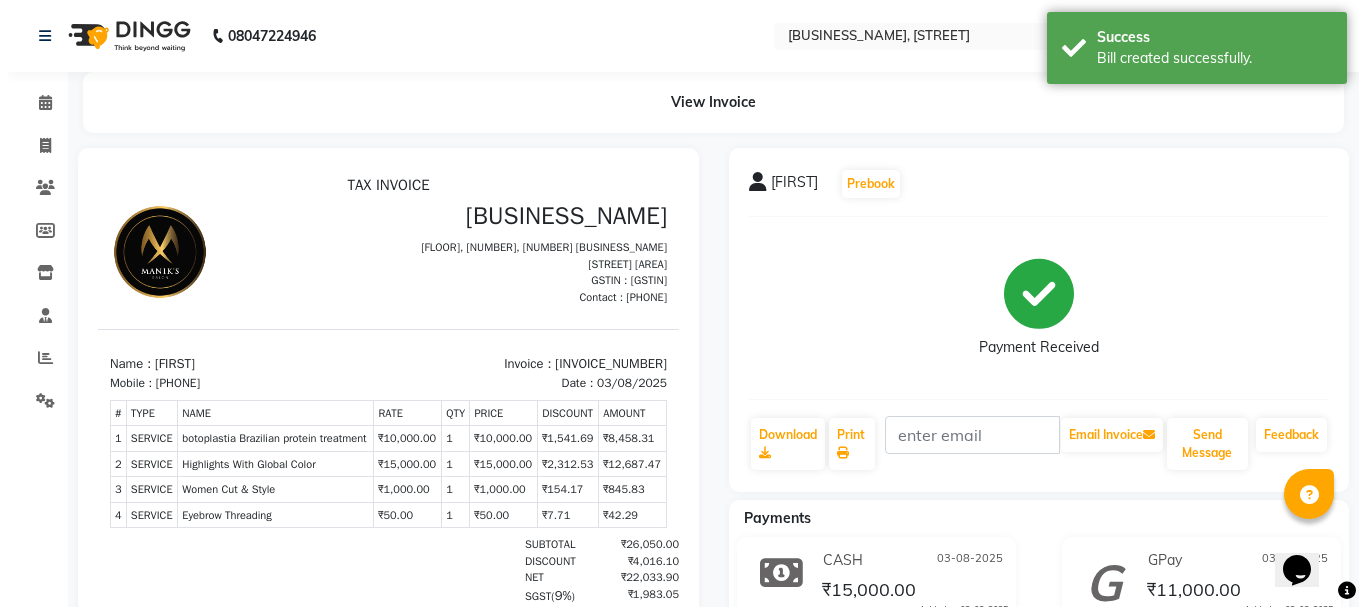 scroll, scrollTop: 0, scrollLeft: 0, axis: both 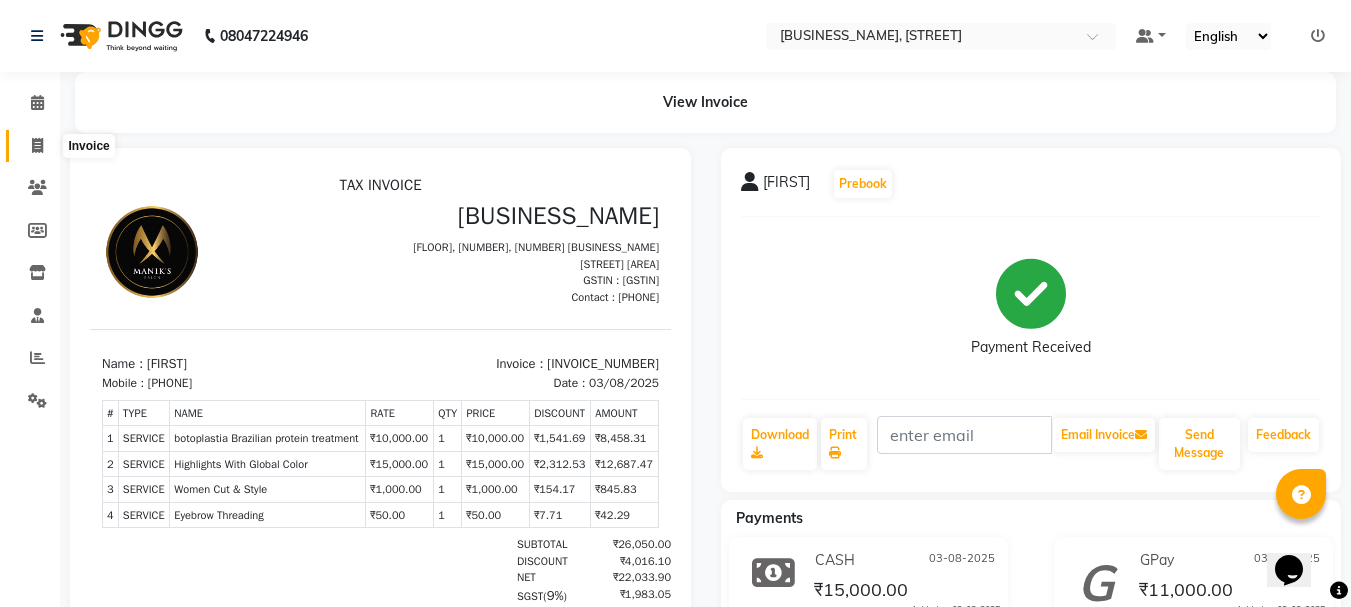 click 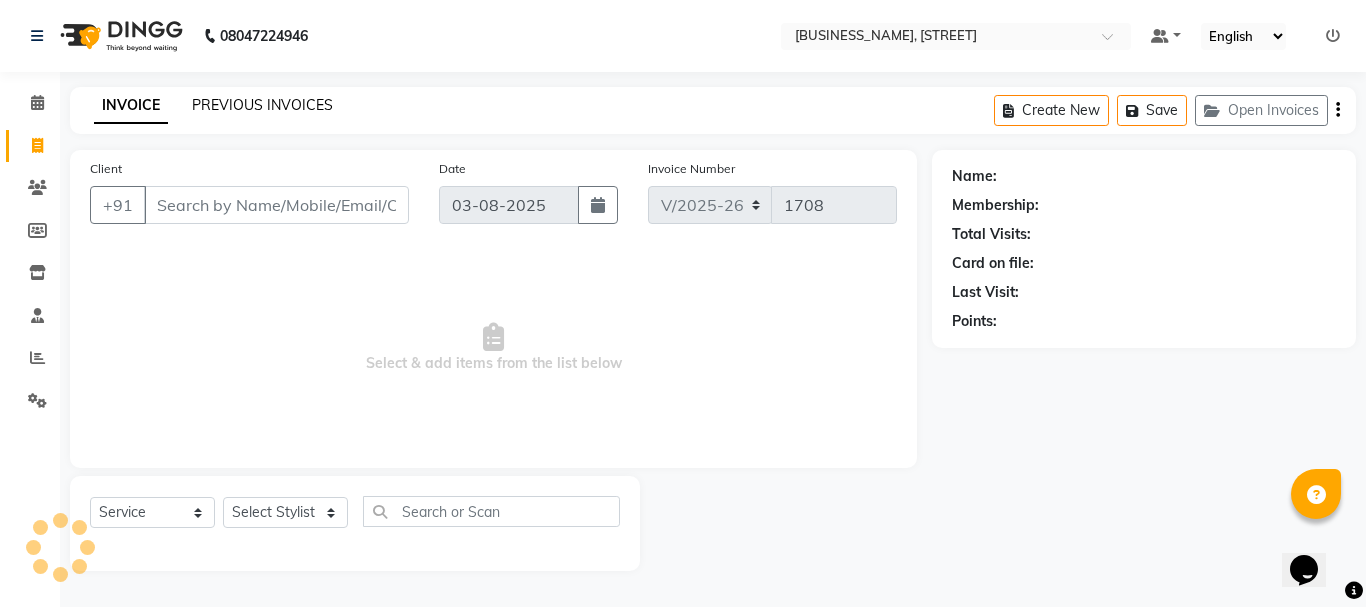 click on "PREVIOUS INVOICES" 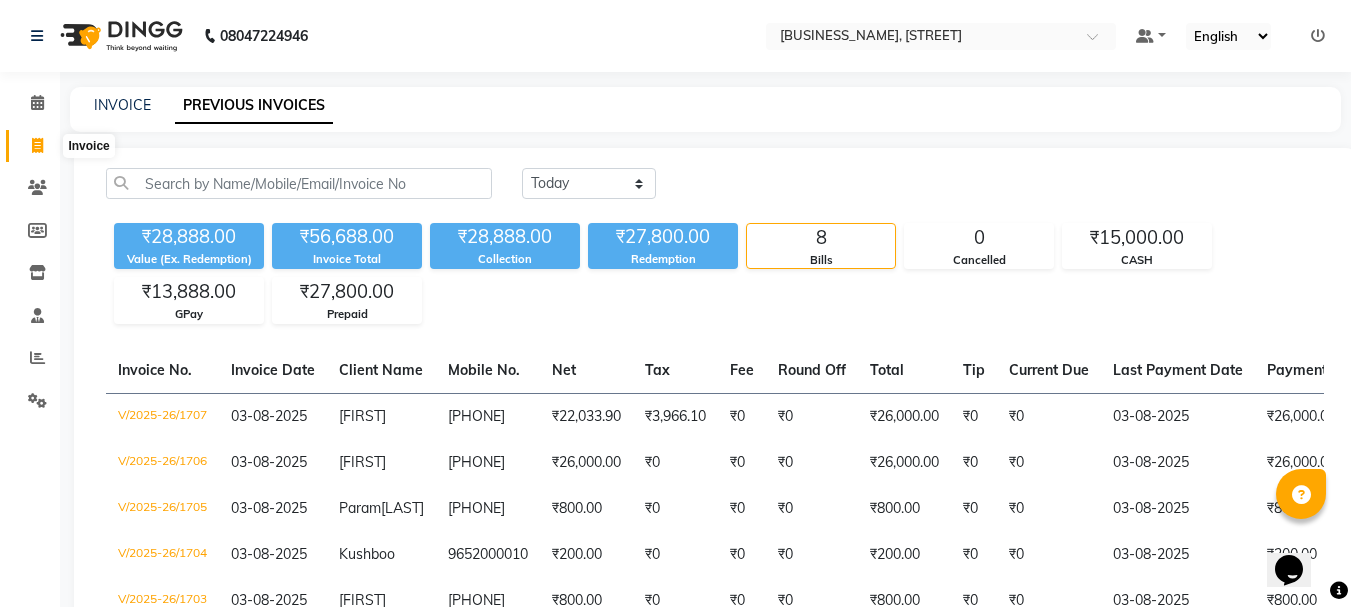 click 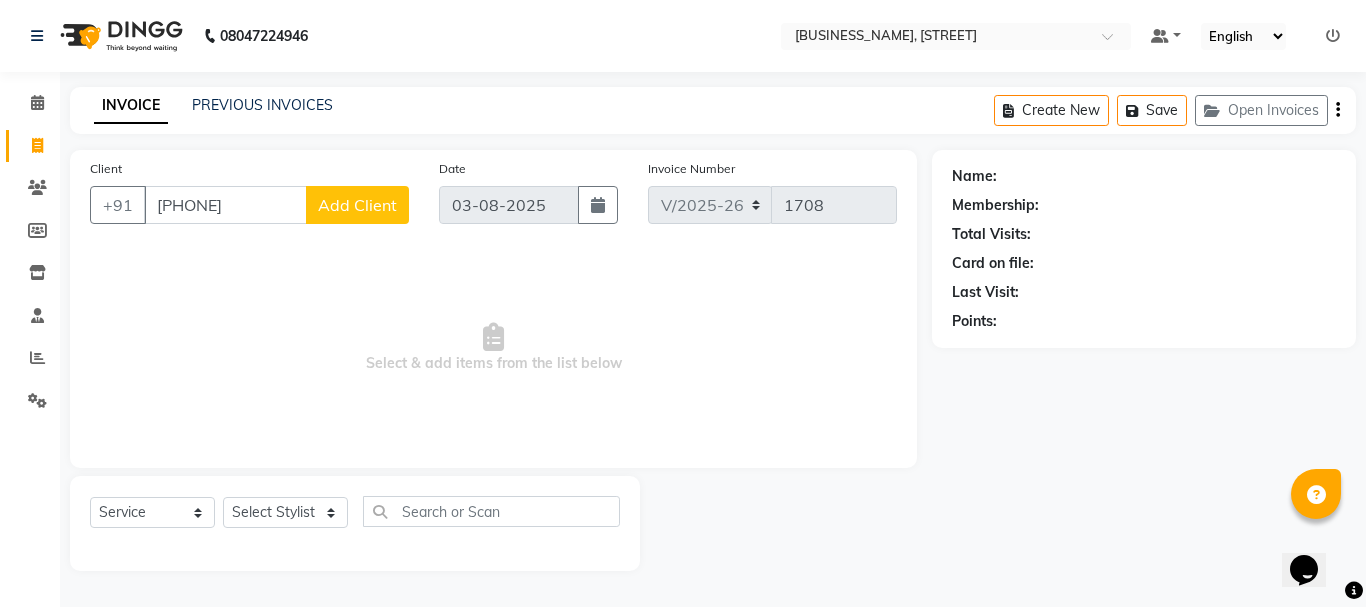 click on "Add Client" 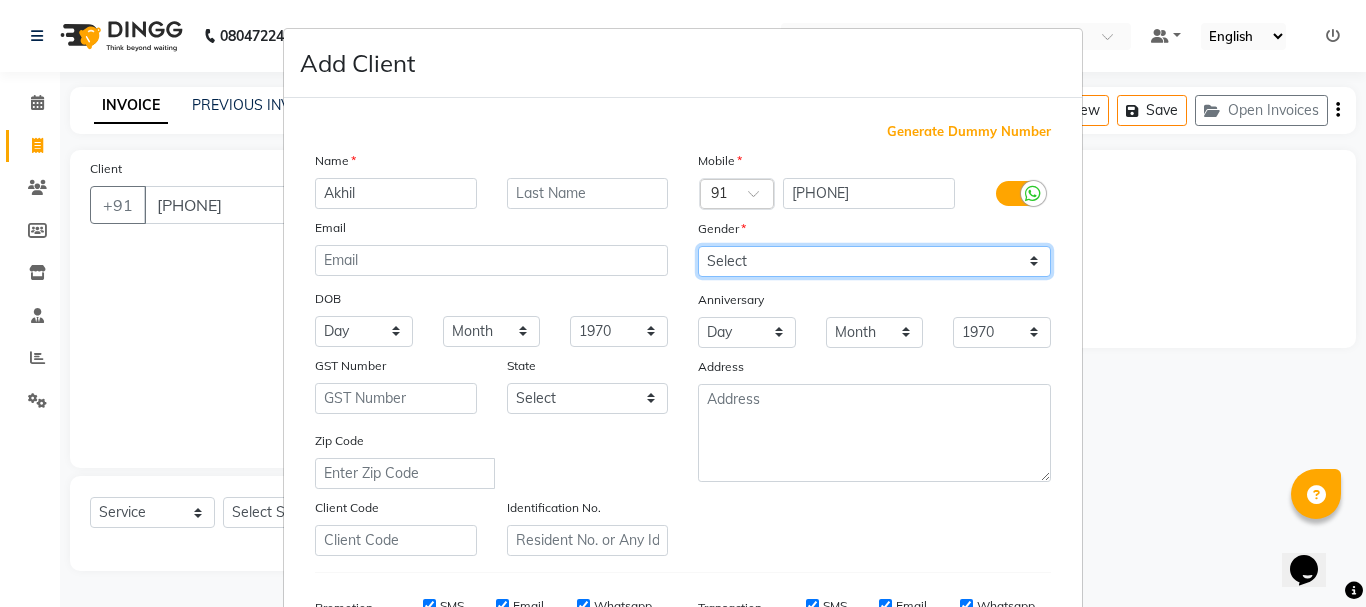 click on "Select Male Female Other Prefer Not To Say" at bounding box center [874, 261] 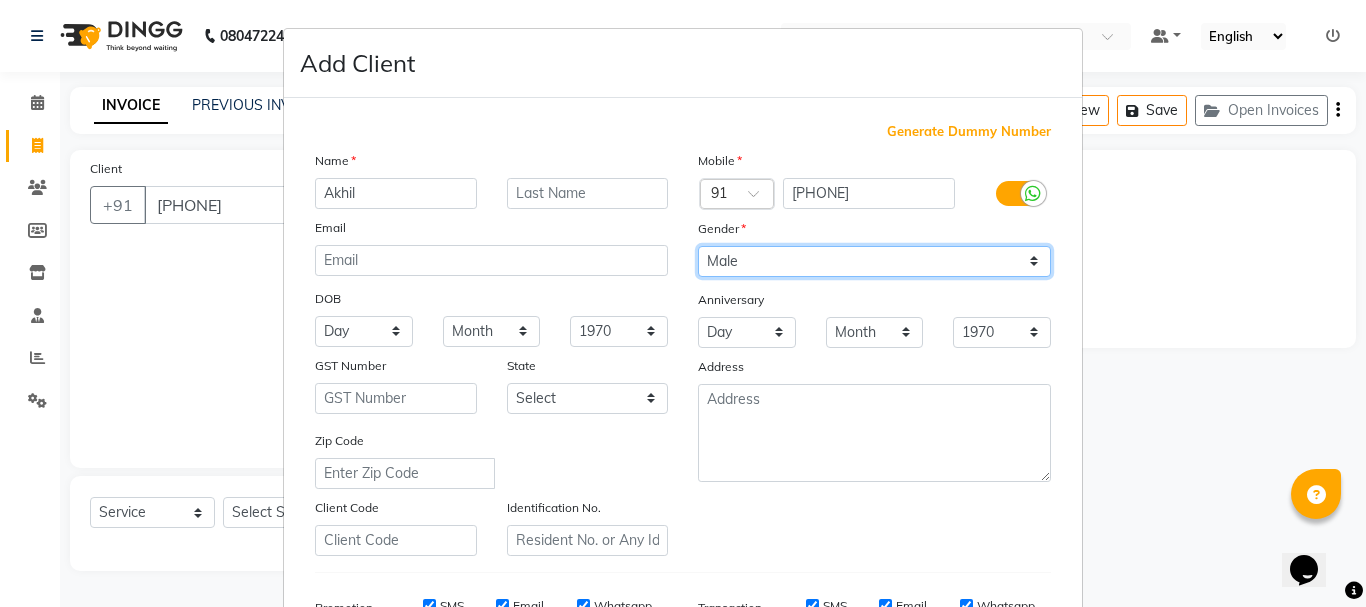 click on "Select Male Female Other Prefer Not To Say" at bounding box center (874, 261) 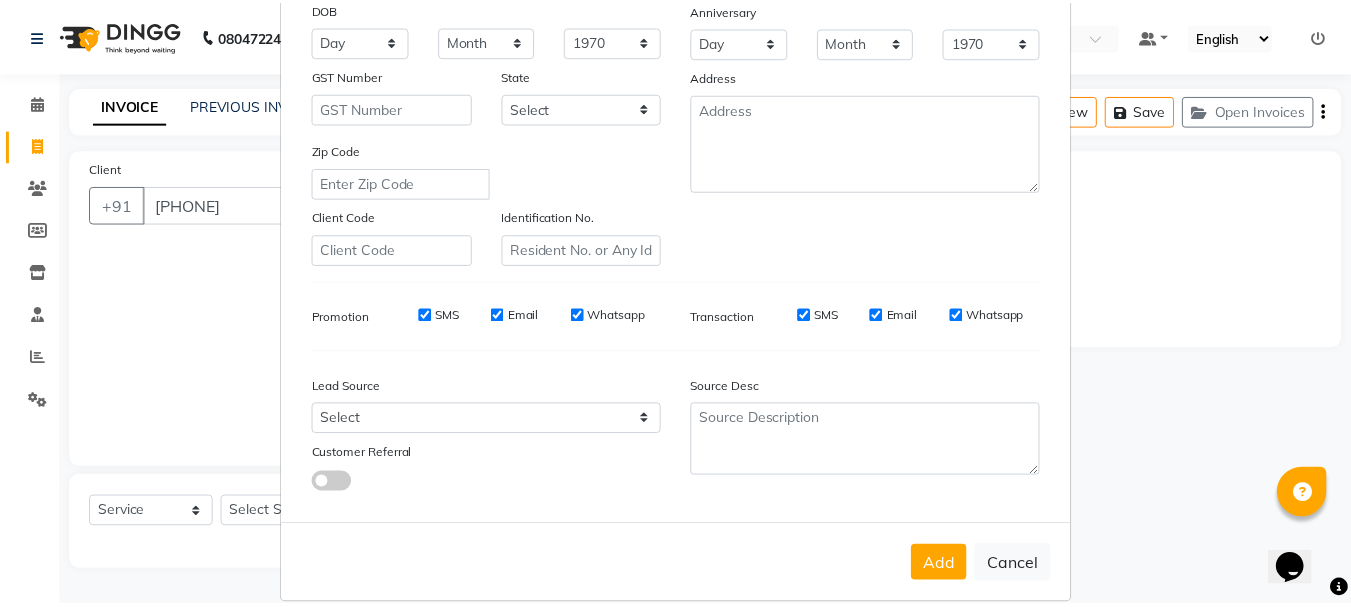 scroll, scrollTop: 316, scrollLeft: 0, axis: vertical 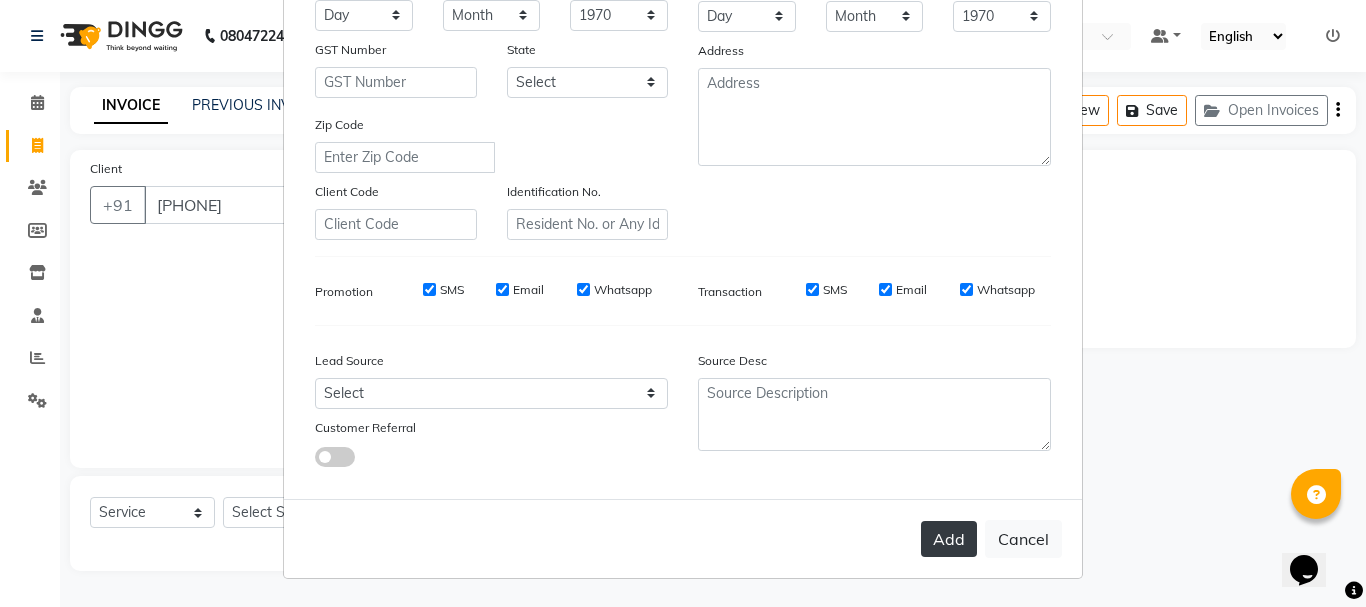 click on "Add" at bounding box center (949, 539) 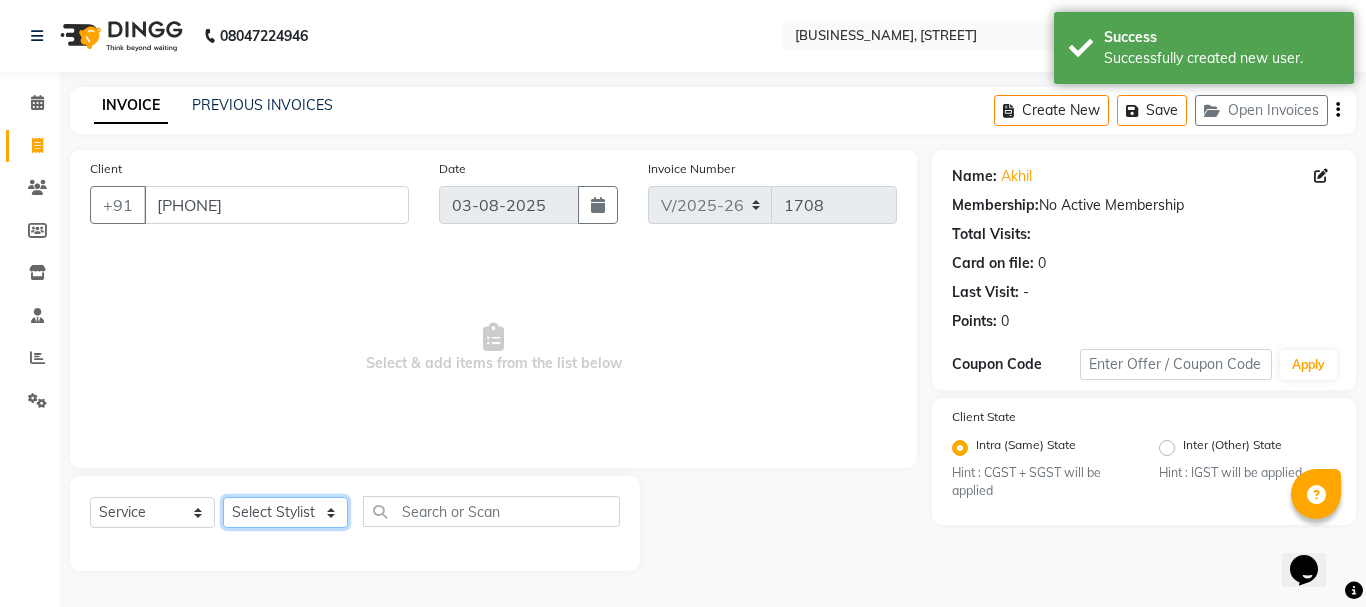 click on "Select Stylist [FIRST] [FIRST] [FIRST] [FIRST] [FIRST] [FIRST] [FIRST] [FIRST] [FIRST] [FIRST]" 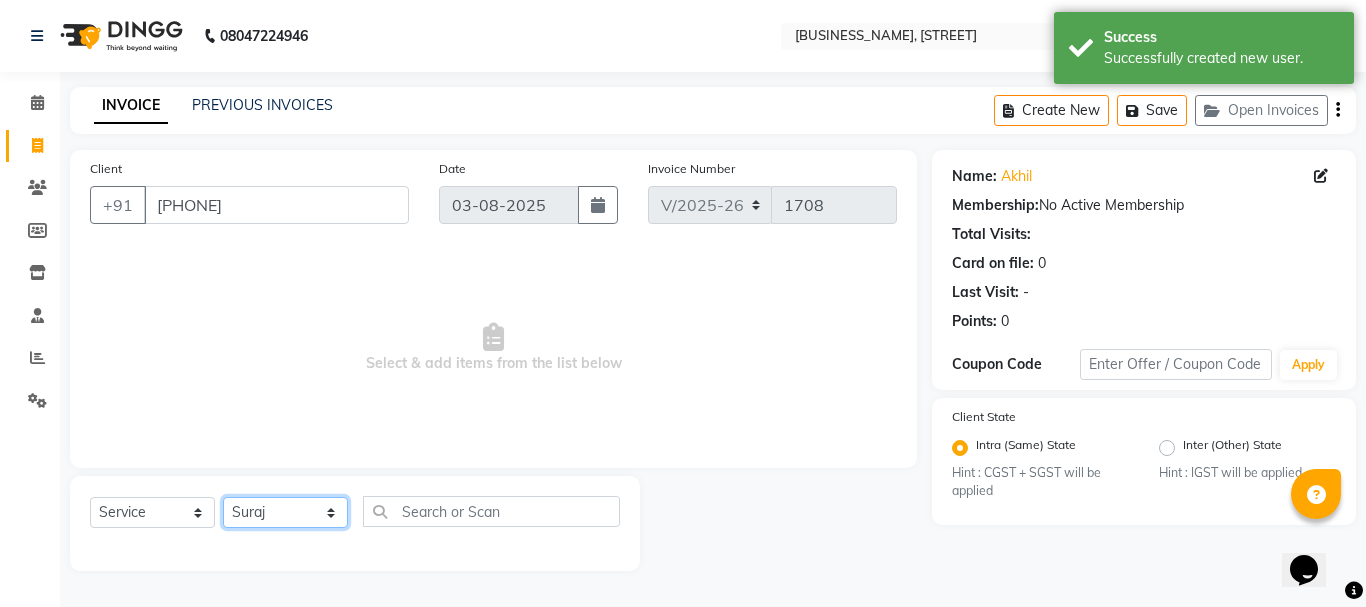 click on "Select Stylist [FIRST] [FIRST] [FIRST] [FIRST] [FIRST] [FIRST] [FIRST] [FIRST] [FIRST] [FIRST]" 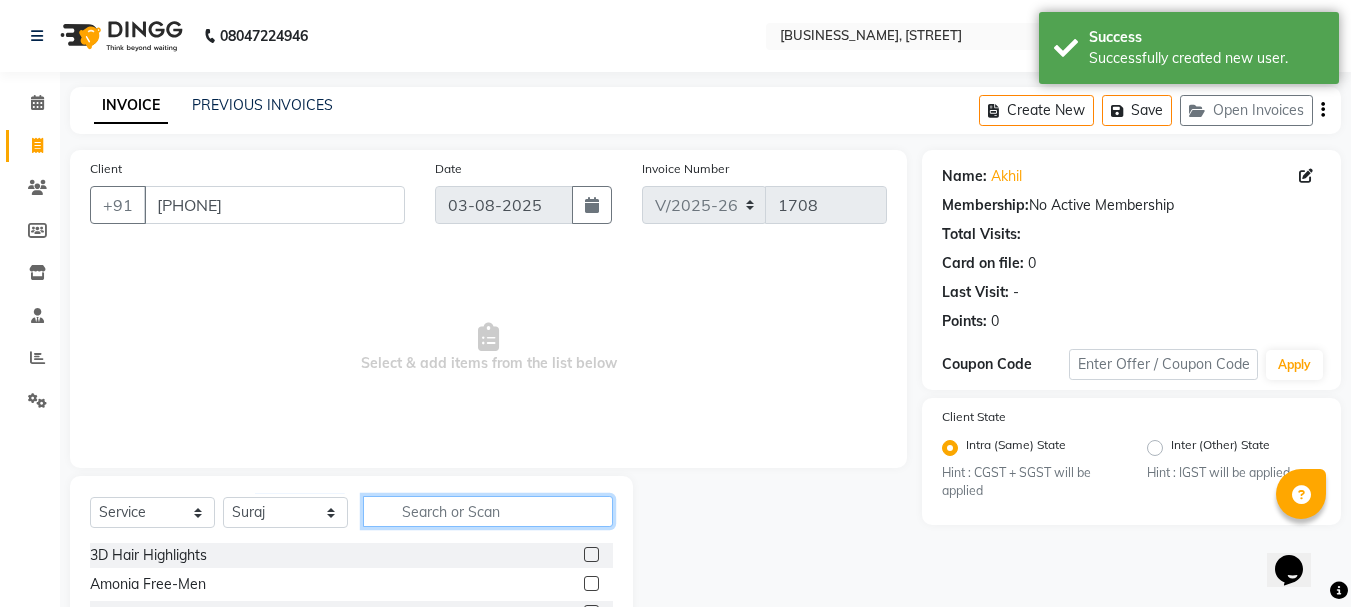 click 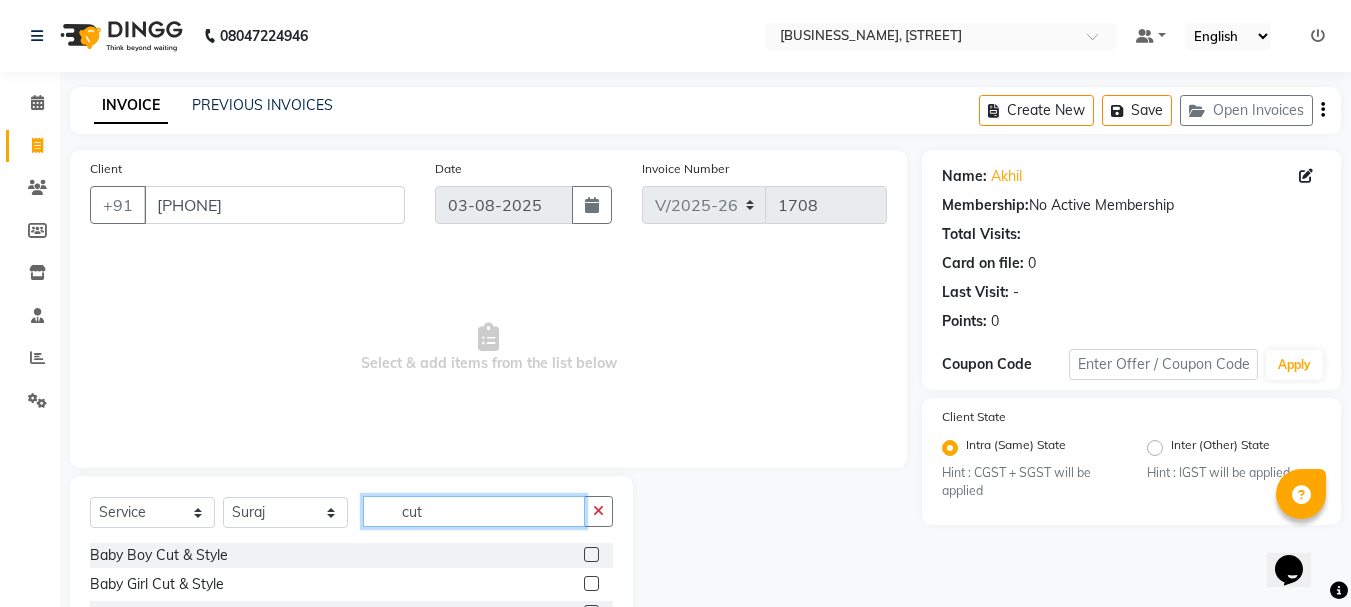 scroll, scrollTop: 163, scrollLeft: 0, axis: vertical 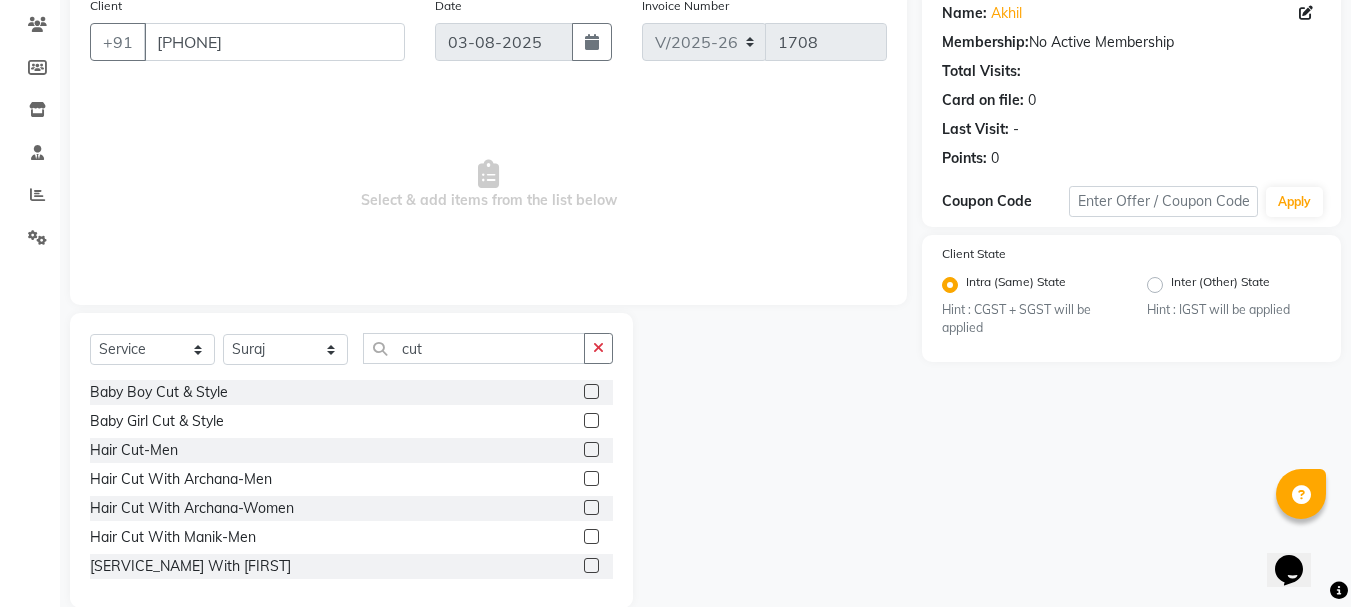 click 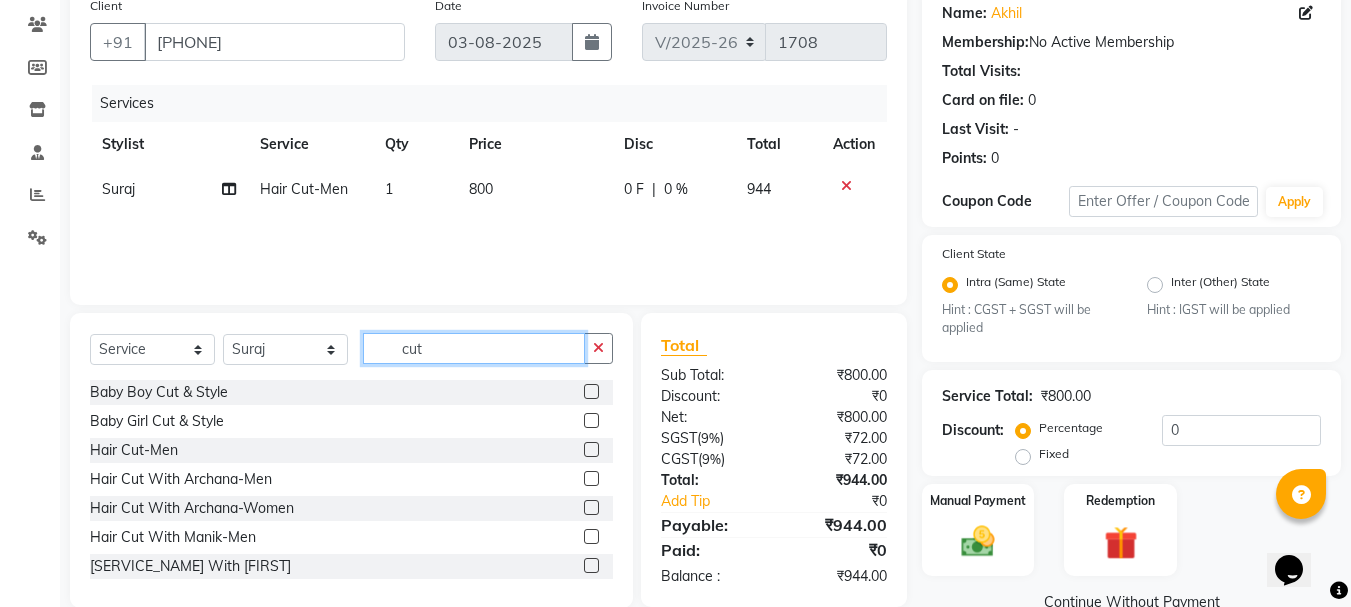 click on "cut" 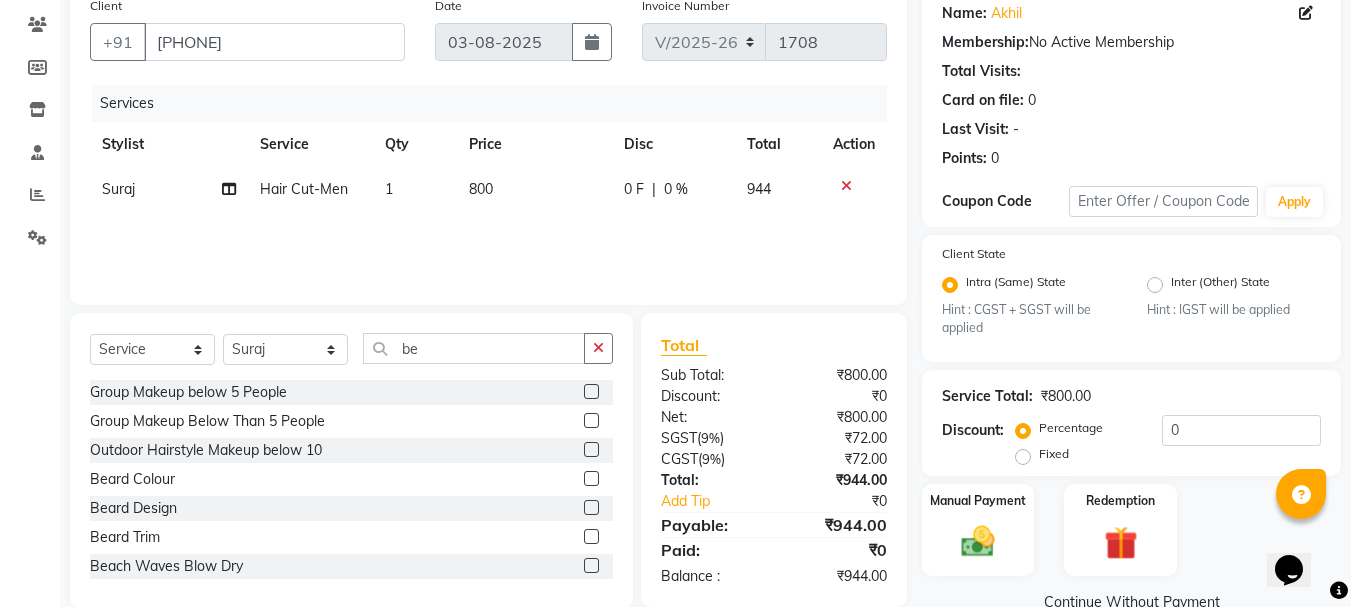 click 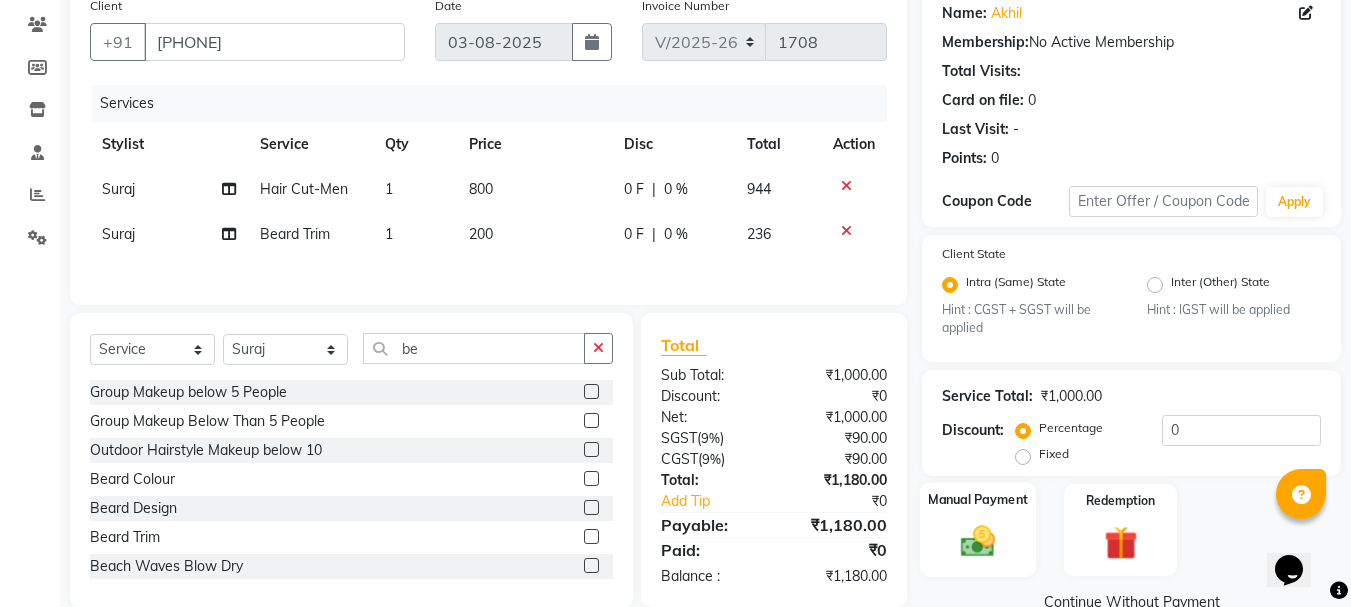 click 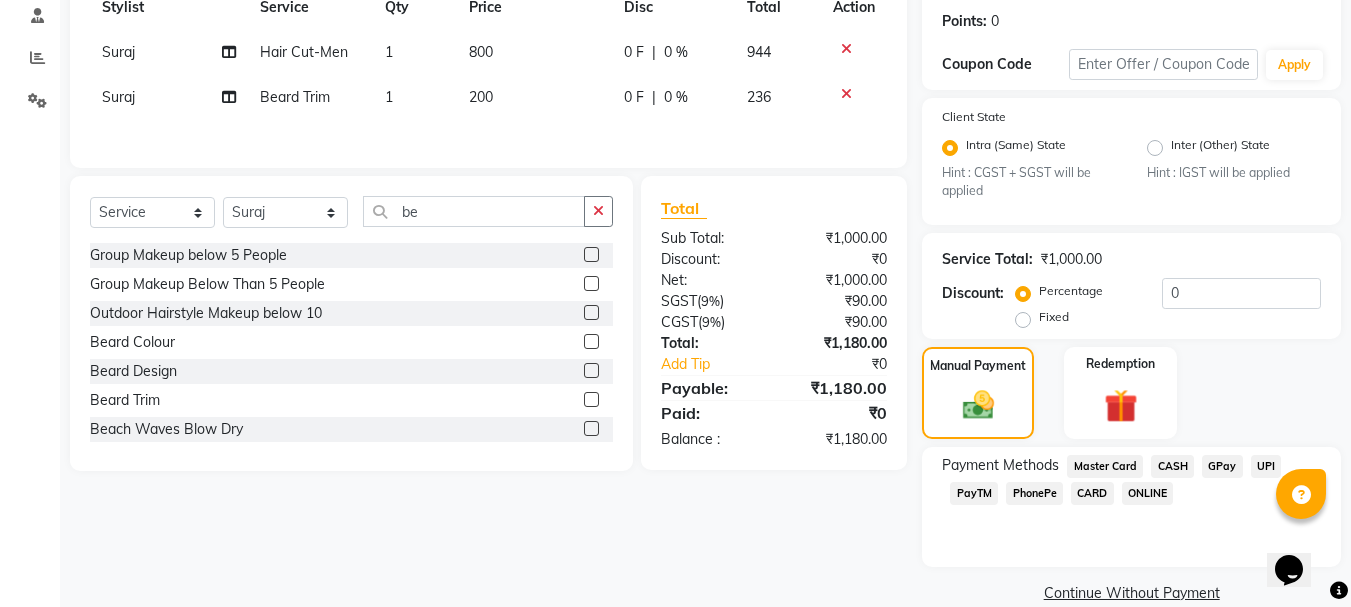 scroll, scrollTop: 331, scrollLeft: 0, axis: vertical 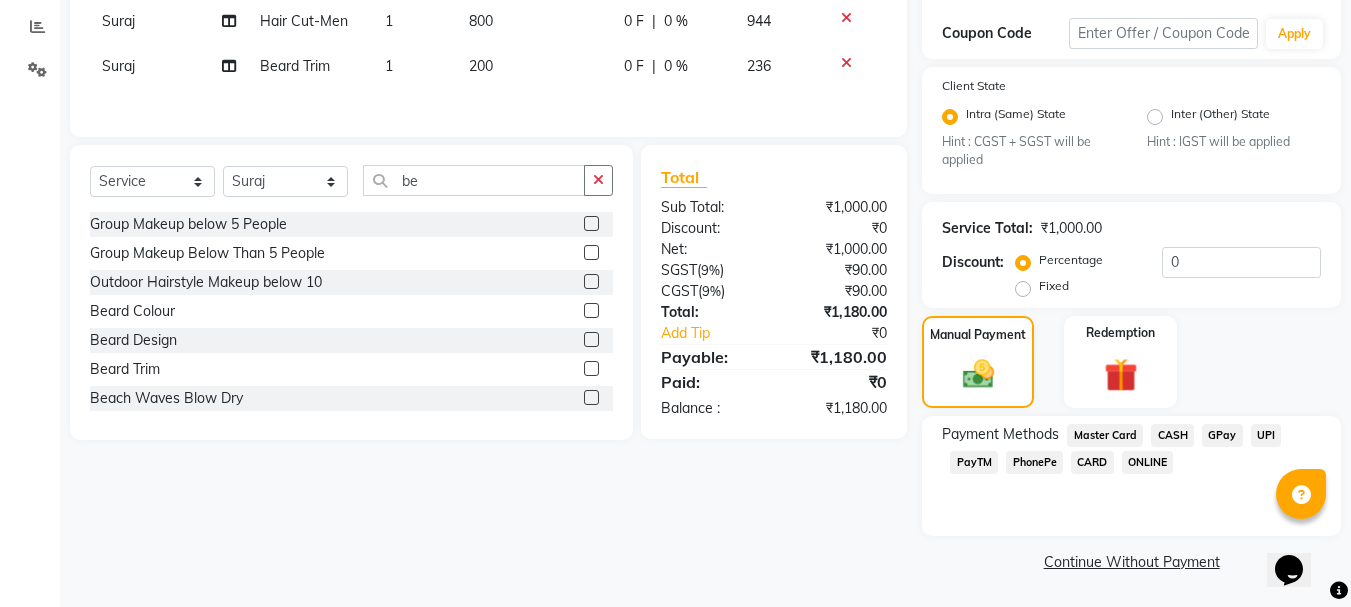 click on "GPay" 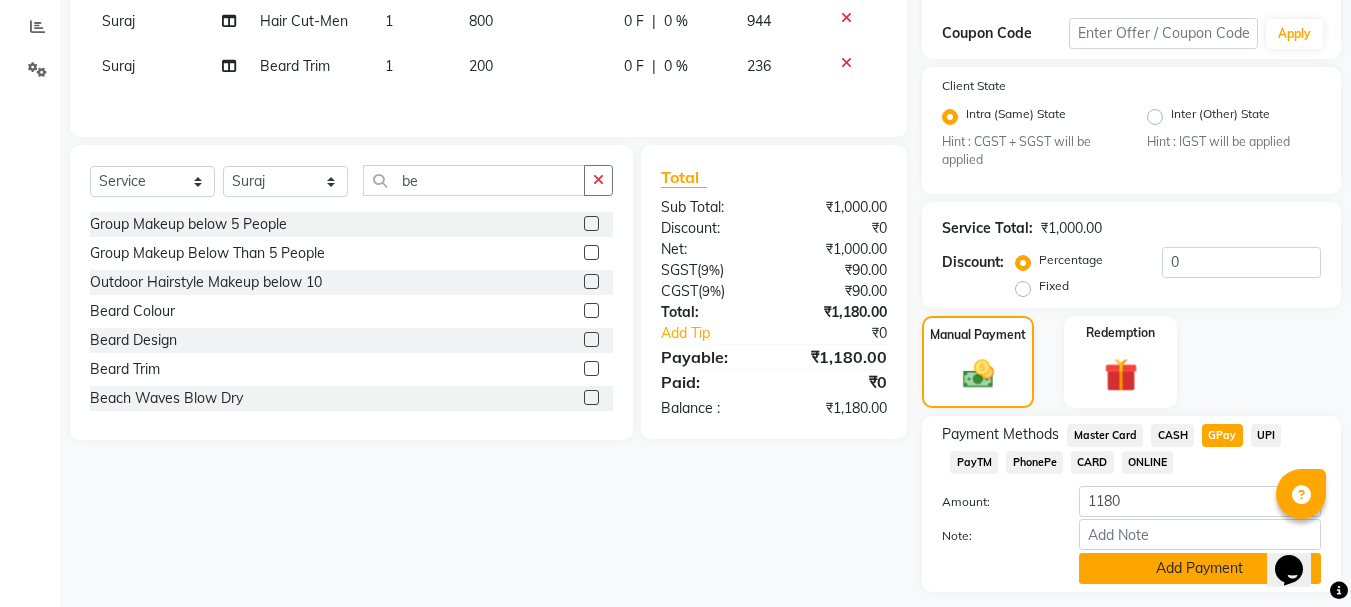 drag, startPoint x: 1183, startPoint y: 566, endPoint x: 1365, endPoint y: 471, distance: 205.30222 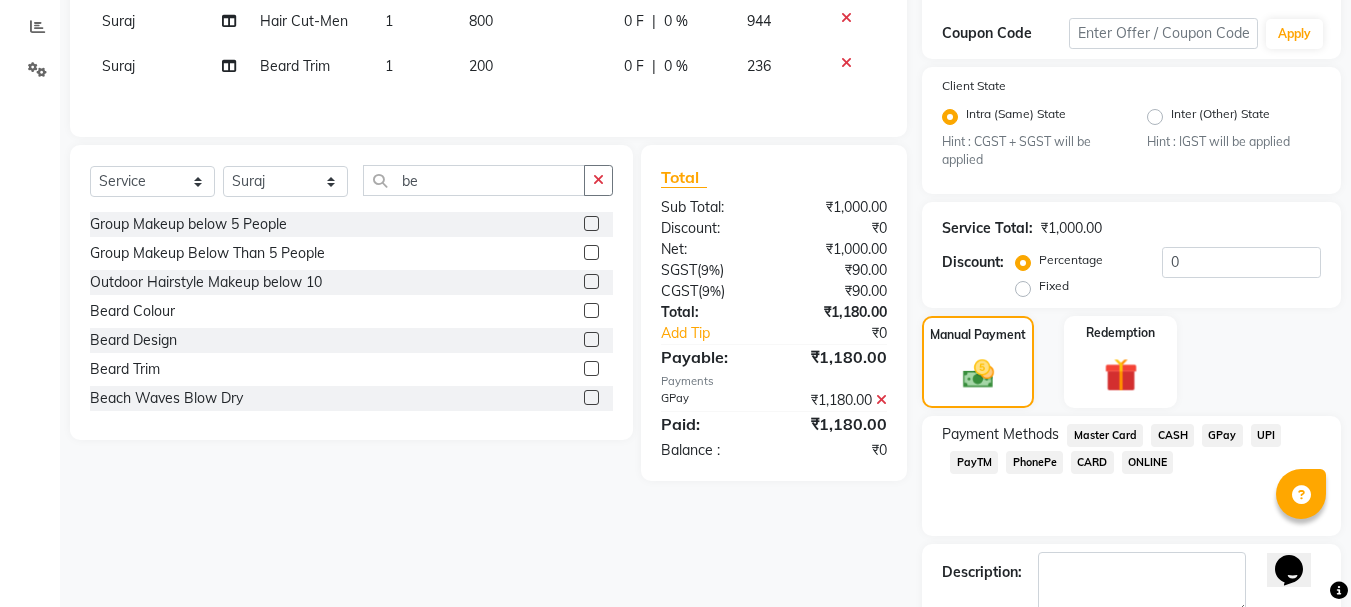 scroll, scrollTop: 444, scrollLeft: 0, axis: vertical 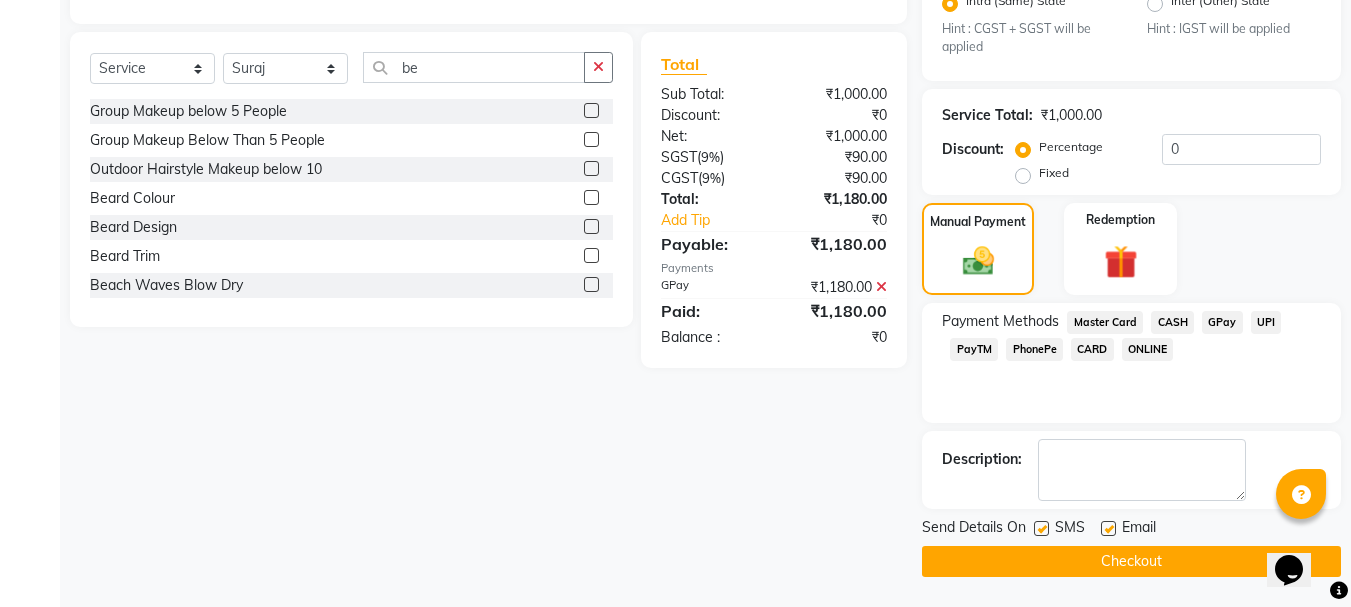 click on "Checkout" 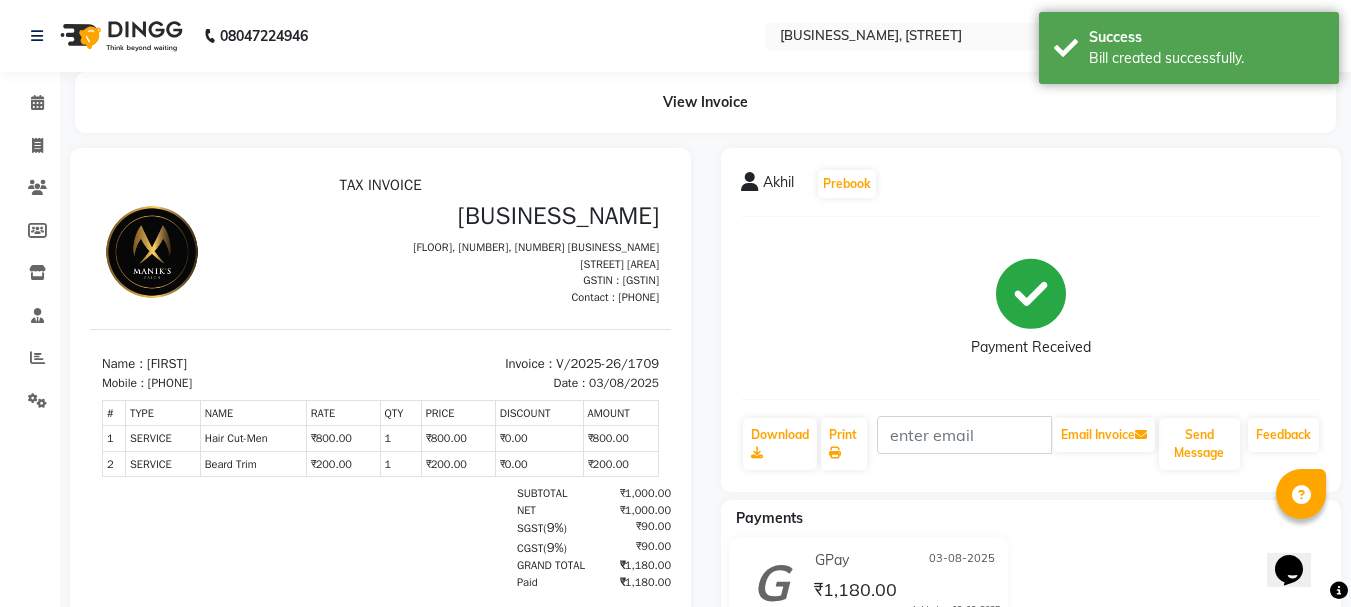 scroll, scrollTop: 0, scrollLeft: 0, axis: both 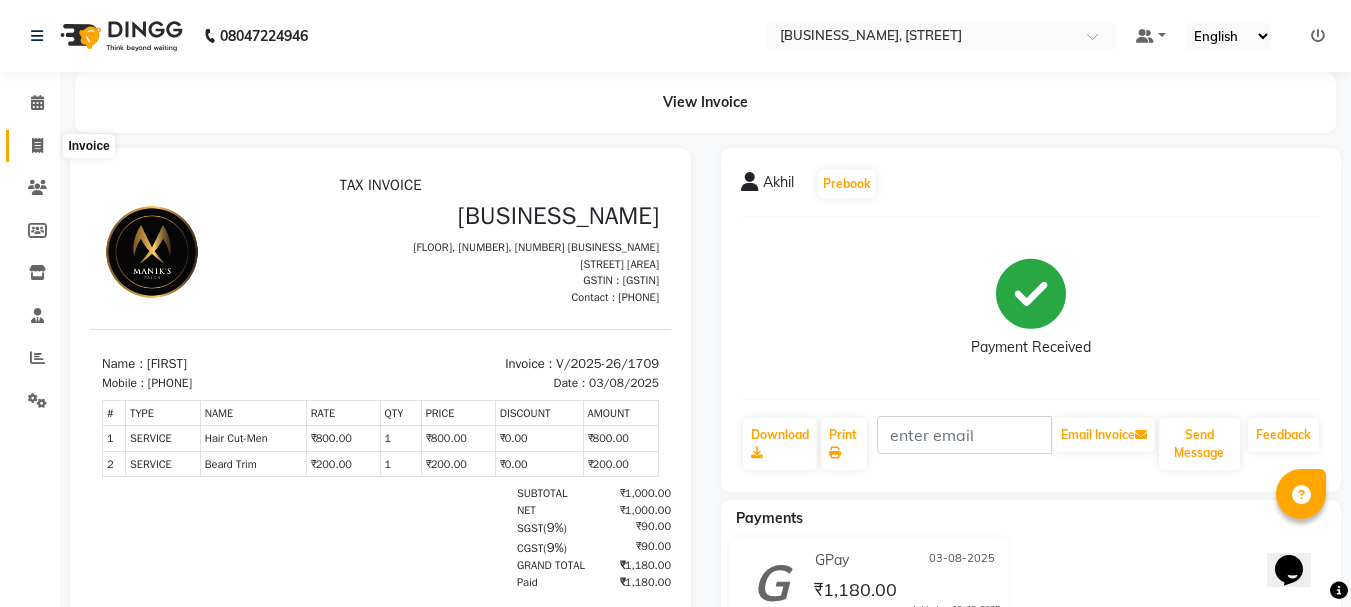 click 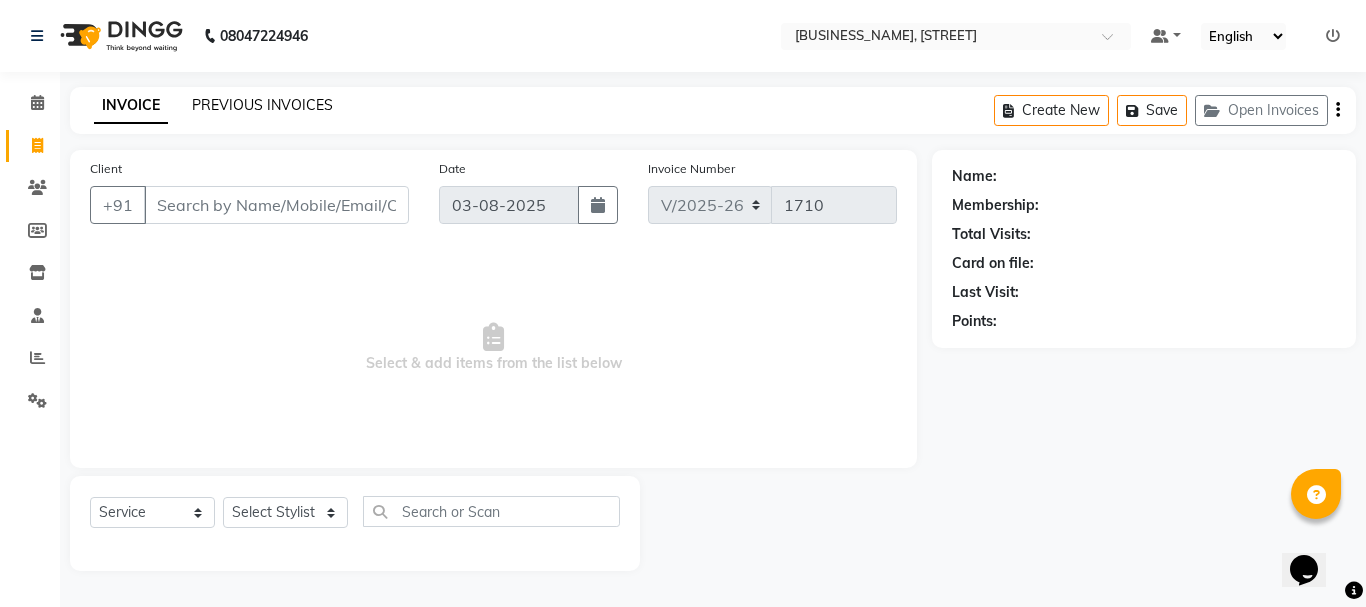 click on "PREVIOUS INVOICES" 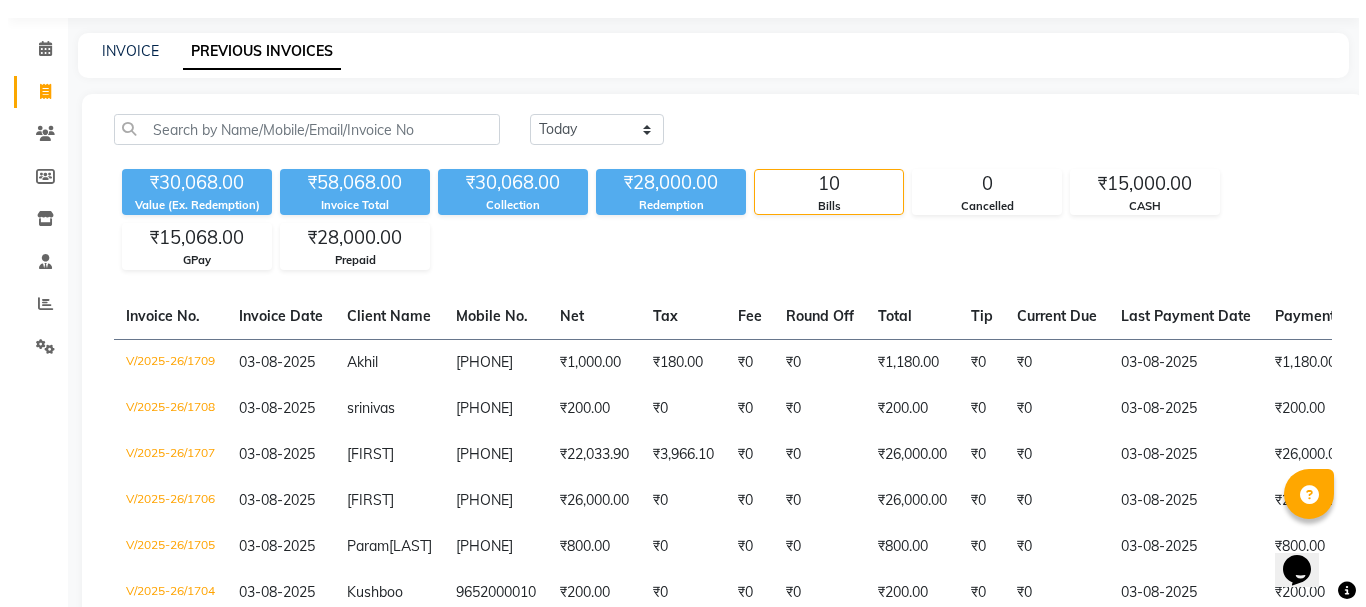 scroll, scrollTop: 0, scrollLeft: 0, axis: both 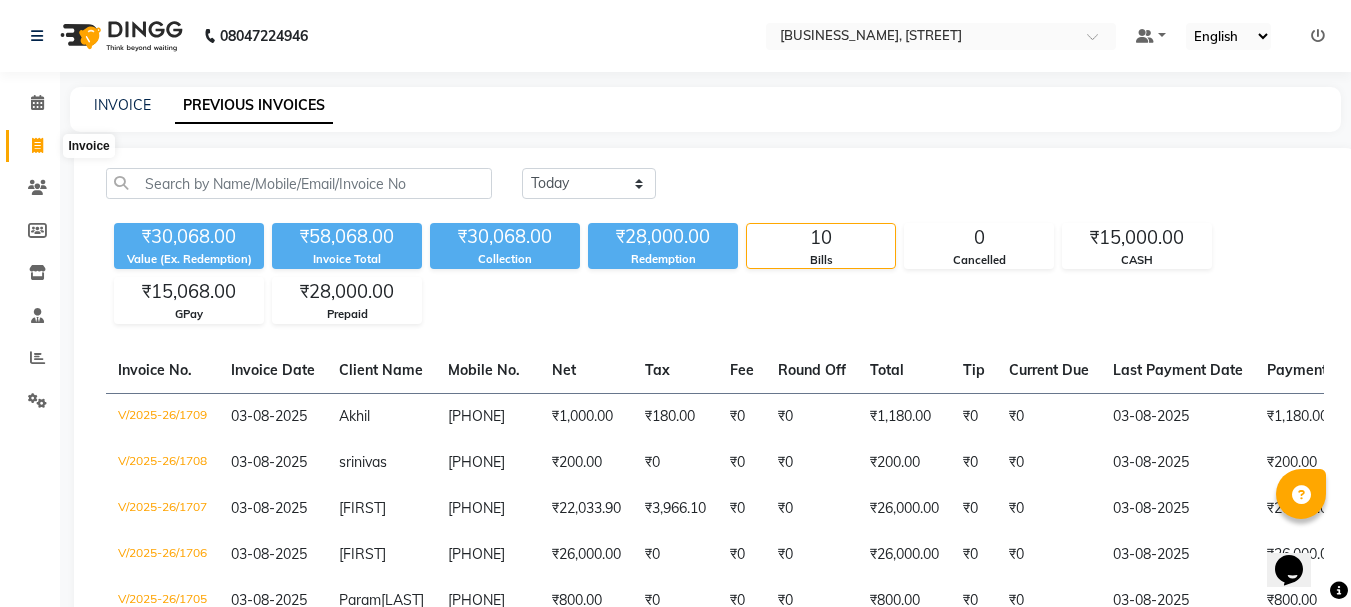 click 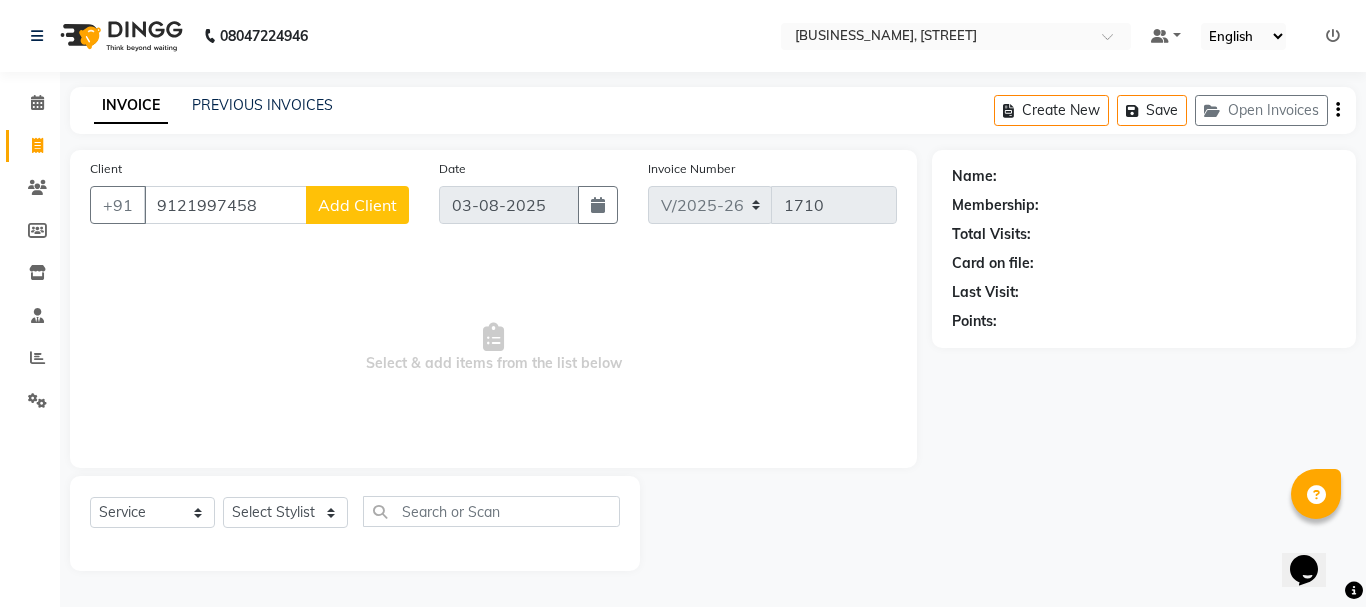 click on "Add Client" 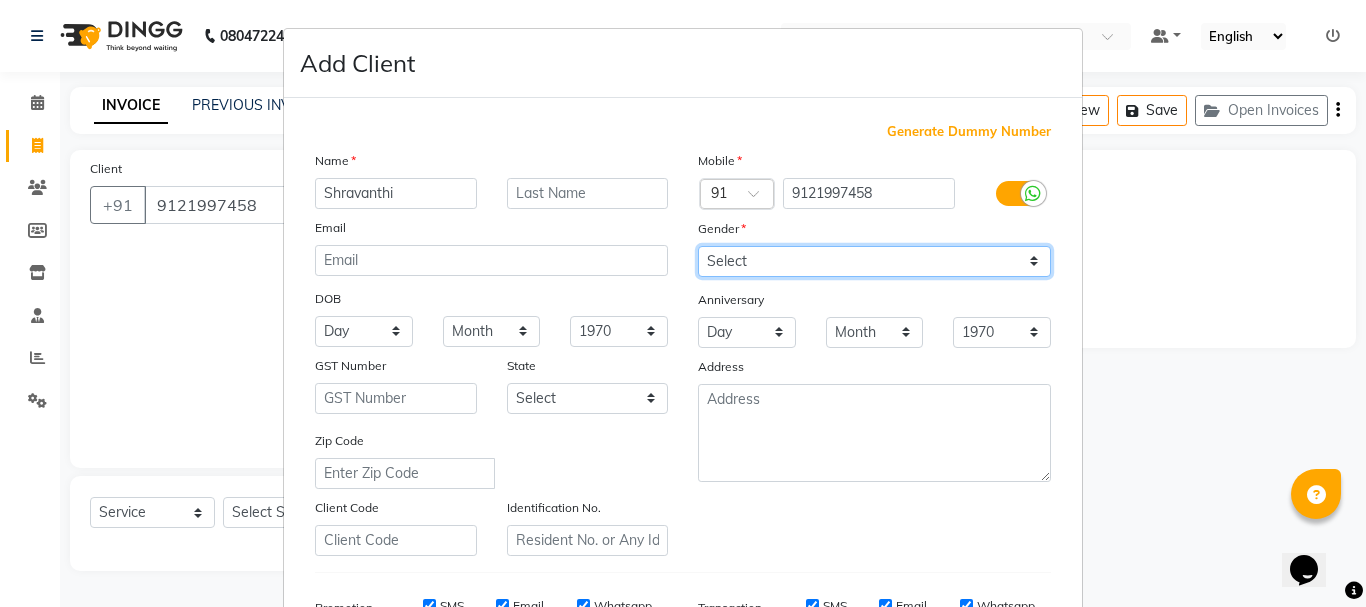 click on "Select Male Female Other Prefer Not To Say" at bounding box center [874, 261] 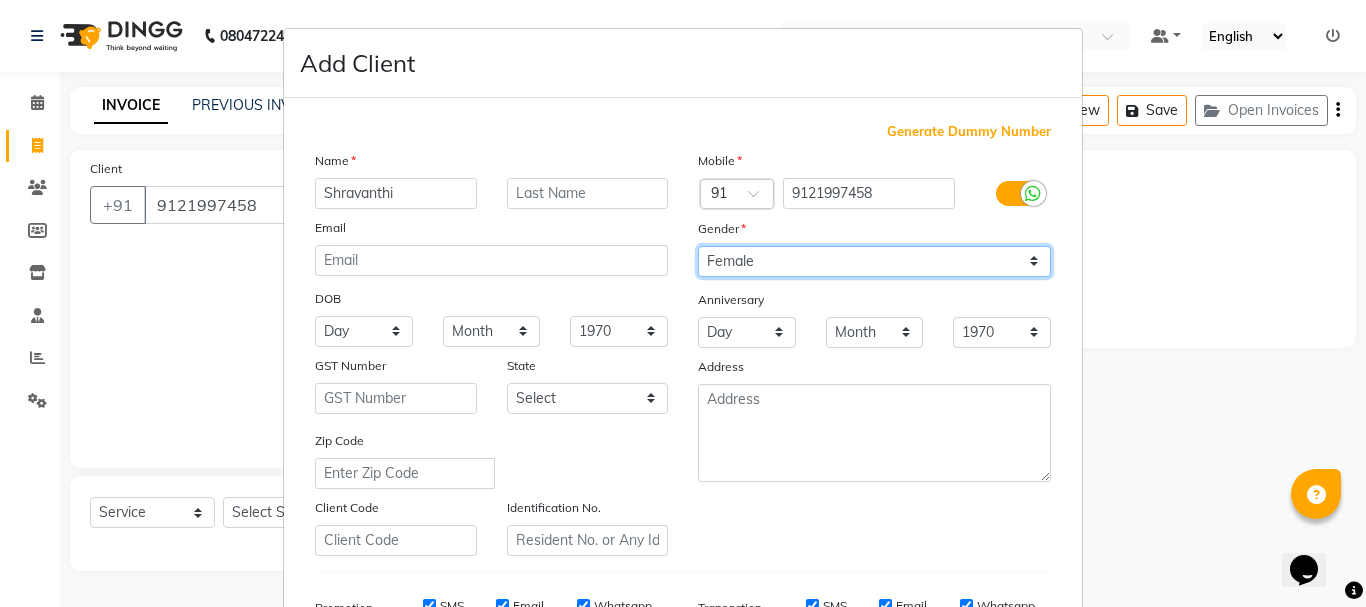 click on "Select Male Female Other Prefer Not To Say" at bounding box center [874, 261] 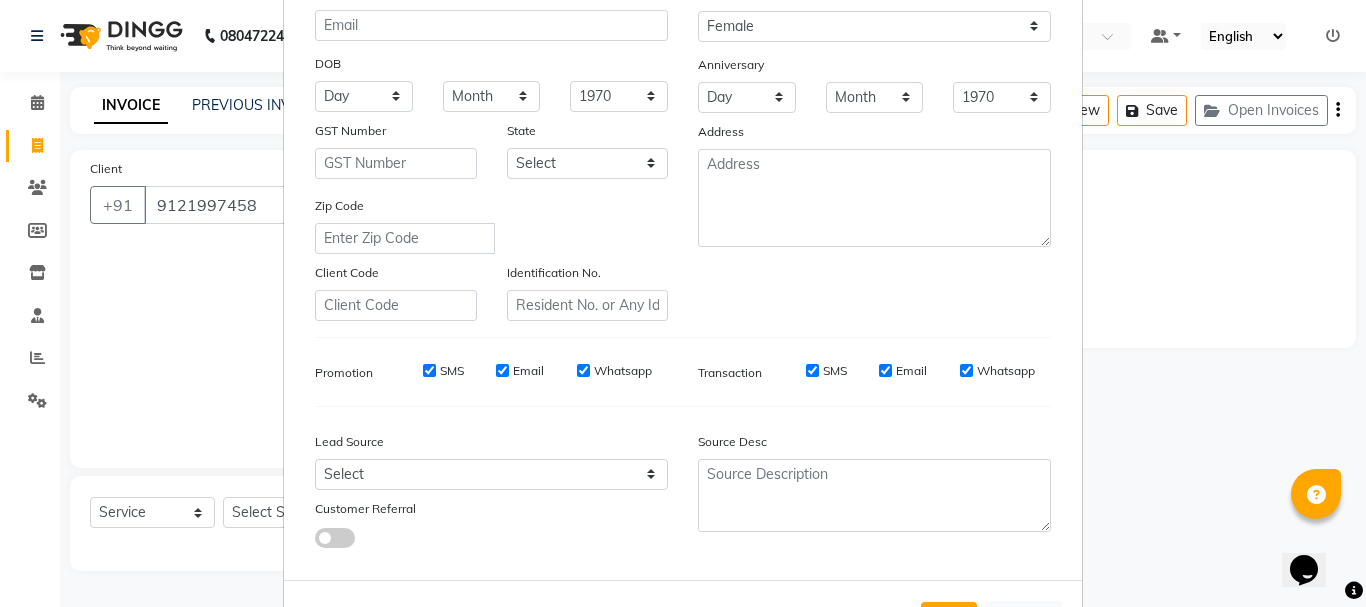 scroll, scrollTop: 237, scrollLeft: 0, axis: vertical 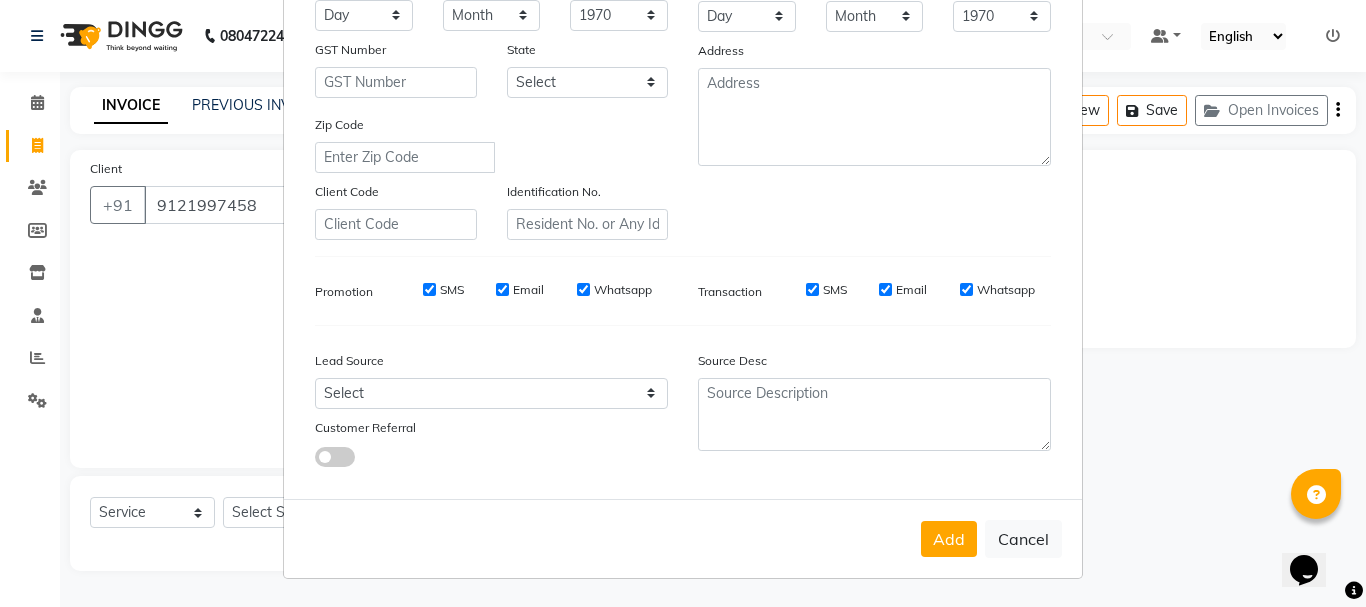 drag, startPoint x: 930, startPoint y: 537, endPoint x: 941, endPoint y: 538, distance: 11.045361 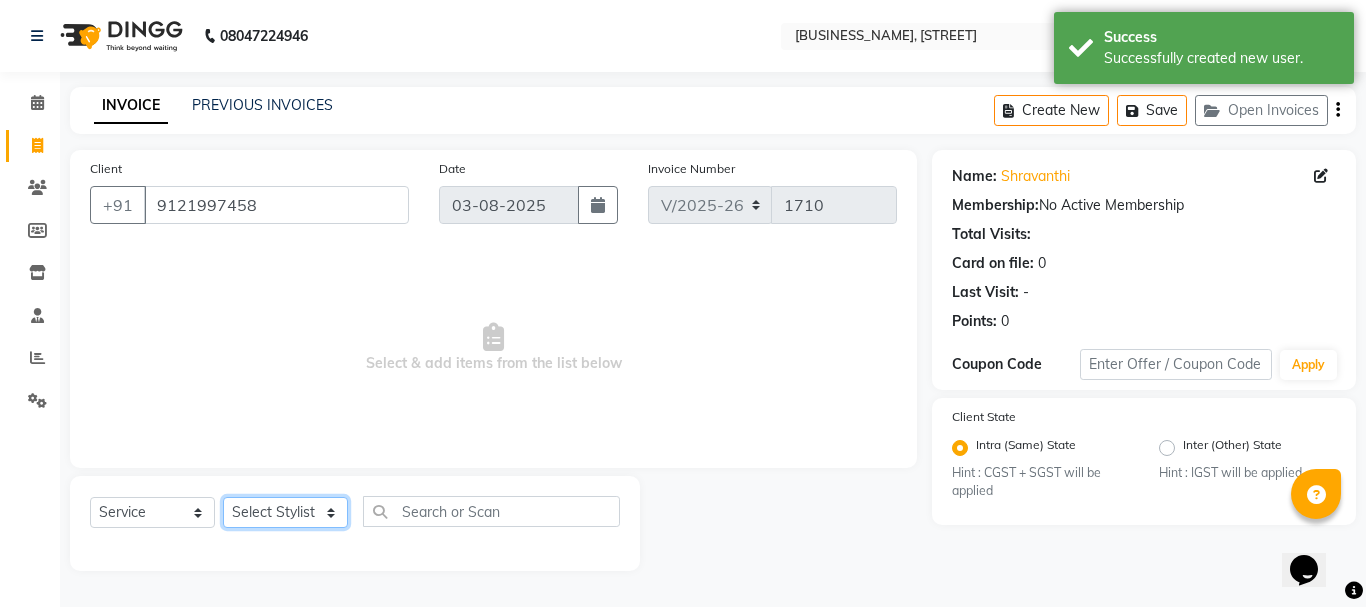 click on "Select Stylist [FIRST] [FIRST] [FIRST] [FIRST] [FIRST] [FIRST] [FIRST] [FIRST] [FIRST] [FIRST]" 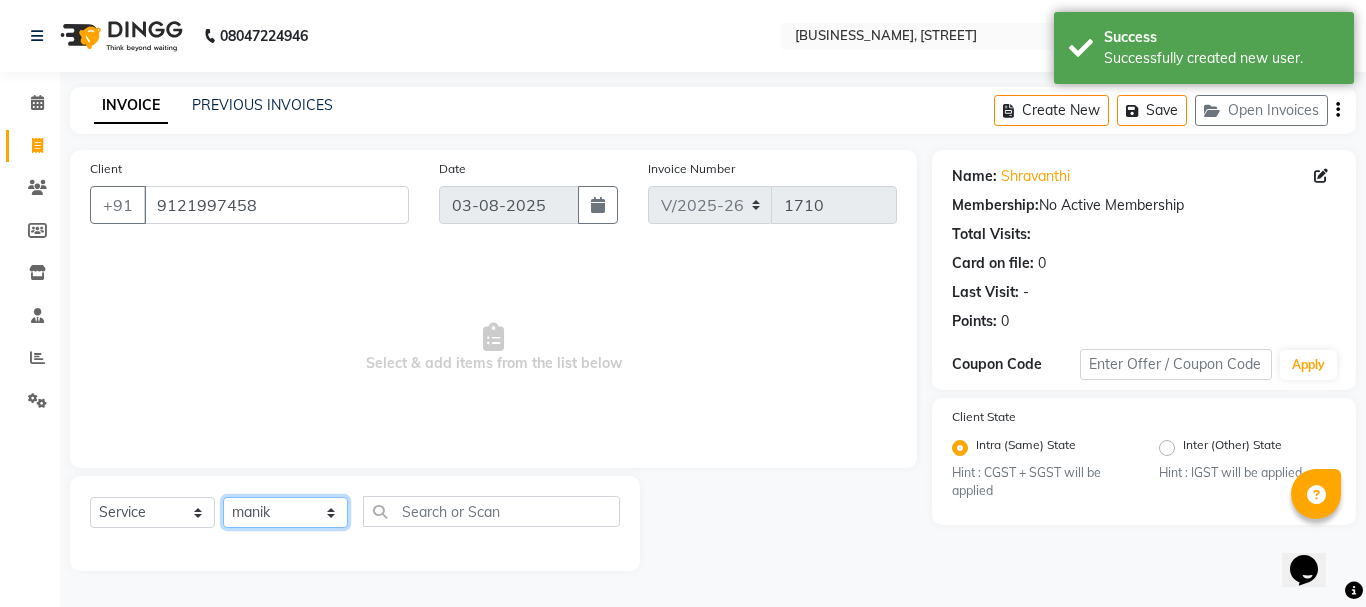 click on "Select Stylist [FIRST] [FIRST] [FIRST] [FIRST] [FIRST] [FIRST] [FIRST] [FIRST] [FIRST] [FIRST]" 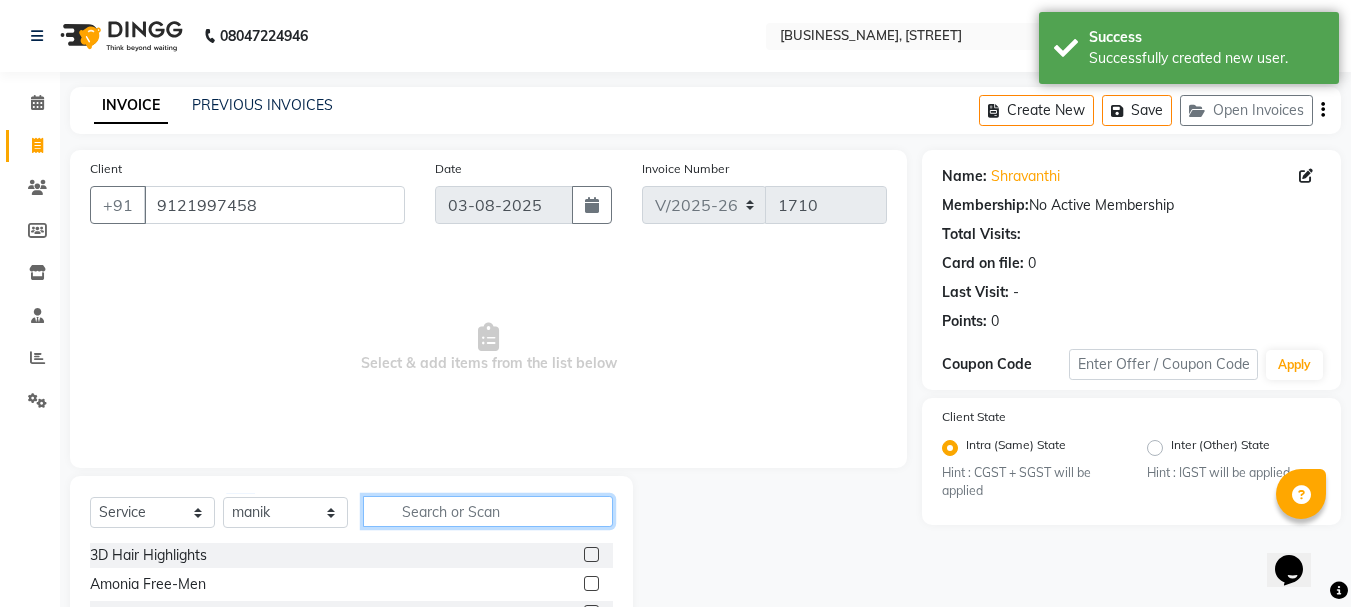 drag, startPoint x: 418, startPoint y: 516, endPoint x: 433, endPoint y: 523, distance: 16.552946 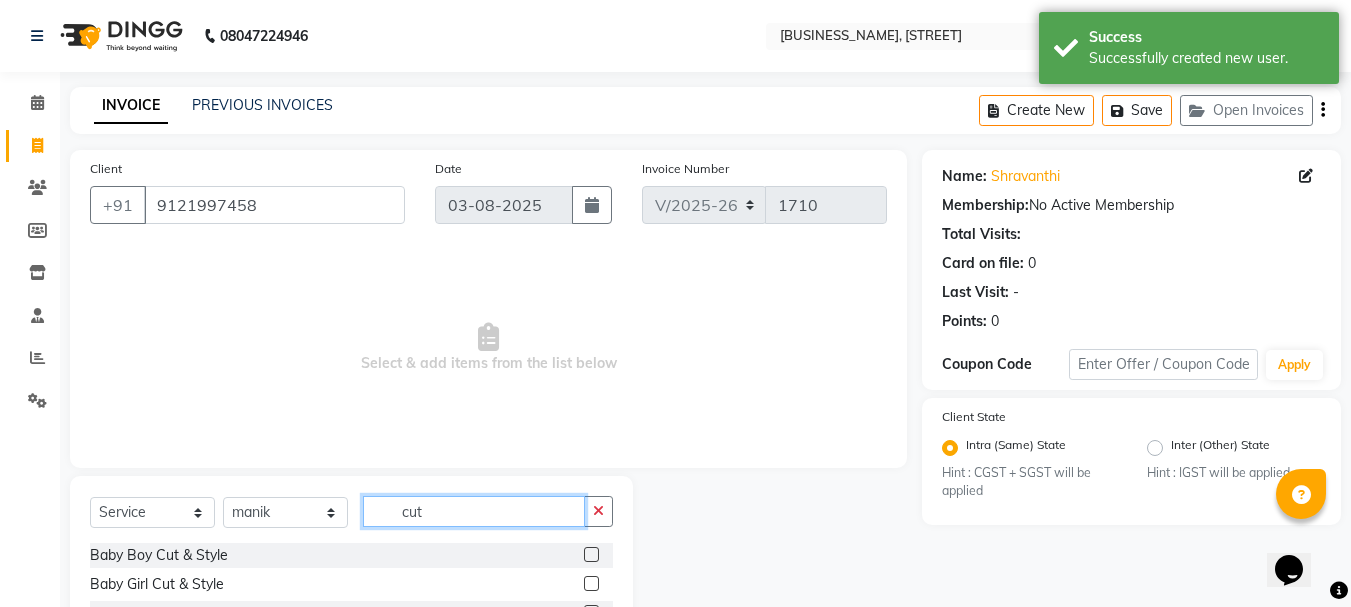 scroll, scrollTop: 159, scrollLeft: 0, axis: vertical 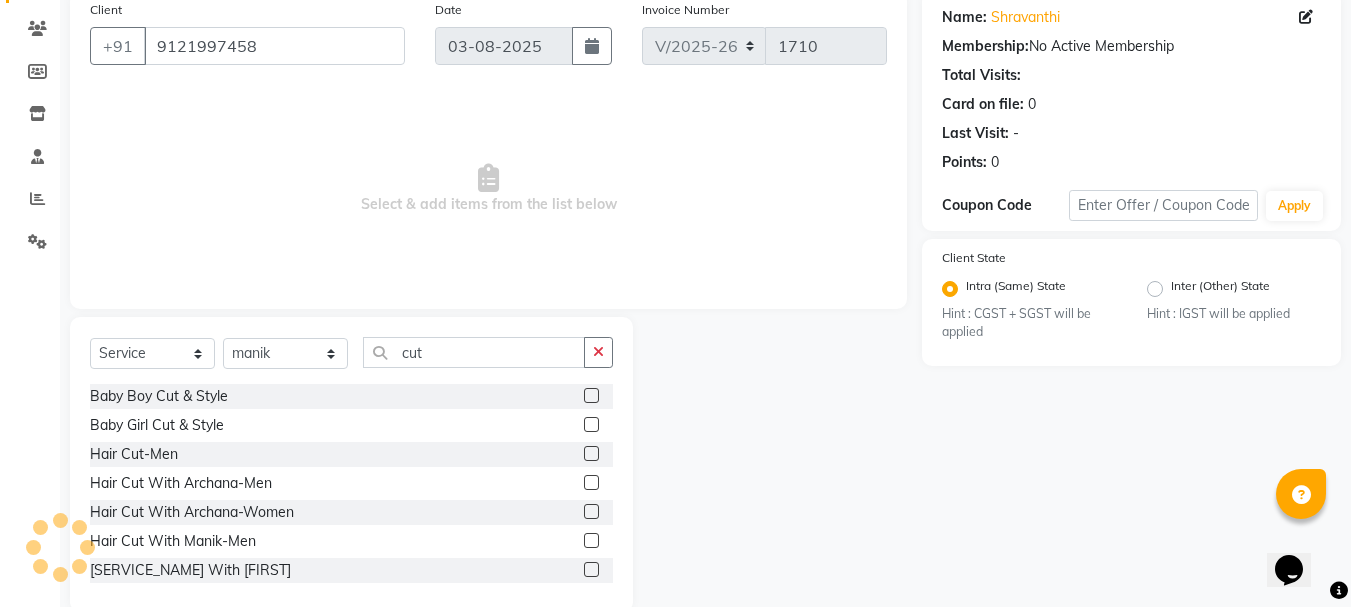 click 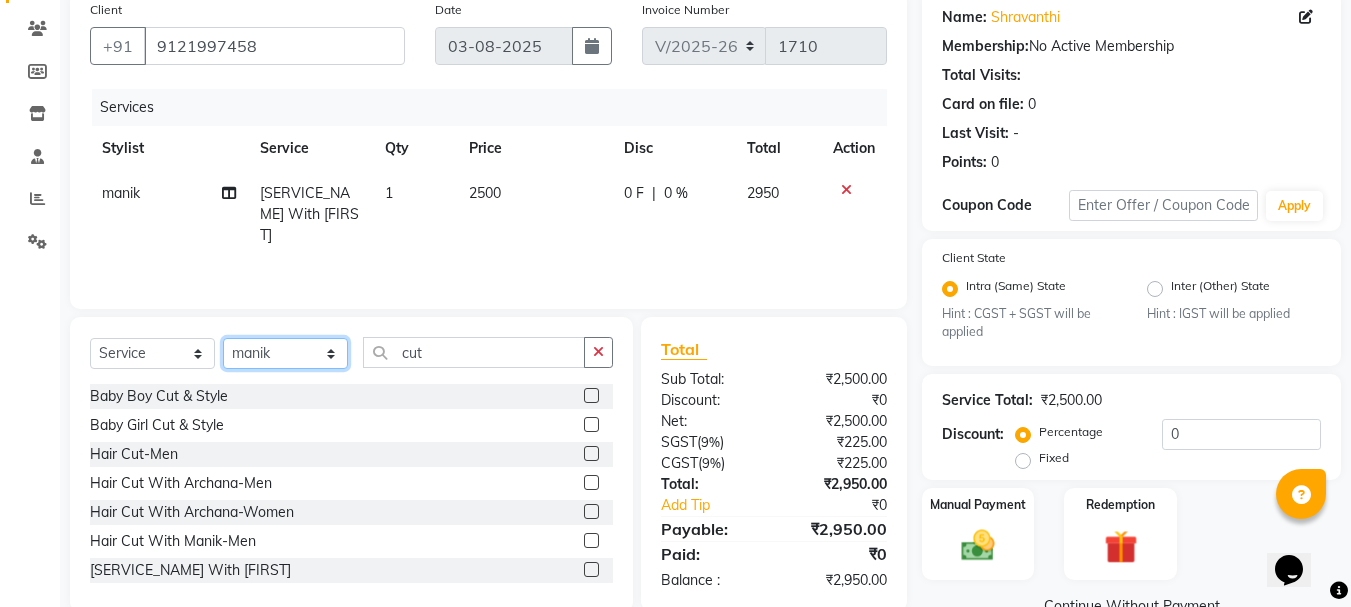 click on "Select Stylist [FIRST] [FIRST] [FIRST] [FIRST] [FIRST] [FIRST] [FIRST] [FIRST] [FIRST] [FIRST]" 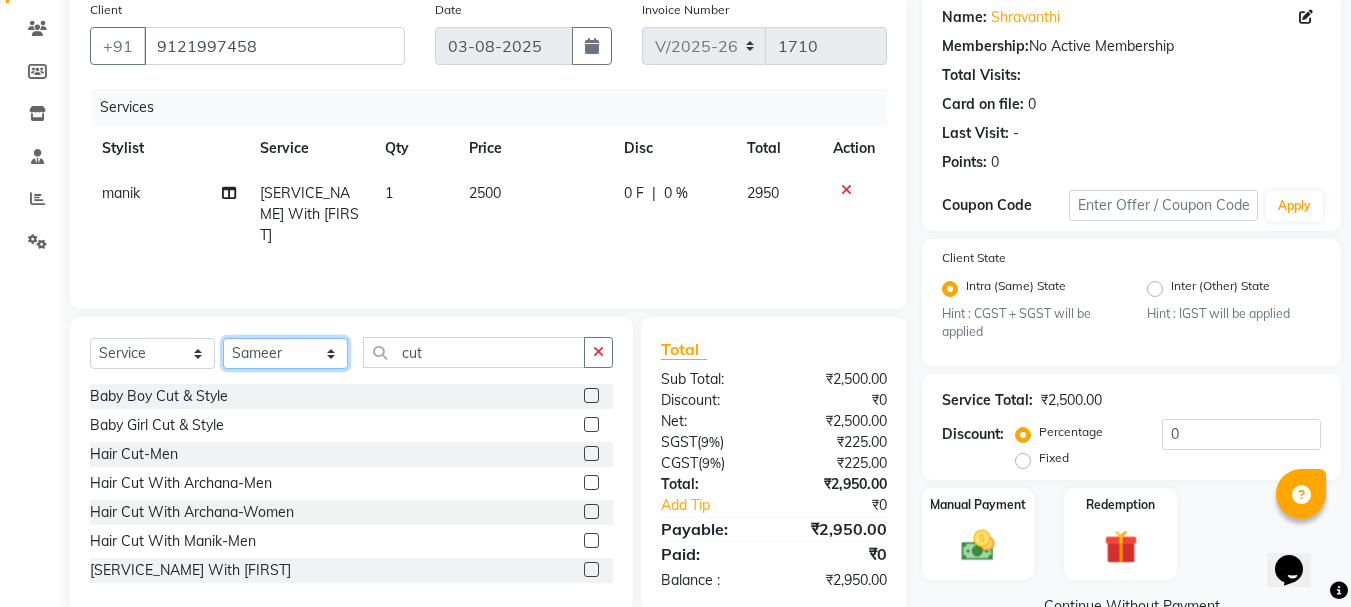 click on "Select Stylist [FIRST] [FIRST] [FIRST] [FIRST] [FIRST] [FIRST] [FIRST] [FIRST] [FIRST] [FIRST]" 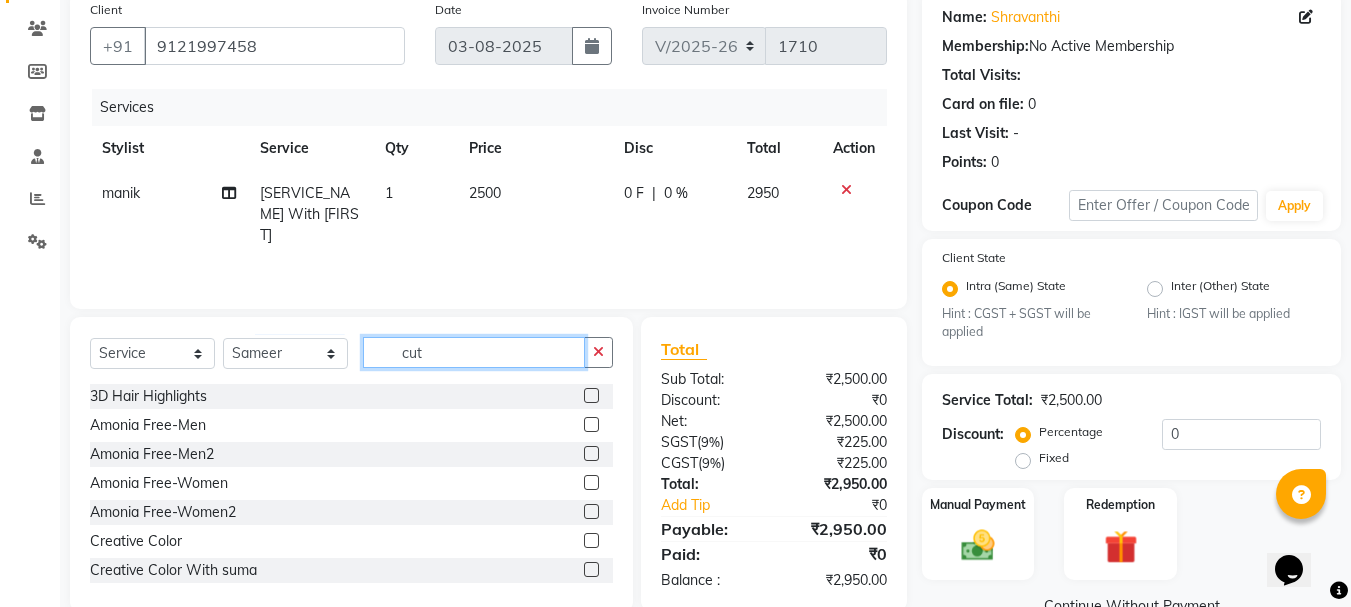 click on "cut" 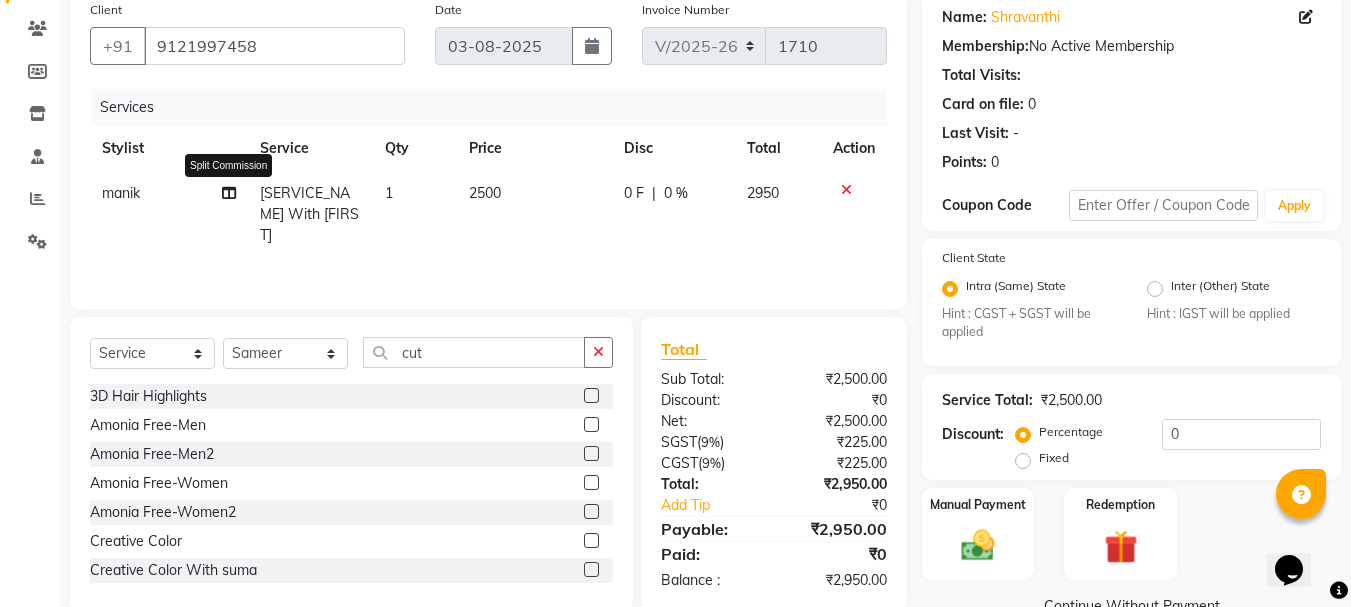 click 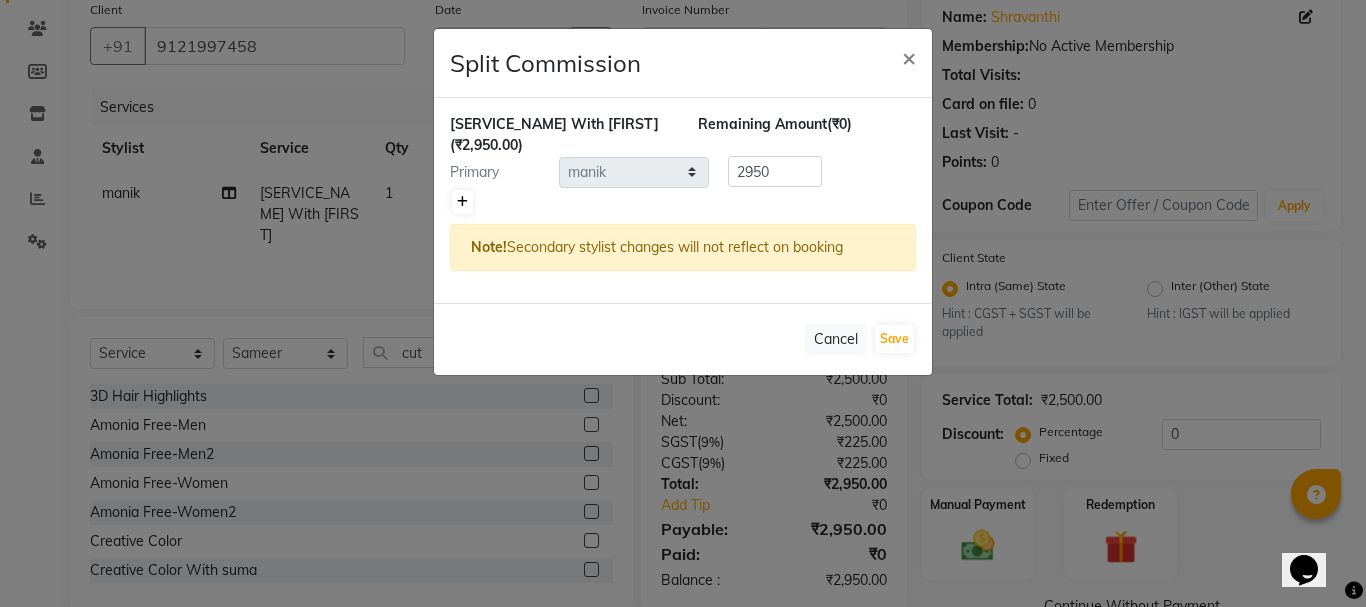 click 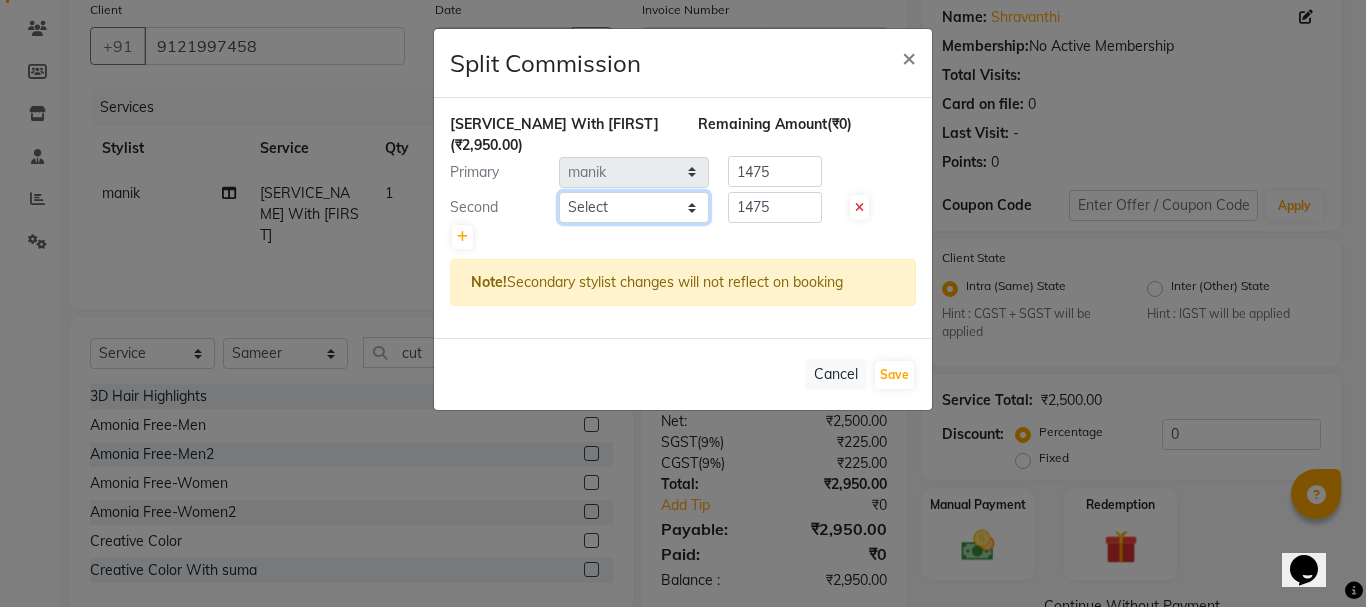 click on "Select Stylist [FIRST] [FIRST] [FIRST] [FIRST] [FIRST] [FIRST] [FIRST] [FIRST] [FIRST] [FIRST]" 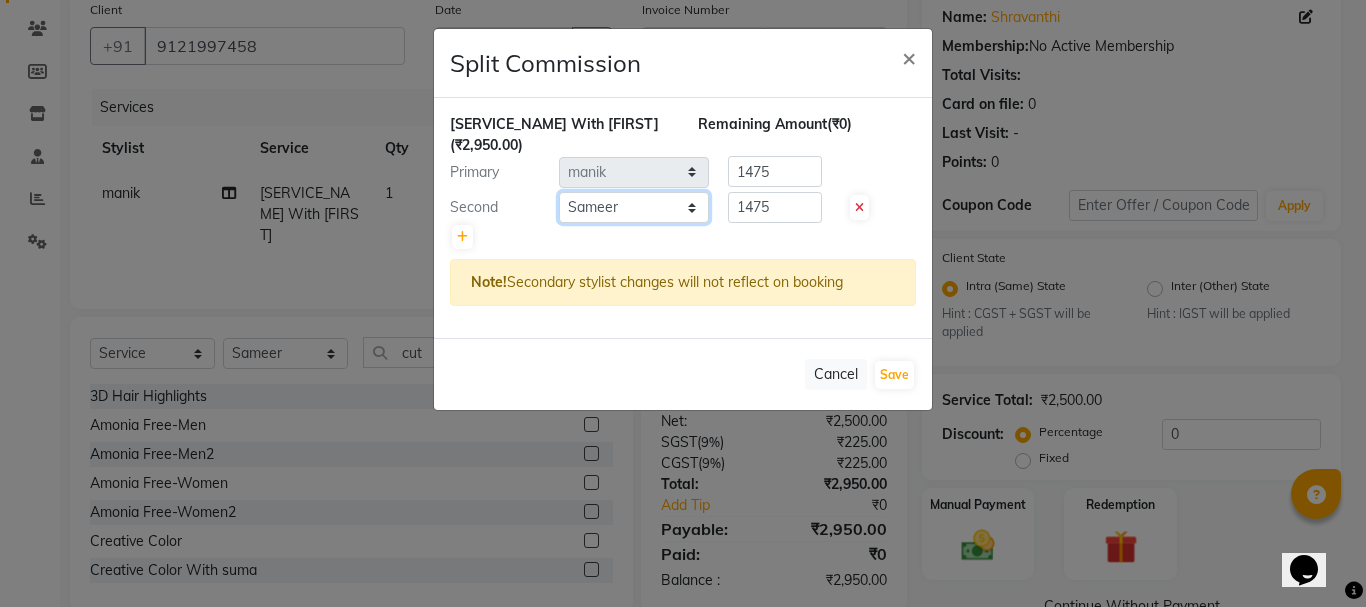 click on "Select Stylist [FIRST] [FIRST] [FIRST] [FIRST] [FIRST] [FIRST] [FIRST] [FIRST] [FIRST] [FIRST]" 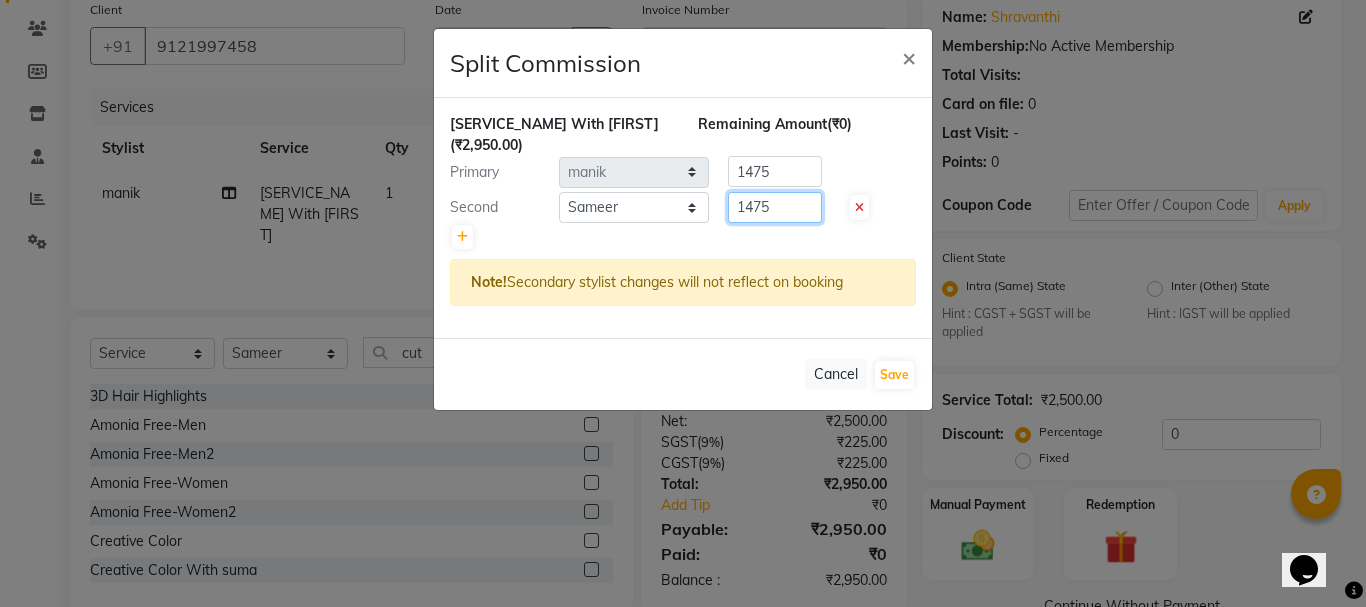 click on "1475" 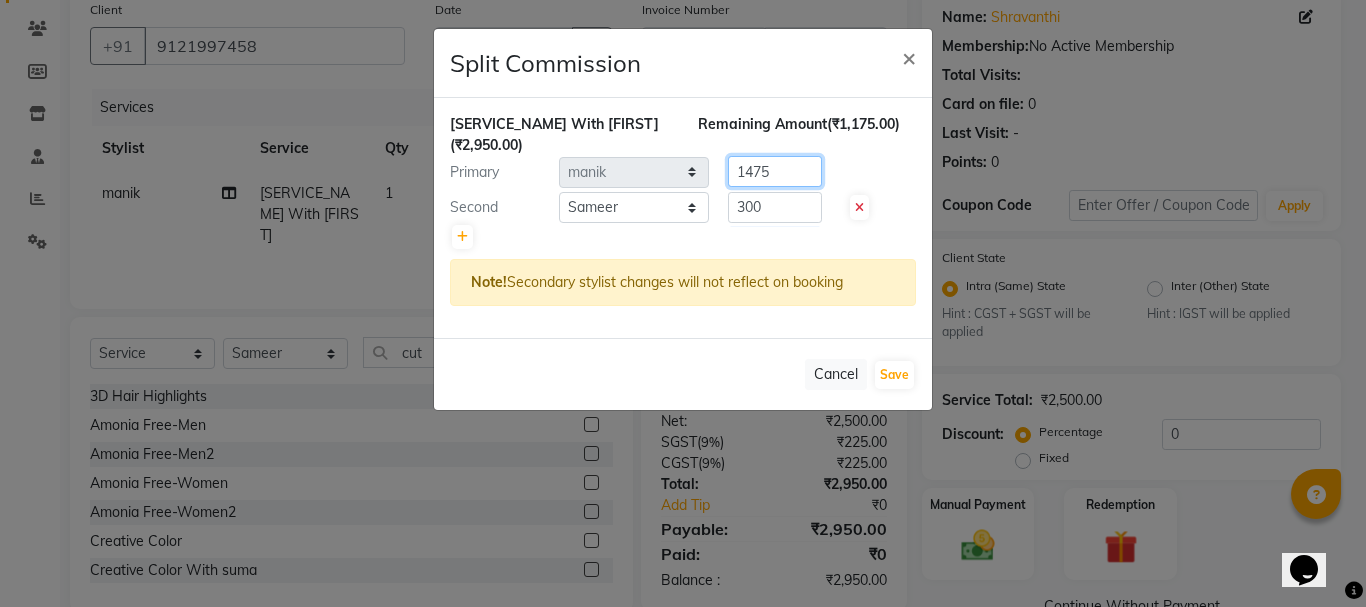 click on "1475" 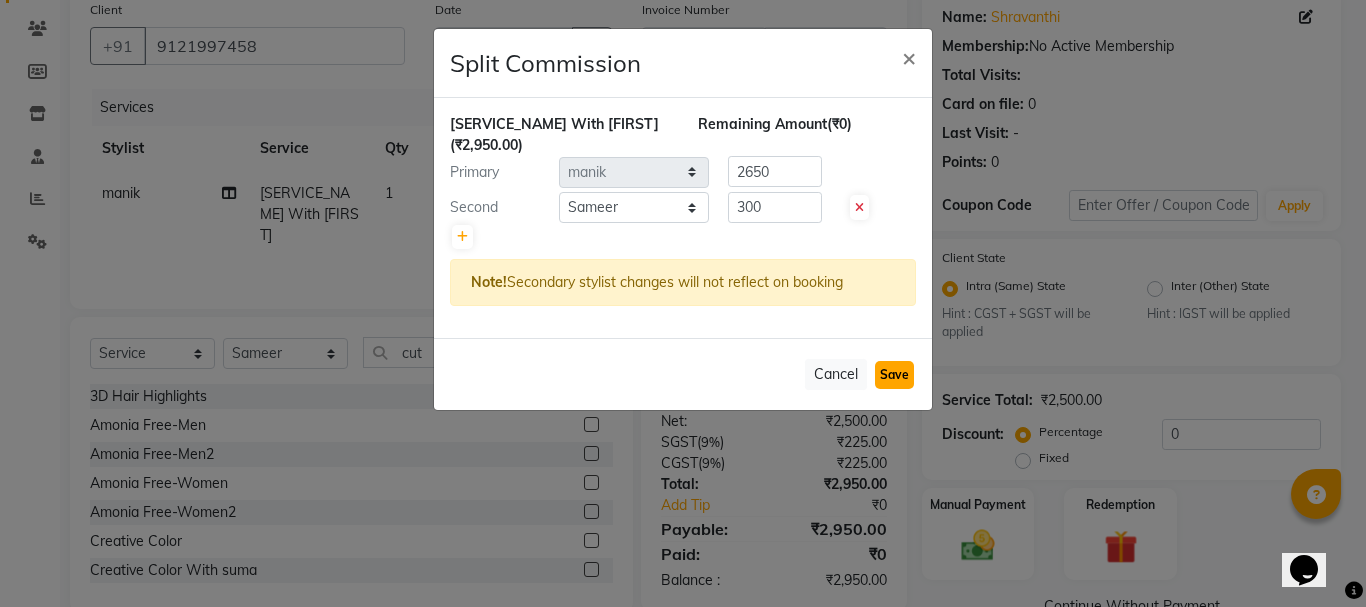 click on "Save" 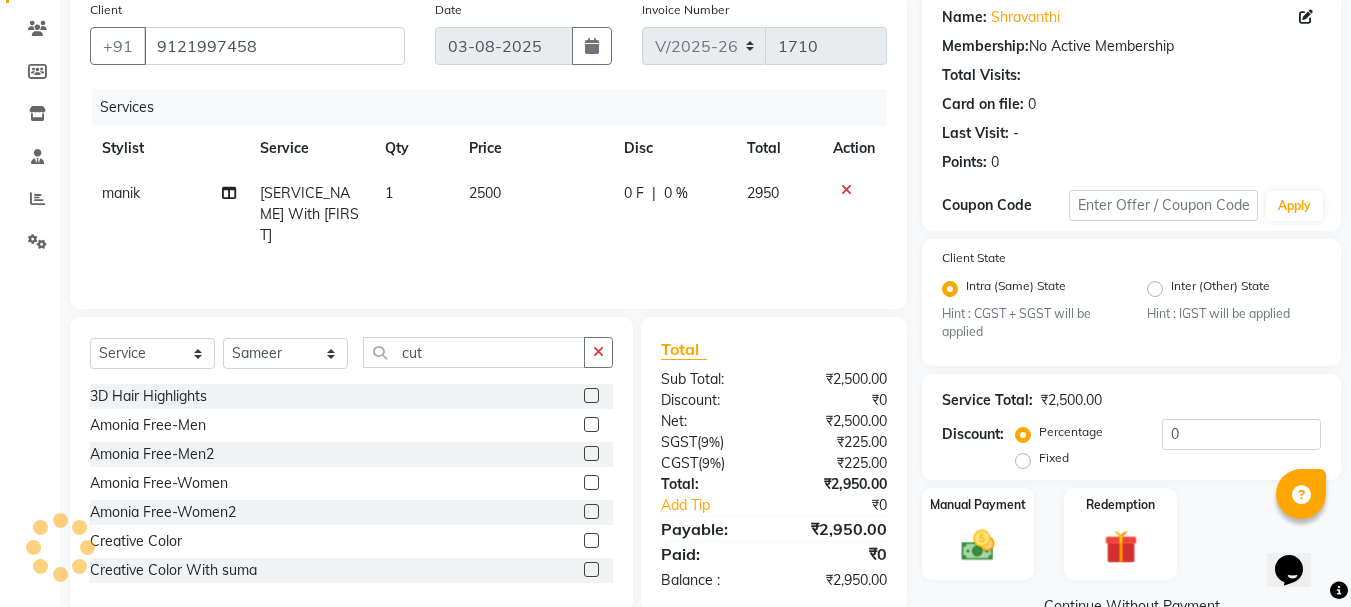 scroll, scrollTop: 203, scrollLeft: 0, axis: vertical 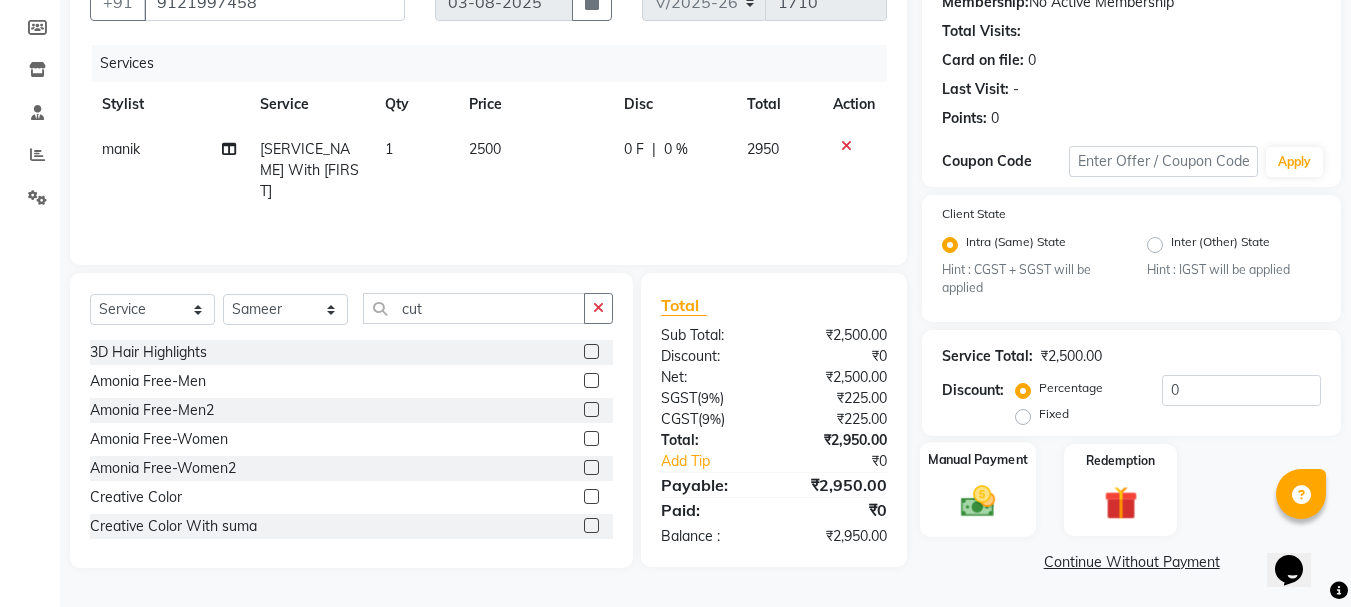 click 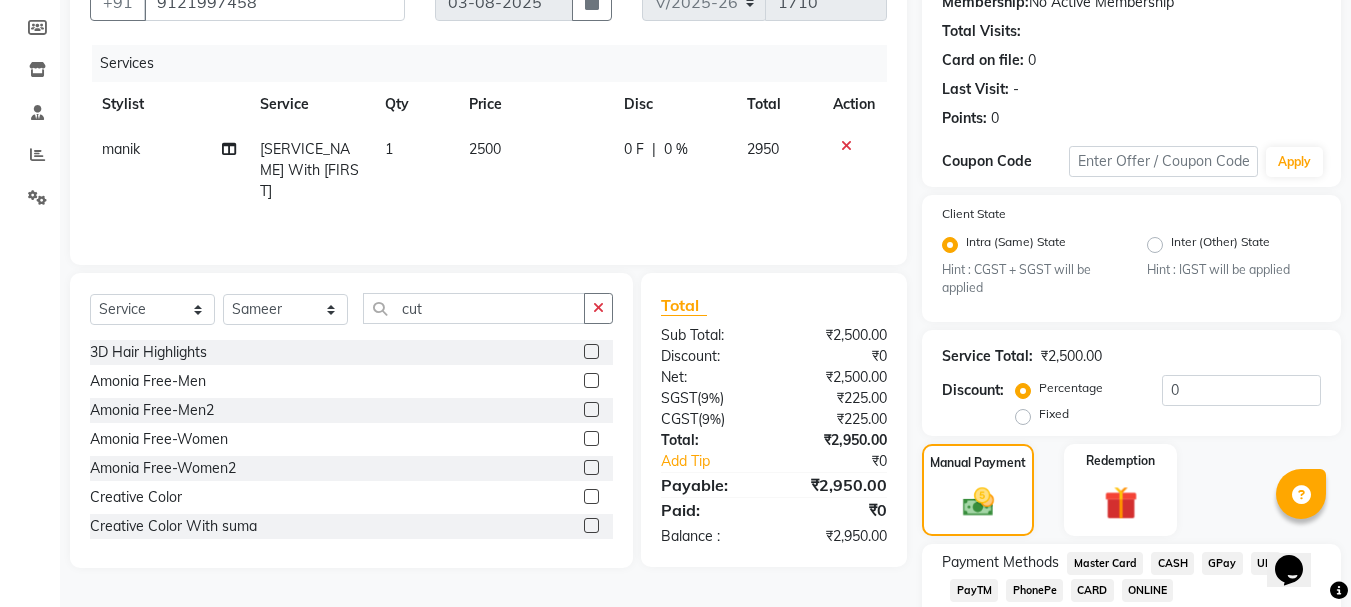 click on "GPay" 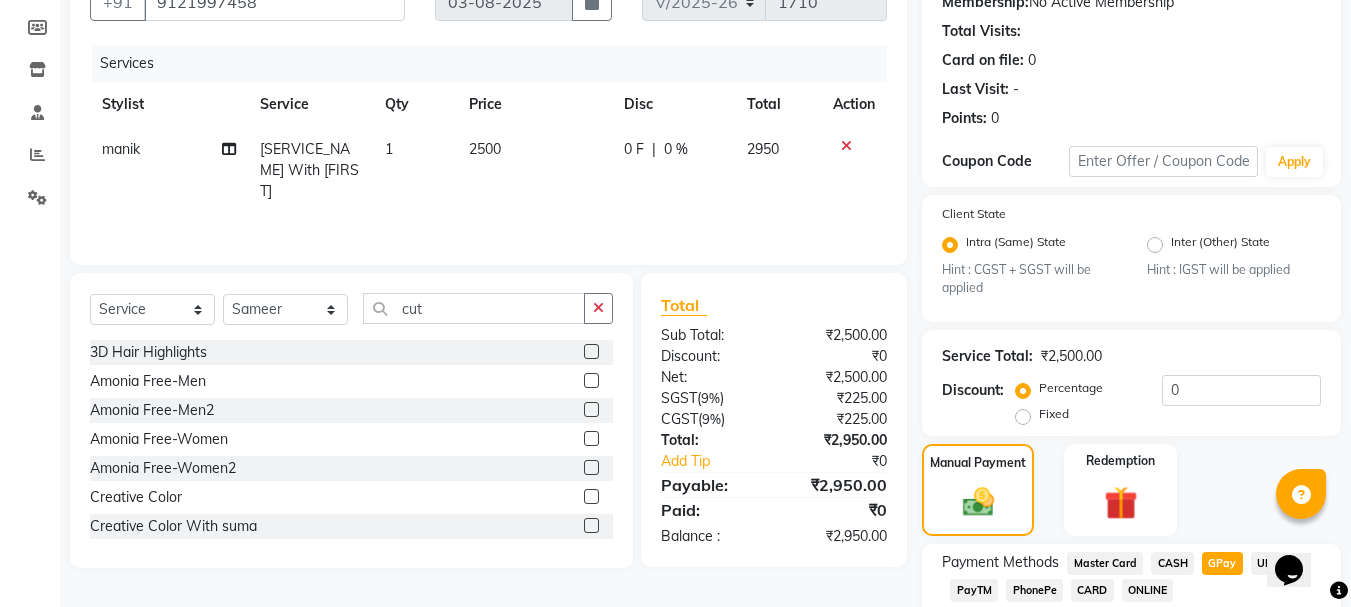 scroll, scrollTop: 387, scrollLeft: 0, axis: vertical 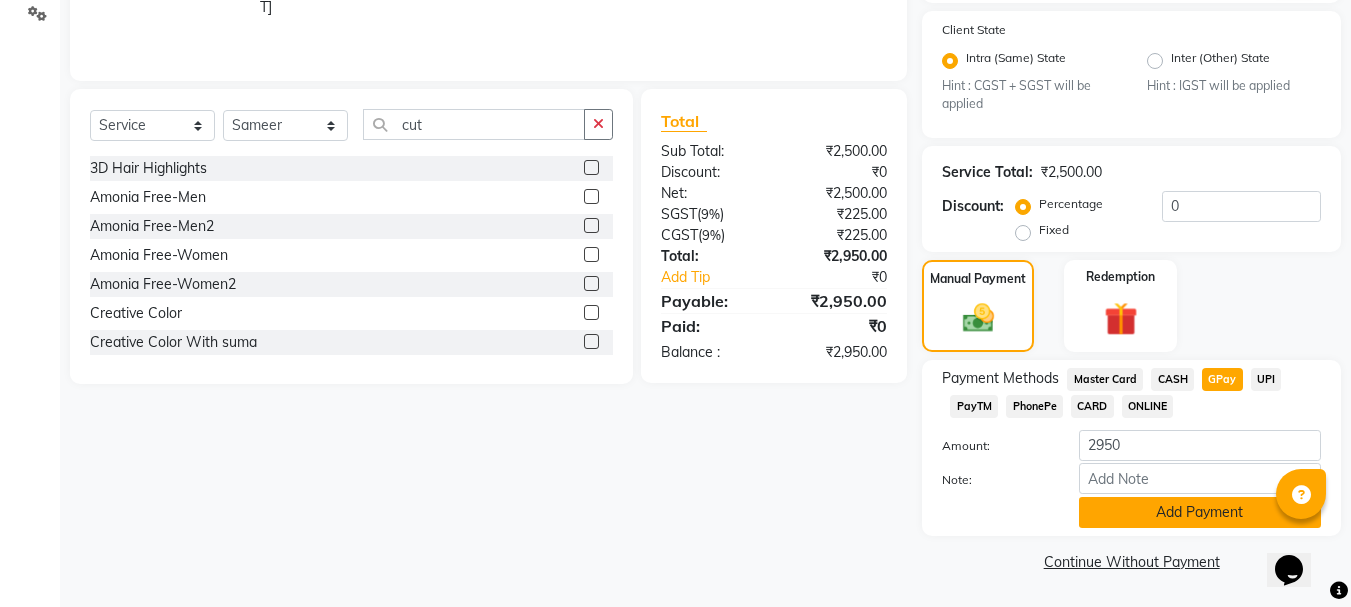 click on "Add Payment" 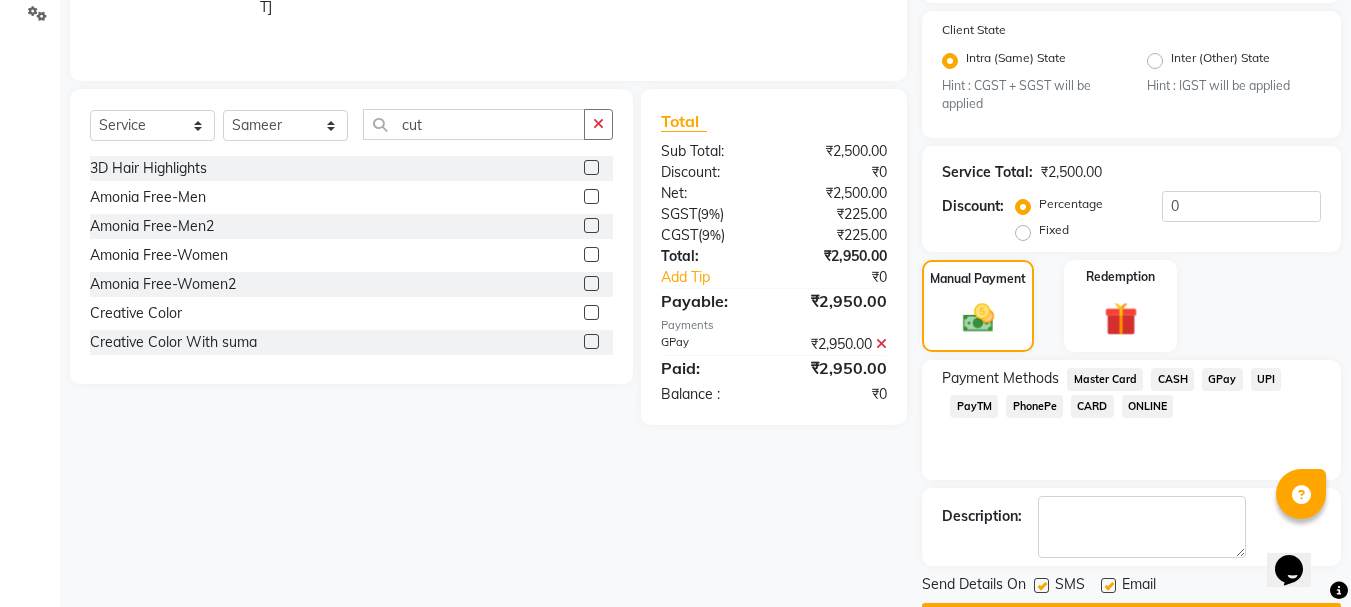 scroll, scrollTop: 444, scrollLeft: 0, axis: vertical 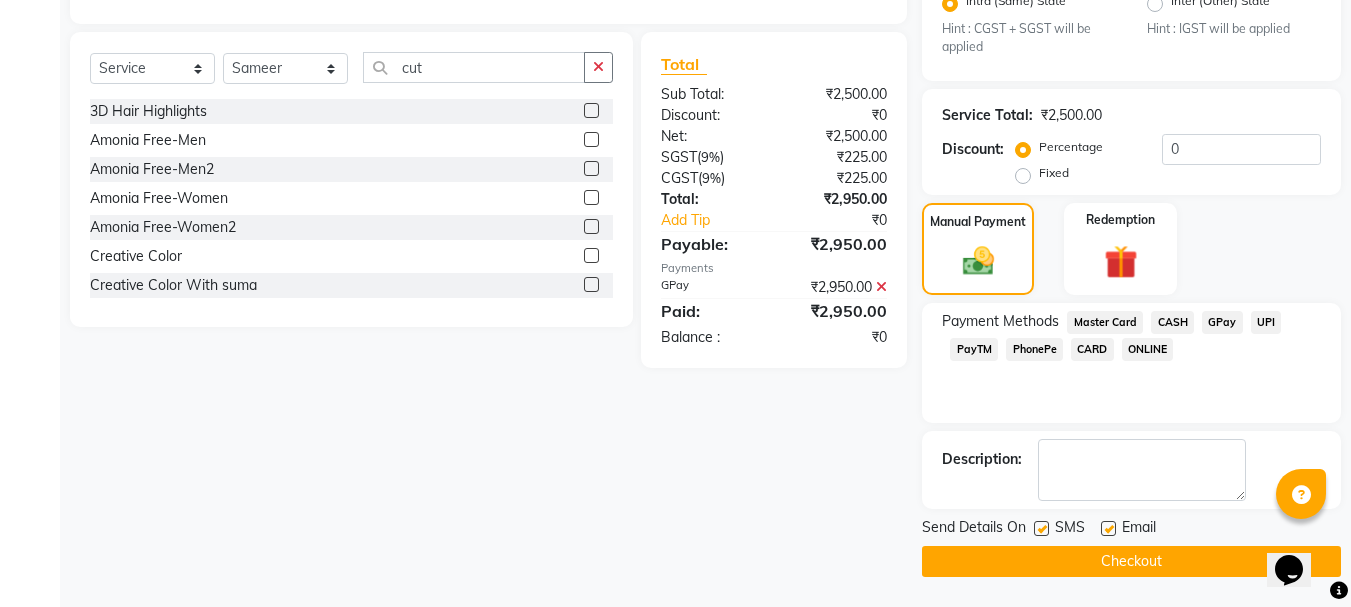 click on "Checkout" 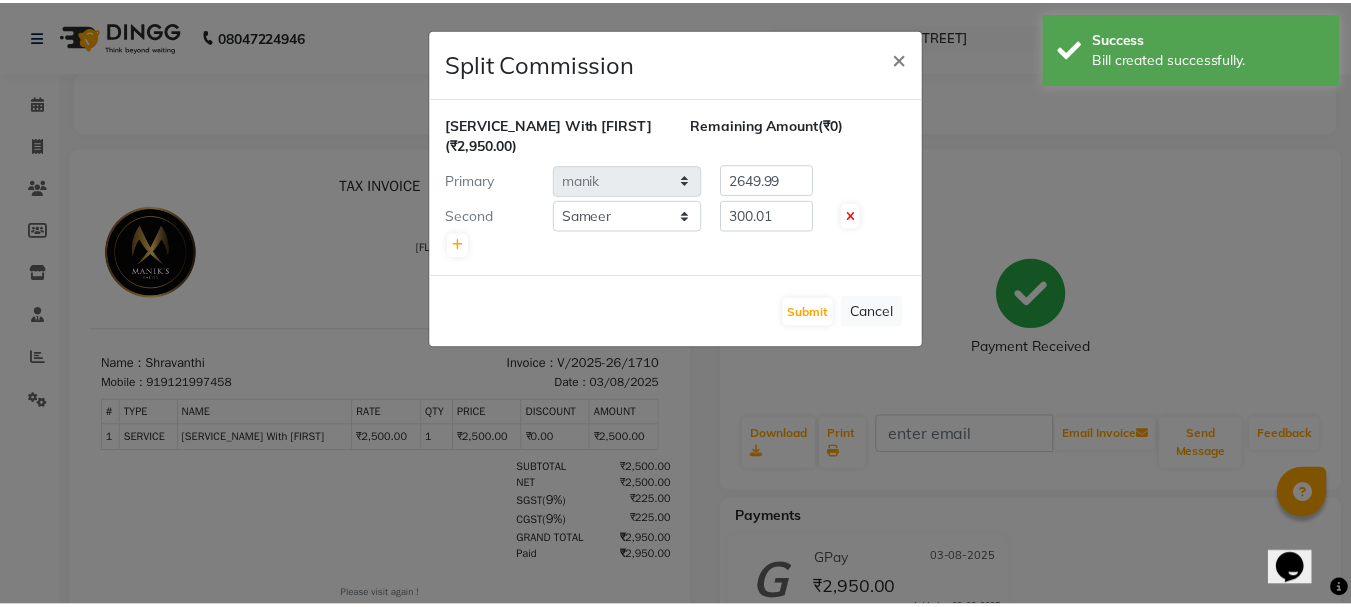 scroll, scrollTop: 0, scrollLeft: 0, axis: both 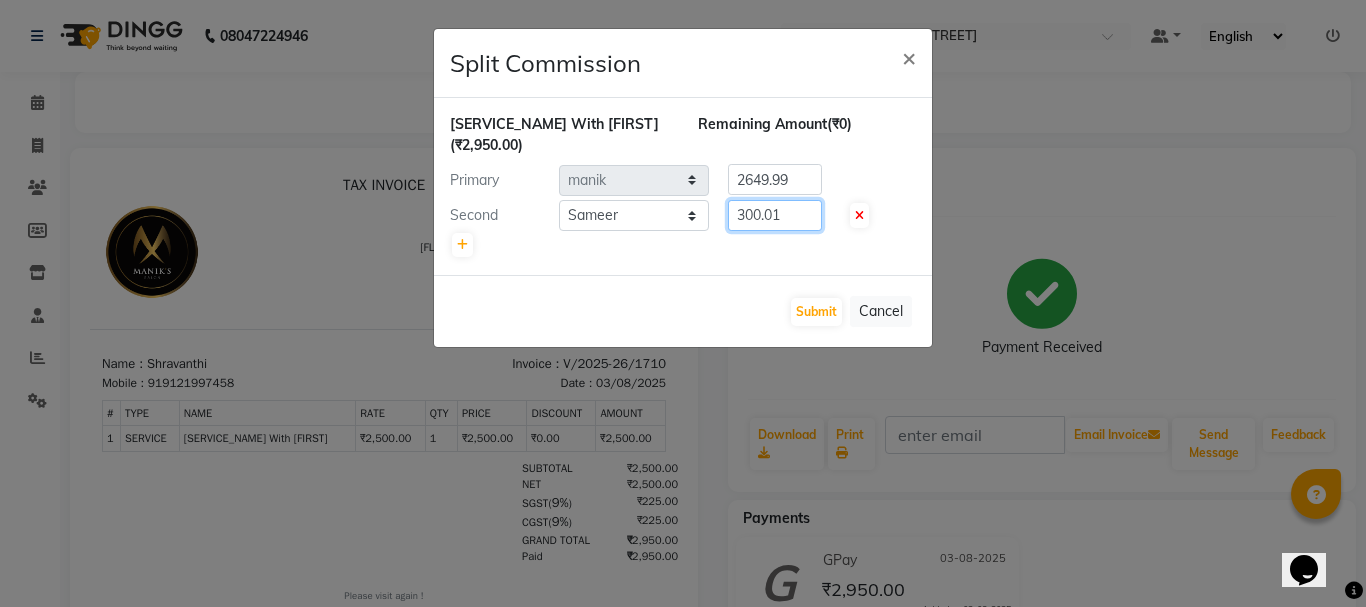 click on "300.01" 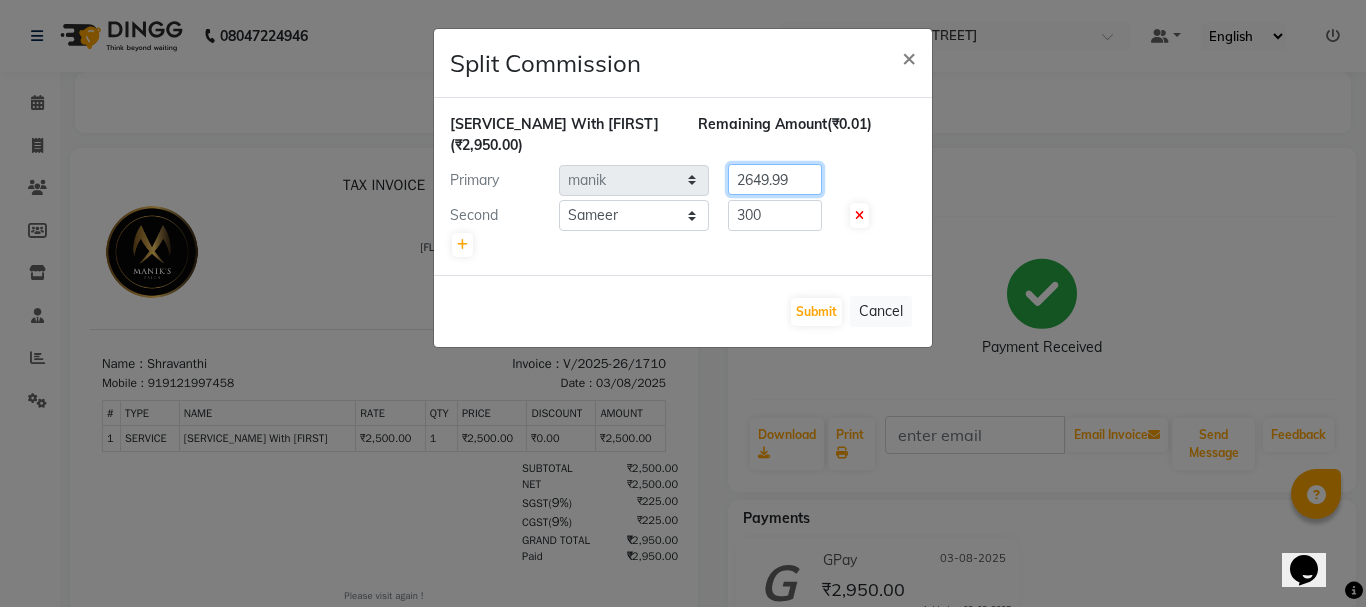 click on "2649.99" 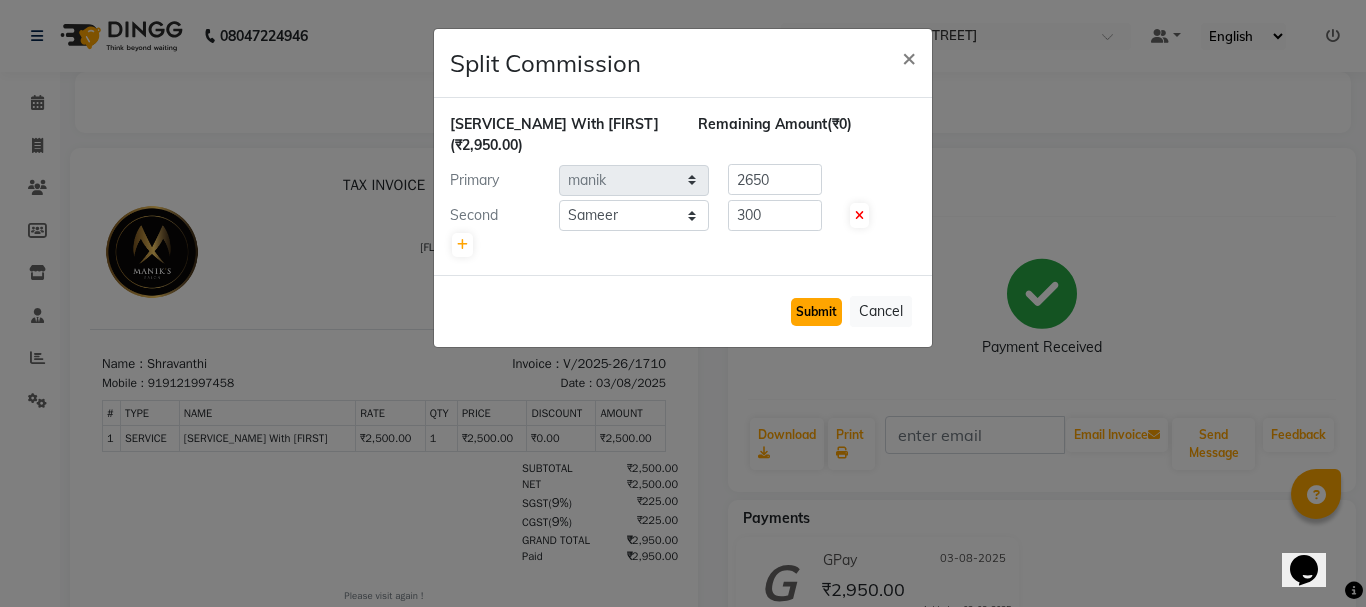 click on "Submit" 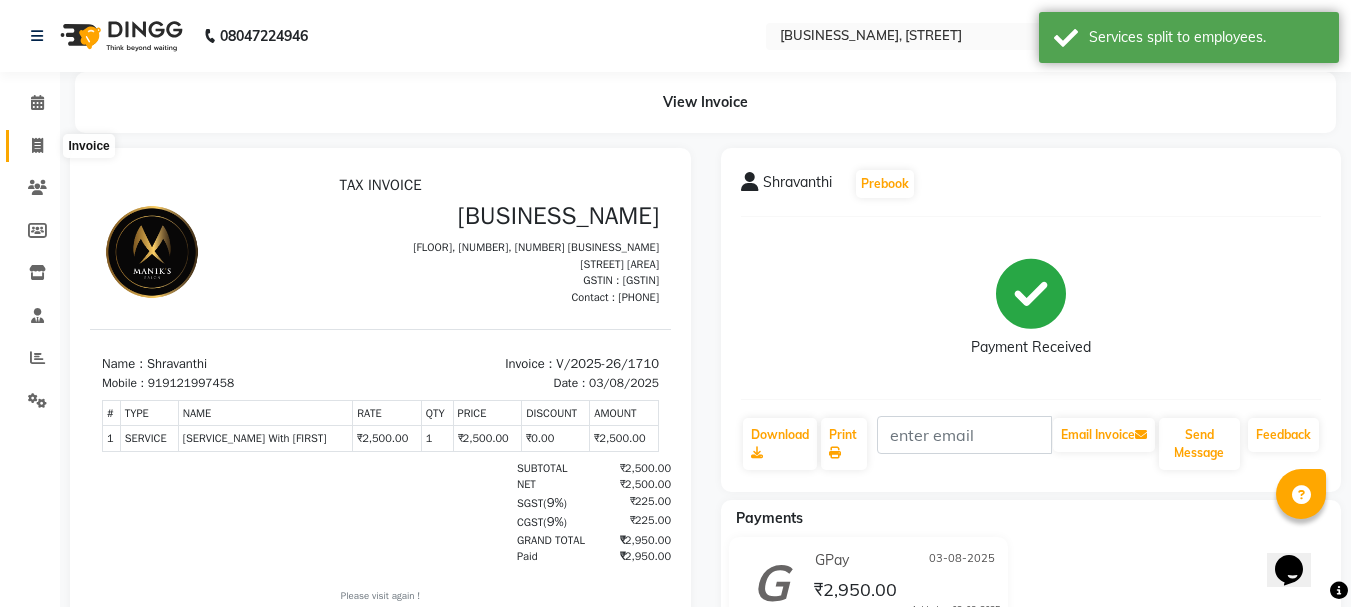 click 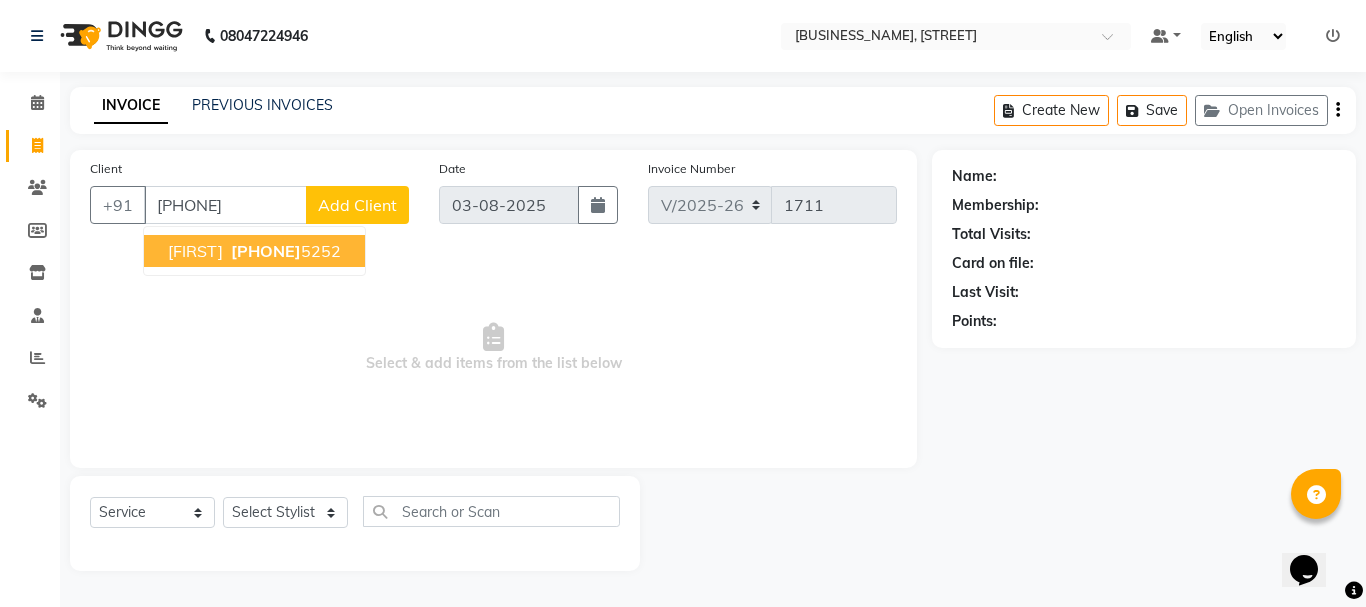 click on "[PHONE]" at bounding box center (284, 251) 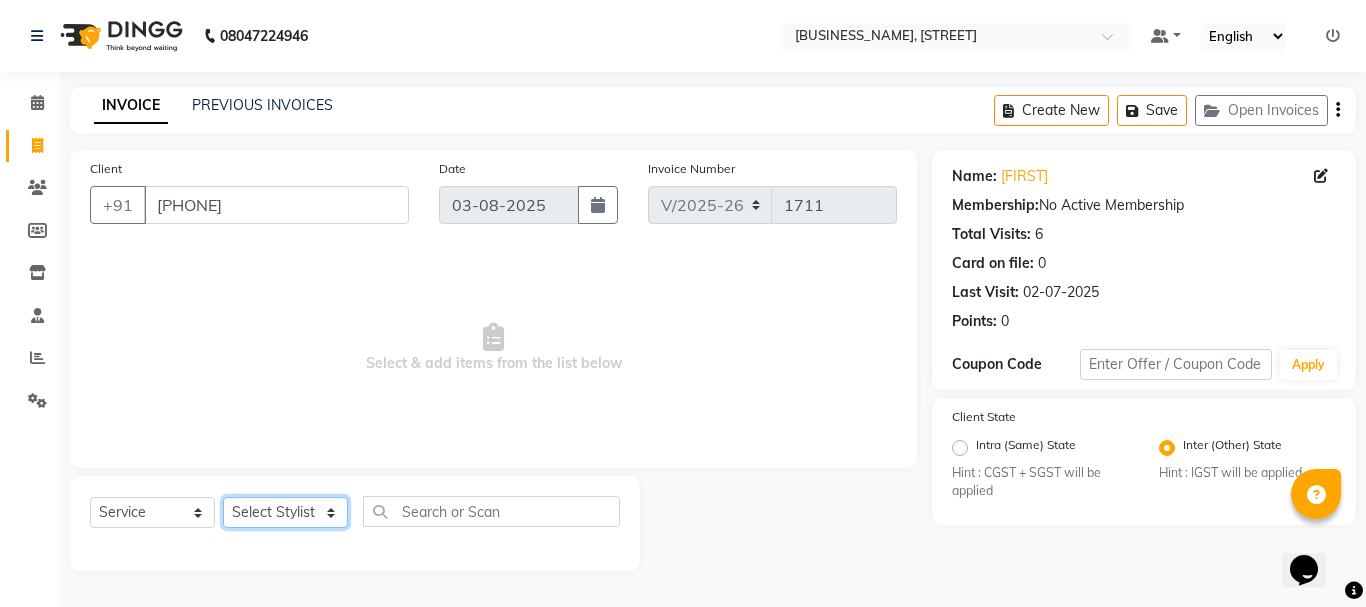 click on "Select Stylist [FIRST] [FIRST] [FIRST] [FIRST] [FIRST] [FIRST] [FIRST] [FIRST] [FIRST] [FIRST]" 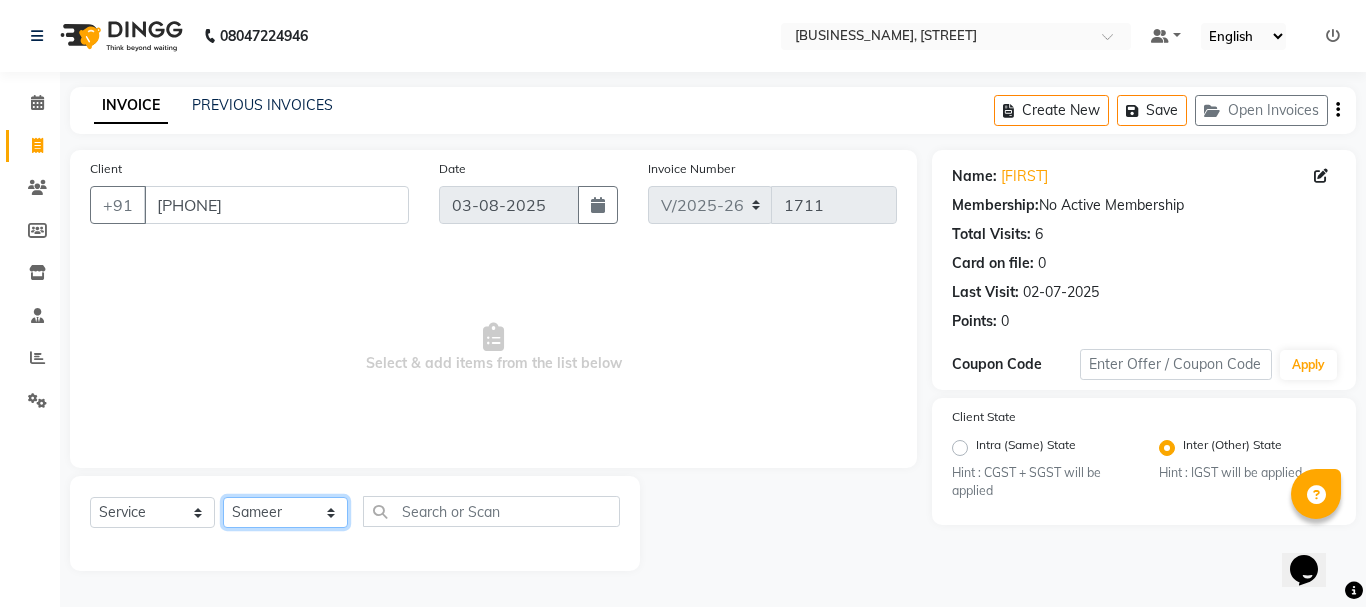 click on "Select Stylist [FIRST] [FIRST] [FIRST] [FIRST] [FIRST] [FIRST] [FIRST] [FIRST] [FIRST] [FIRST]" 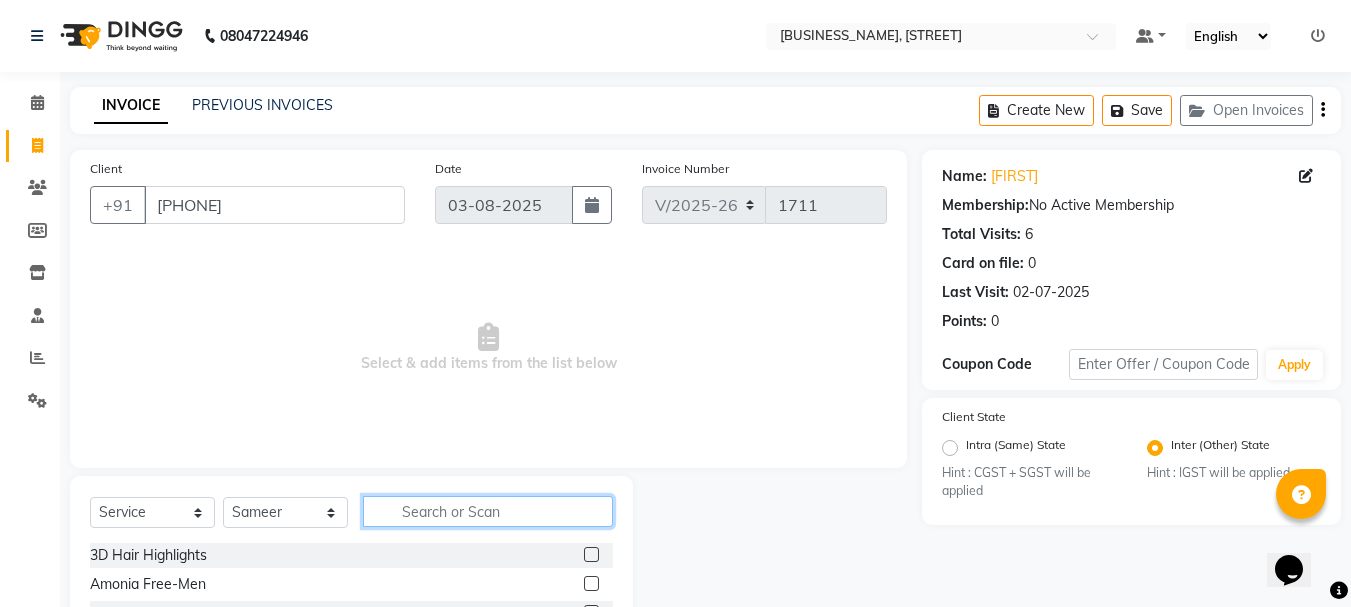 click 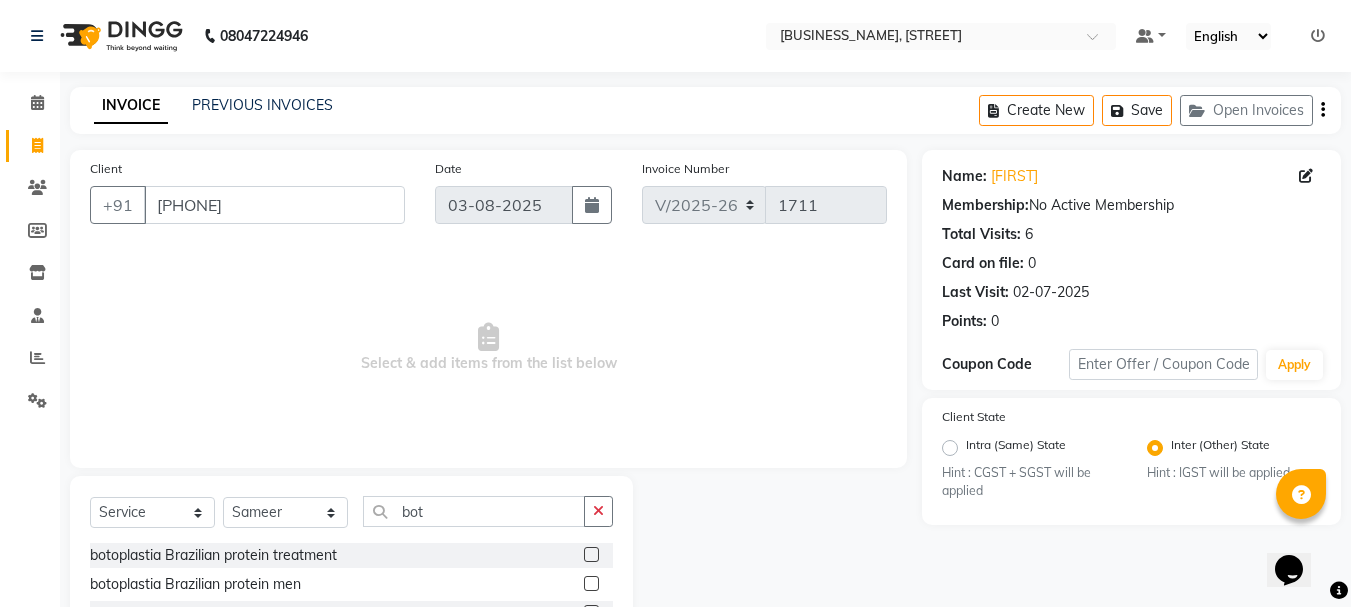 click 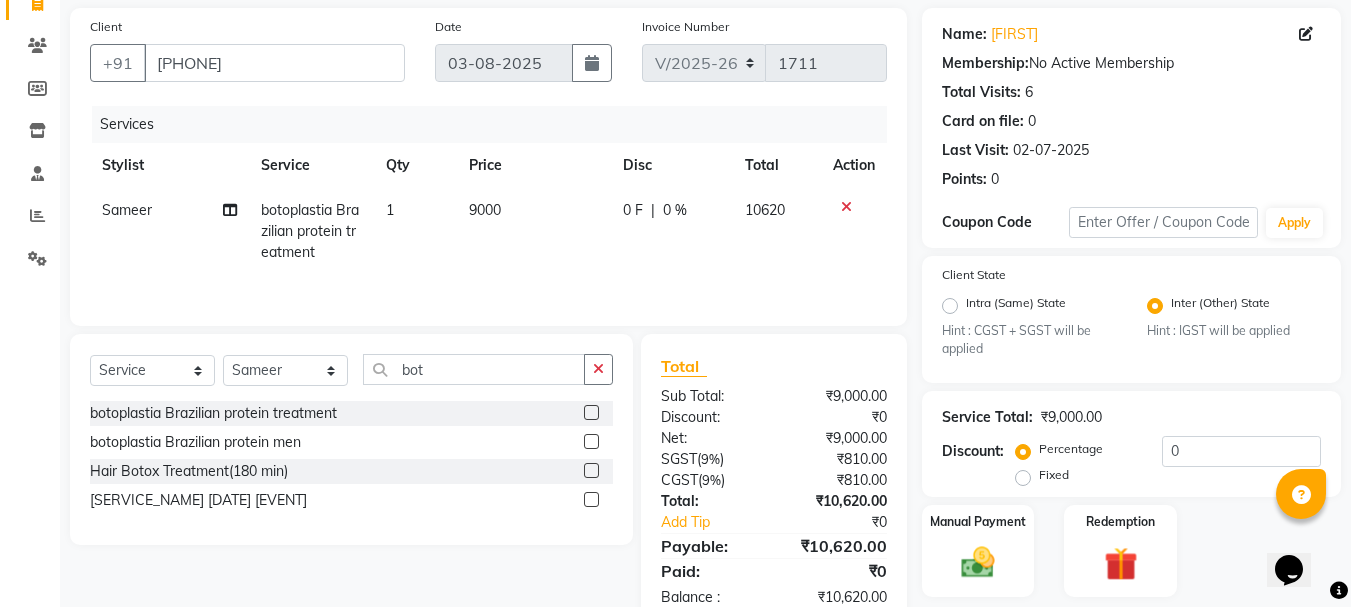 scroll, scrollTop: 203, scrollLeft: 0, axis: vertical 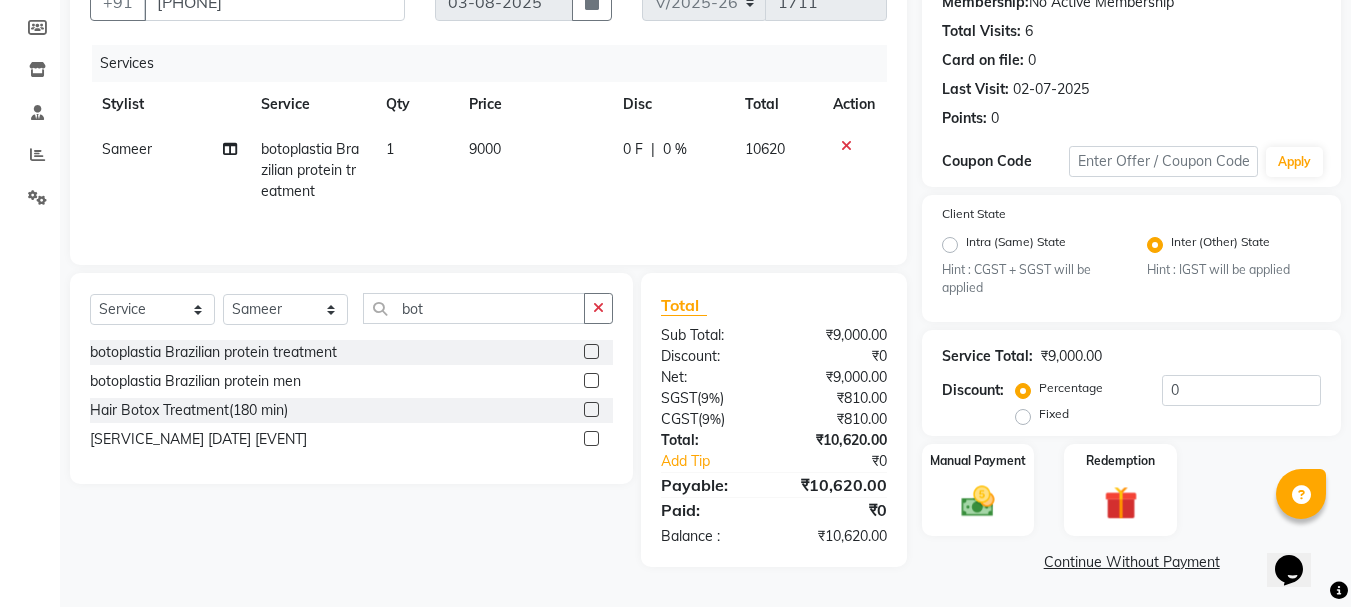 click on "Fixed" 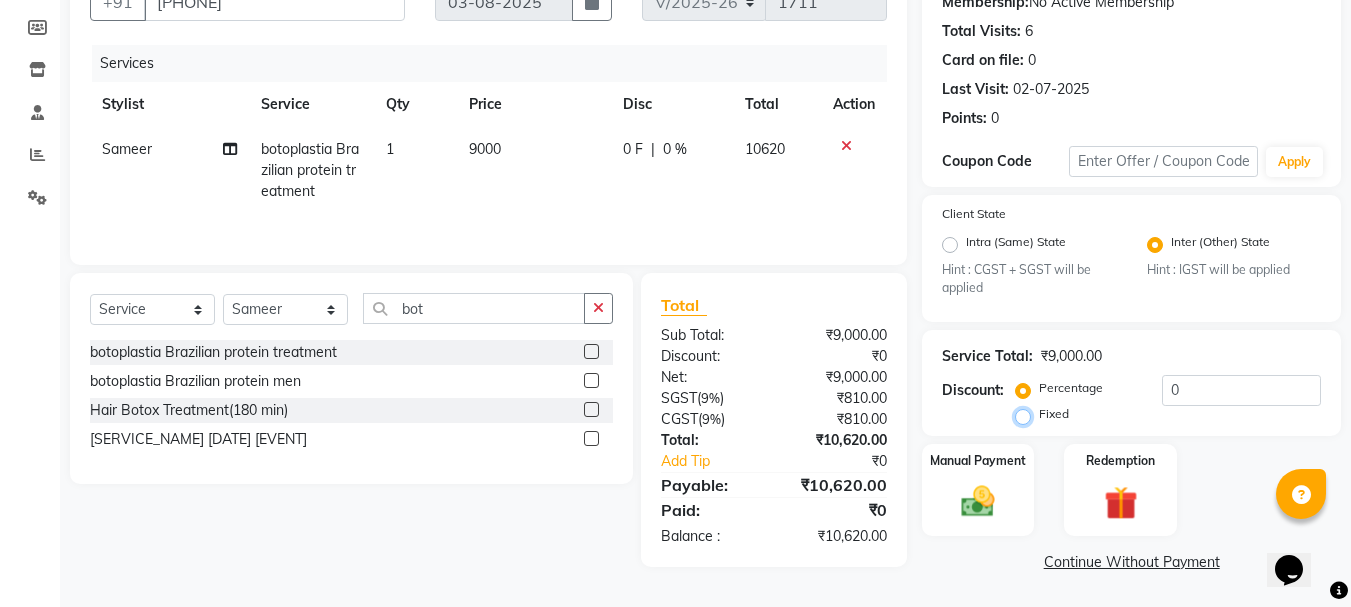 click on "Fixed" at bounding box center (1027, 414) 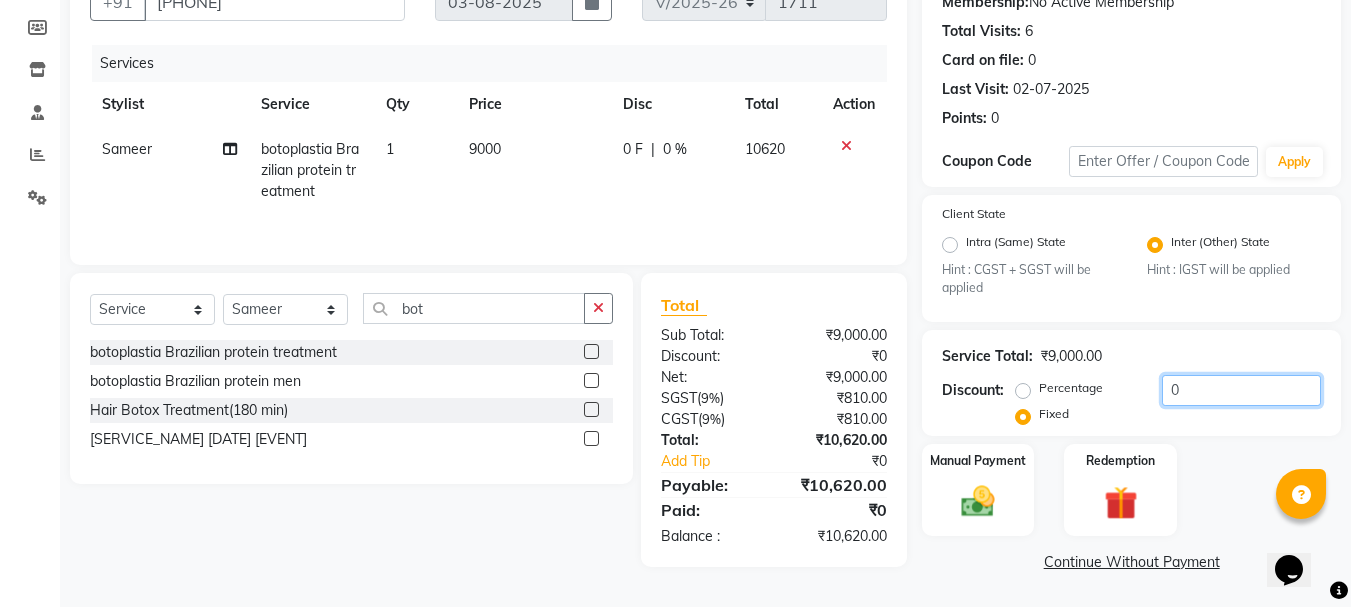 click on "0" 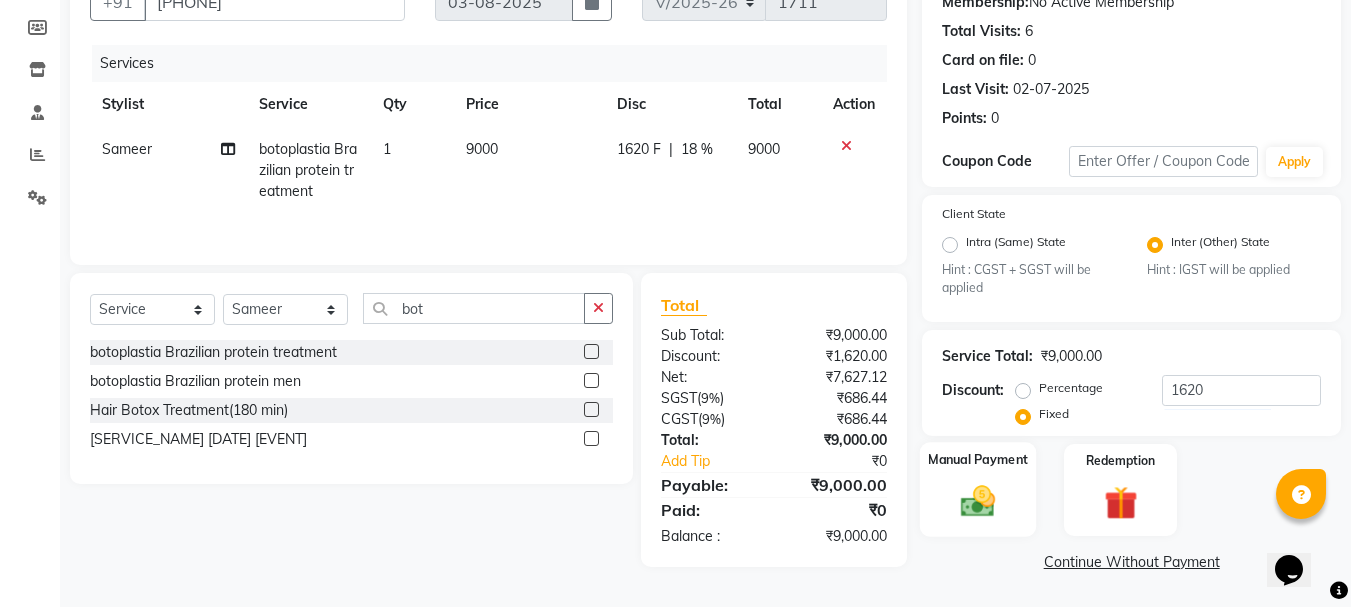 click 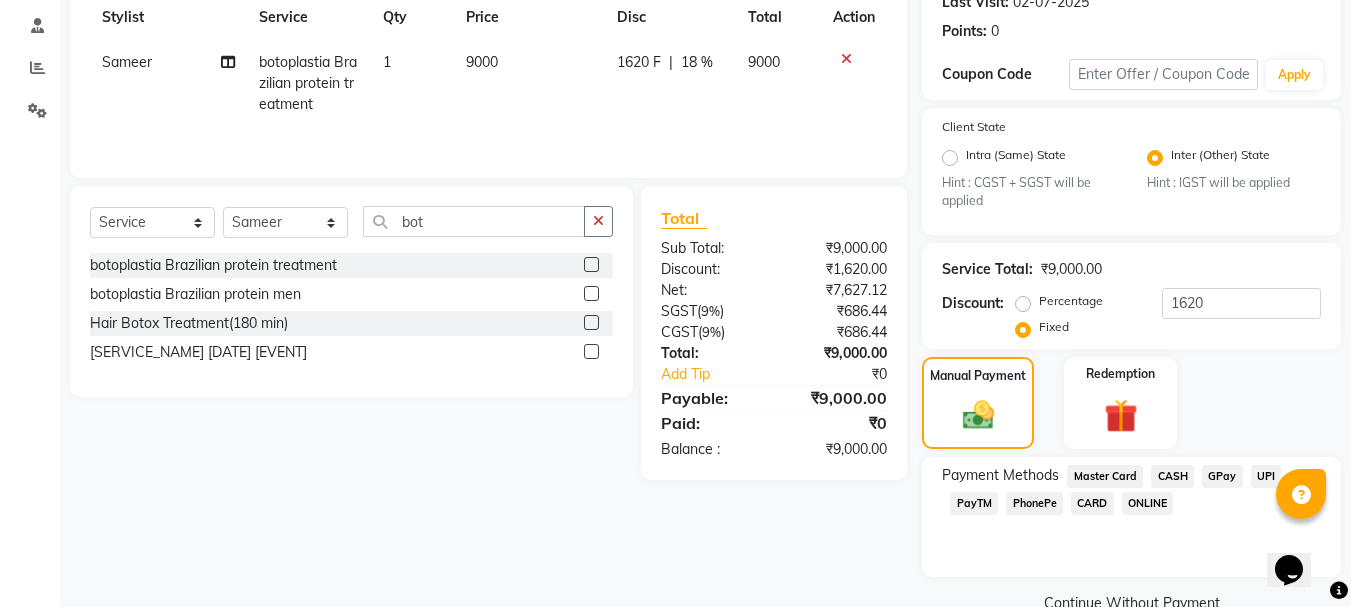scroll, scrollTop: 318, scrollLeft: 0, axis: vertical 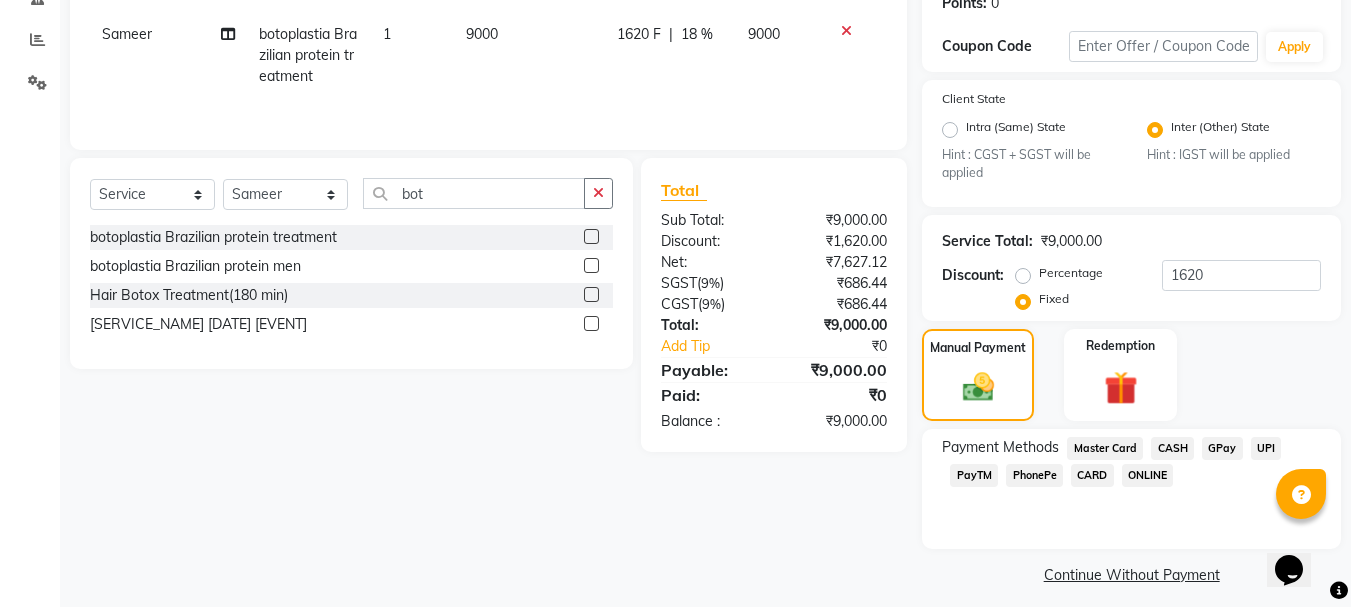 click on "GPay" 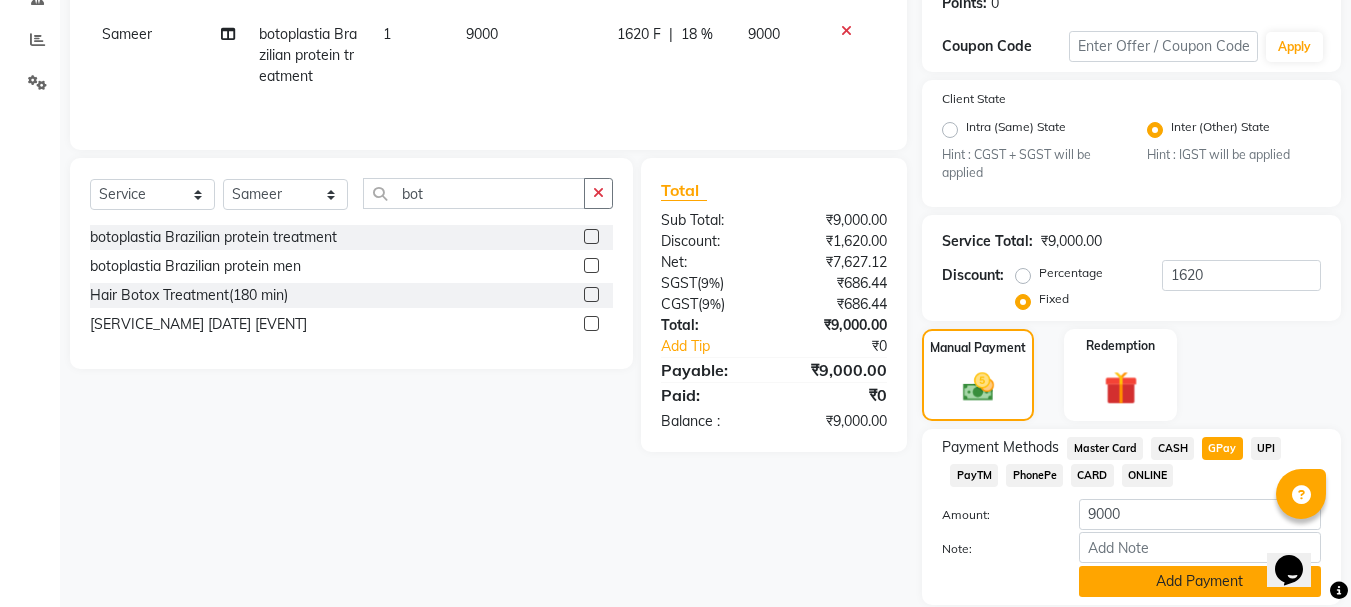 click on "Add Payment" 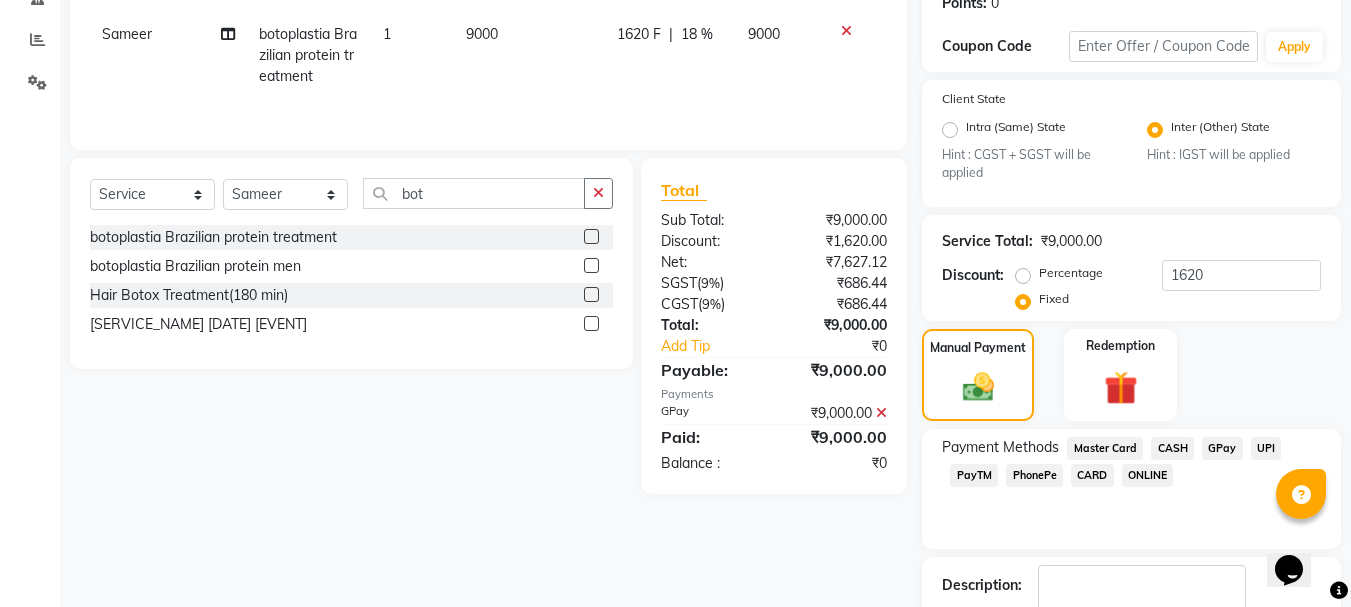 scroll, scrollTop: 444, scrollLeft: 0, axis: vertical 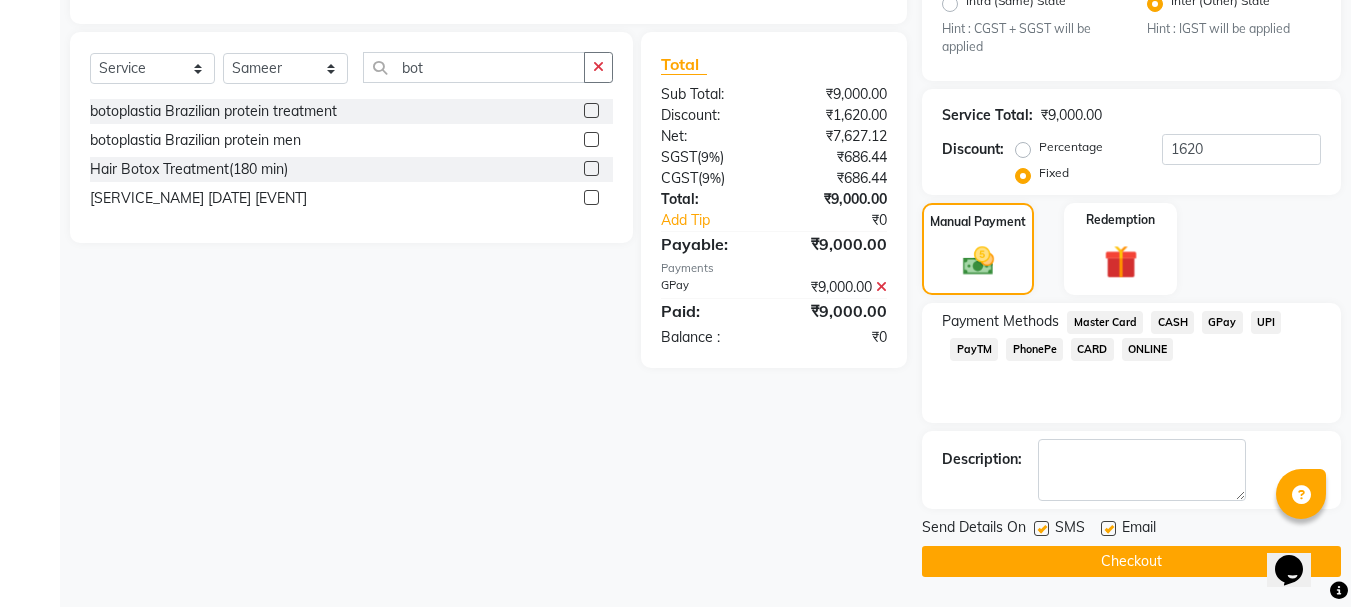 click on "Checkout" 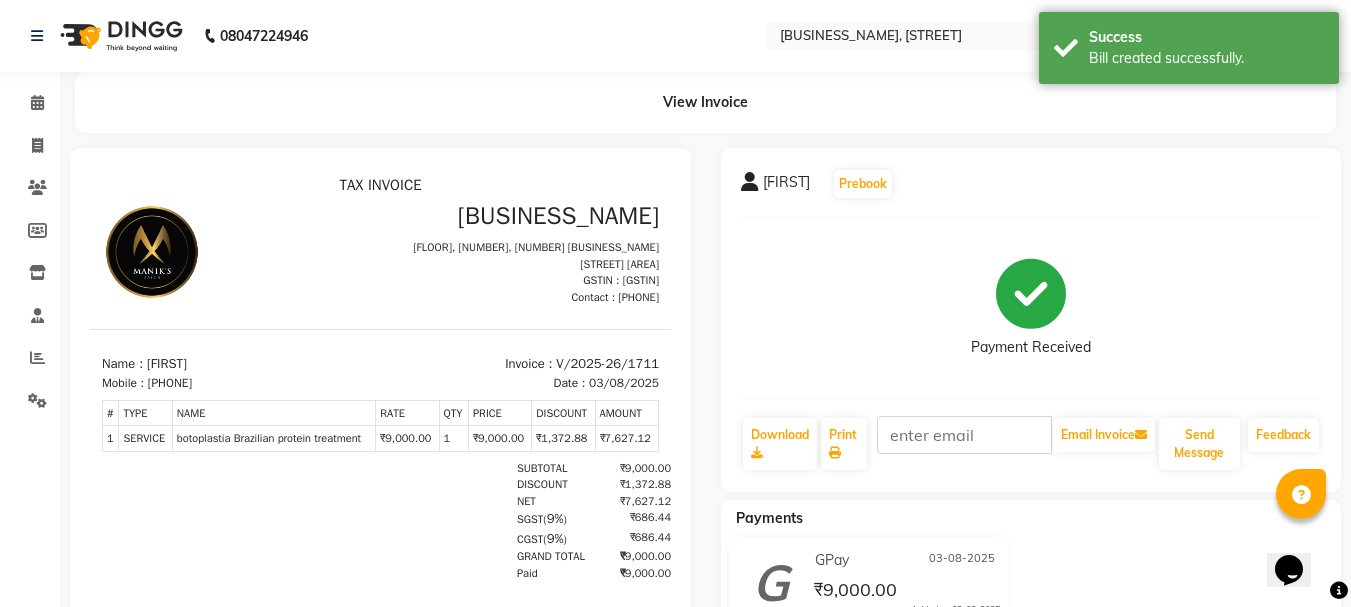 scroll, scrollTop: 0, scrollLeft: 0, axis: both 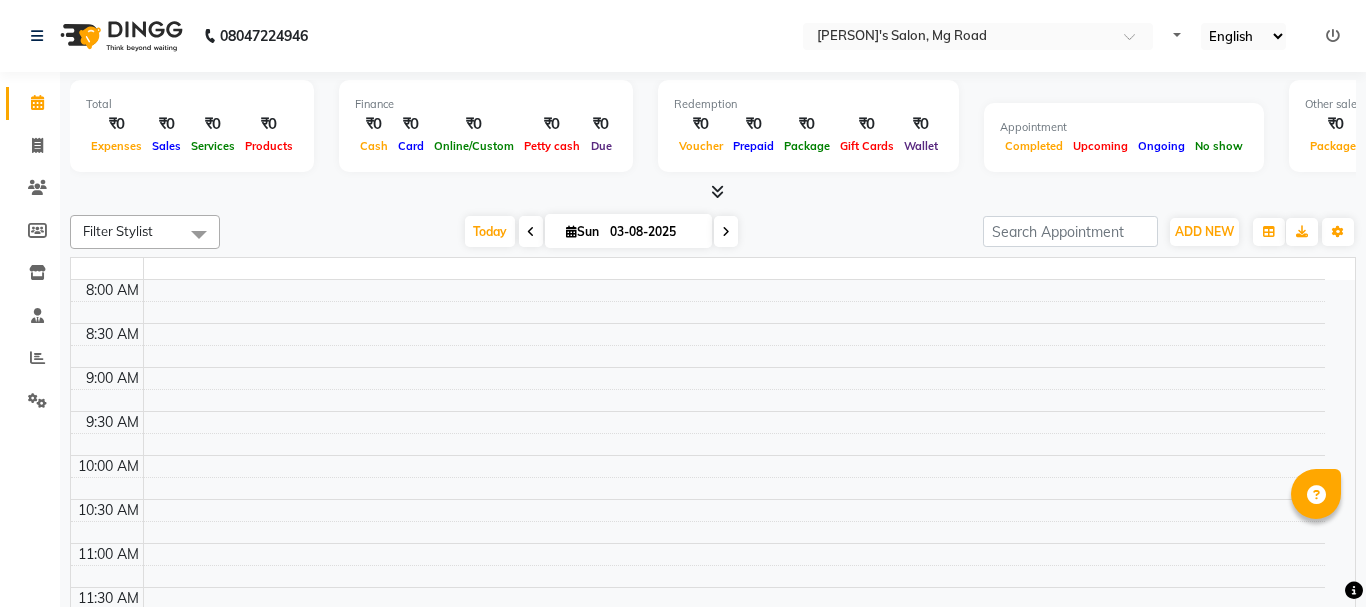 click at bounding box center (734, 334) 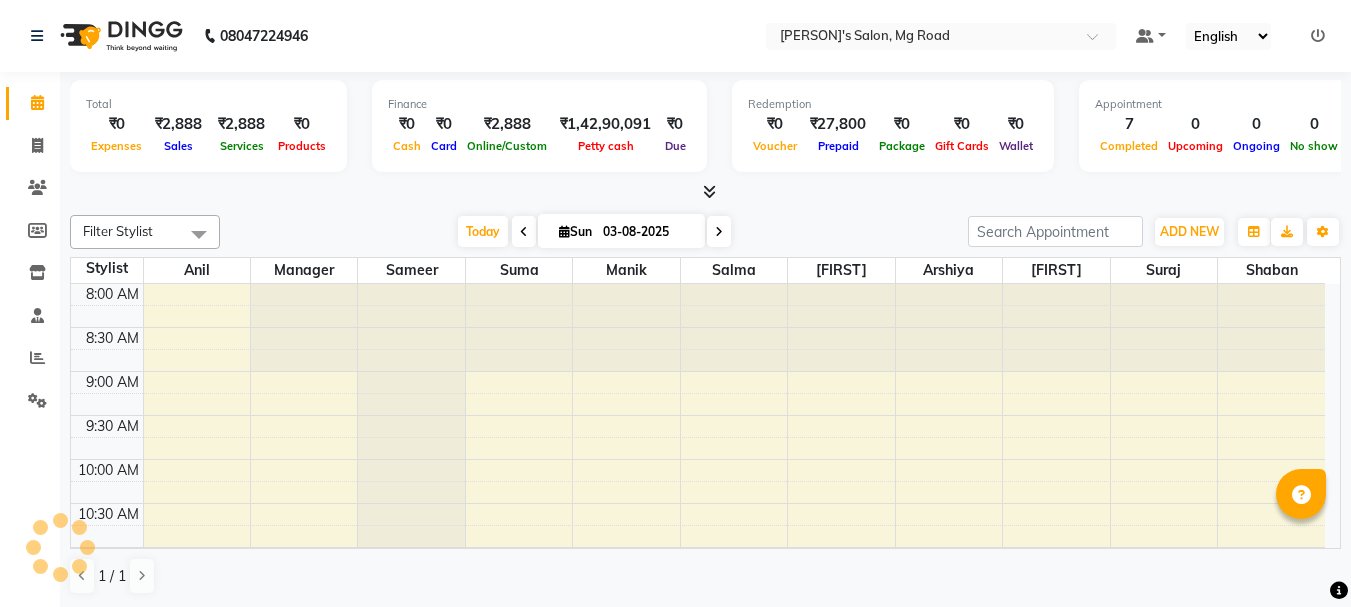 scroll, scrollTop: 0, scrollLeft: 0, axis: both 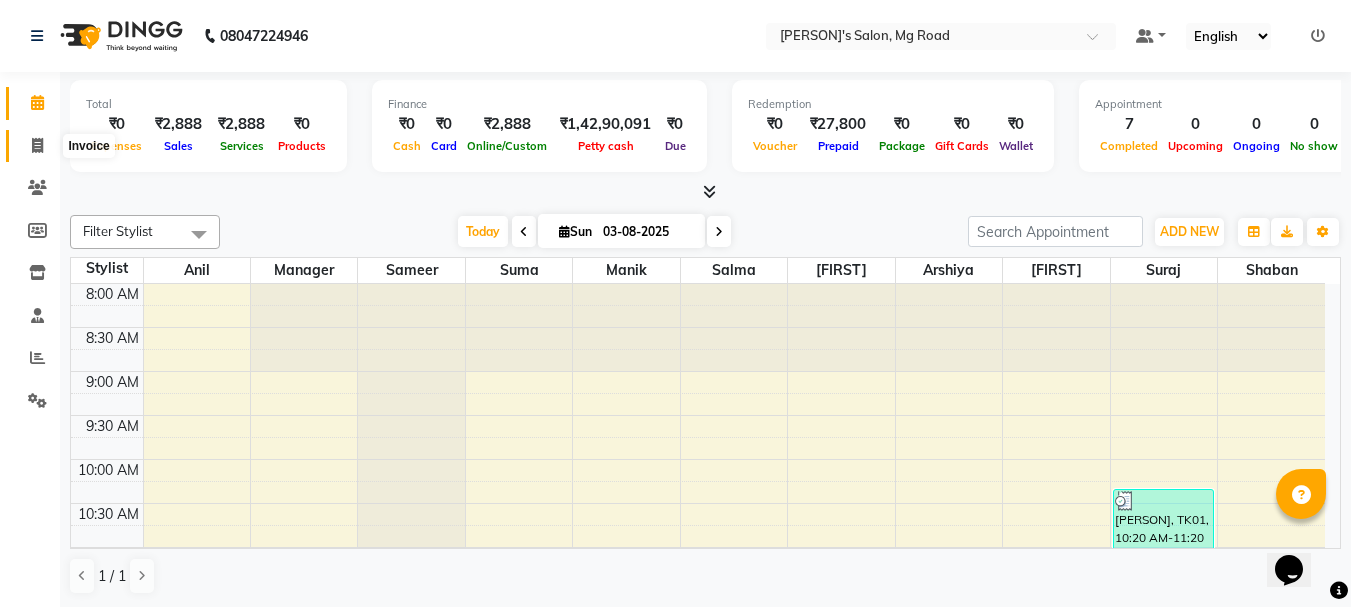 click 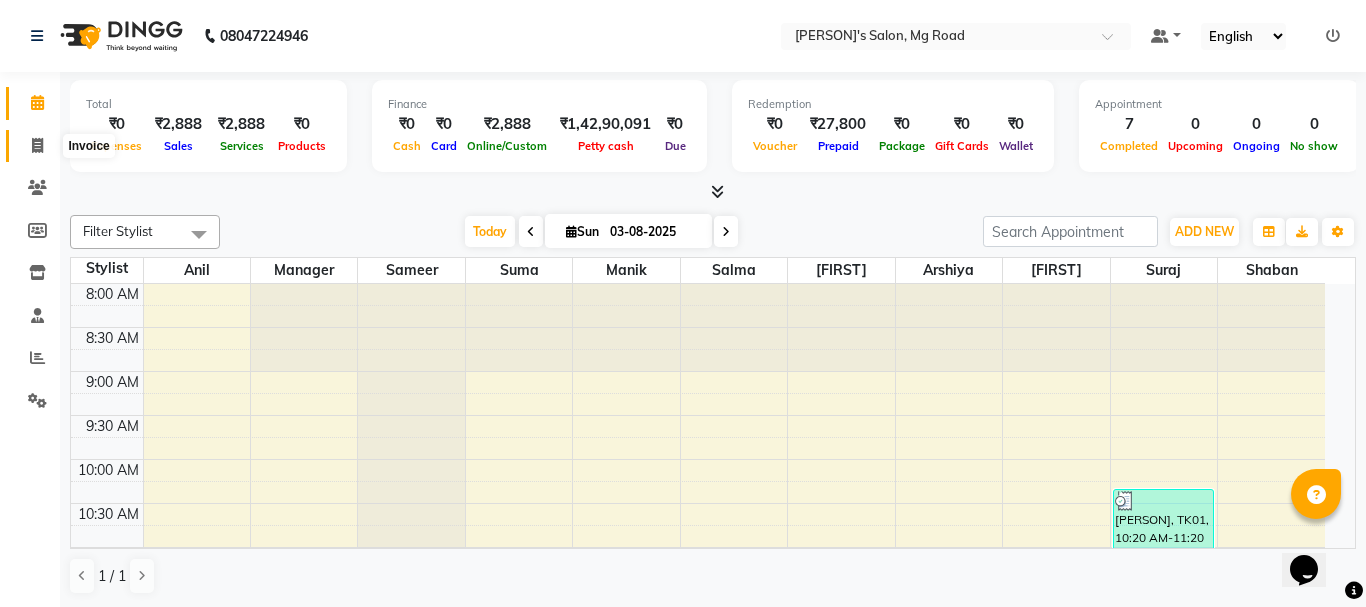 select on "3810" 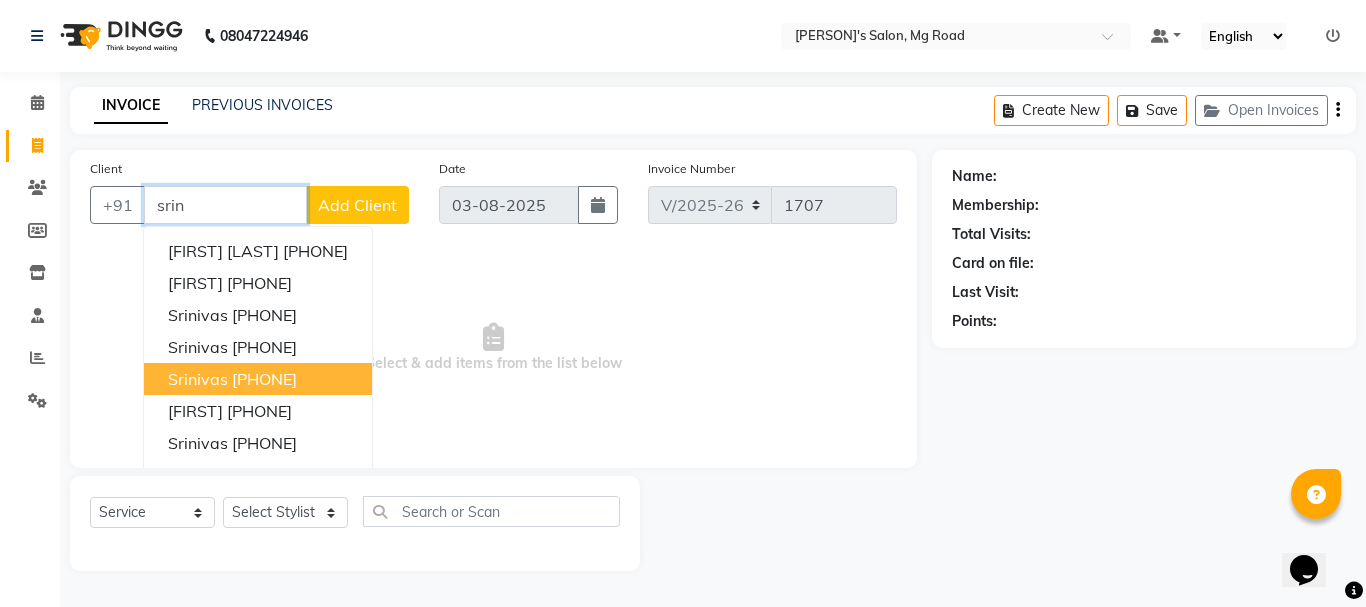 click on "srinivas  9849045444" at bounding box center [258, 379] 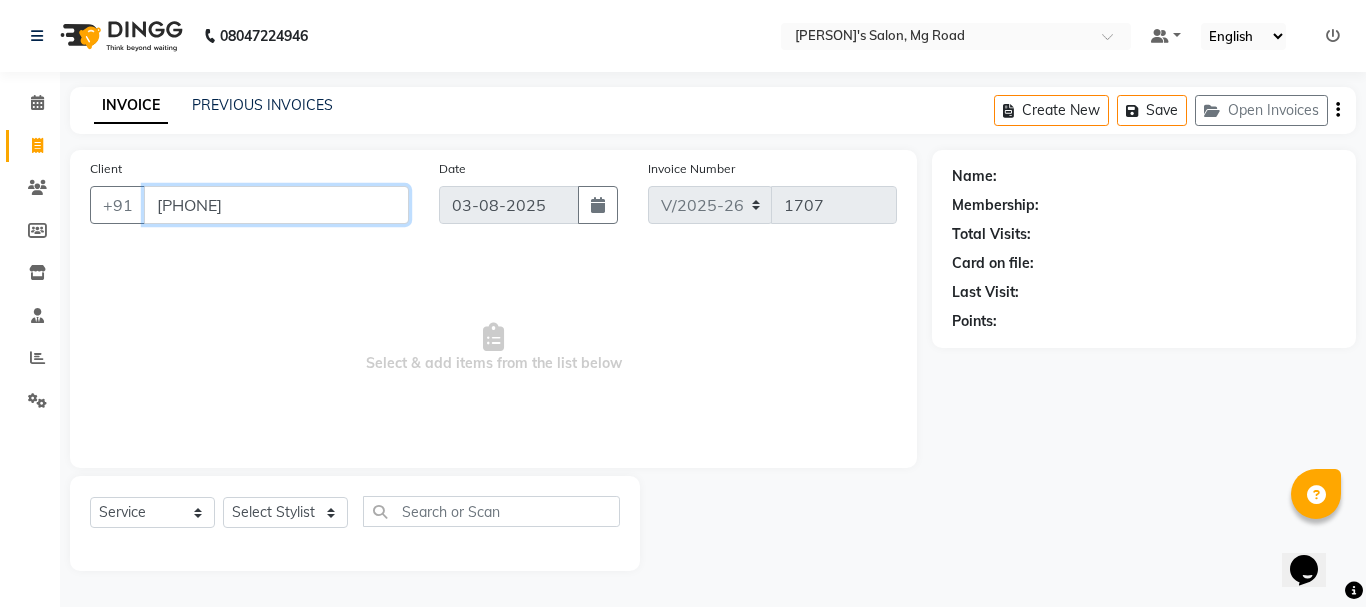type on "[PHONE]" 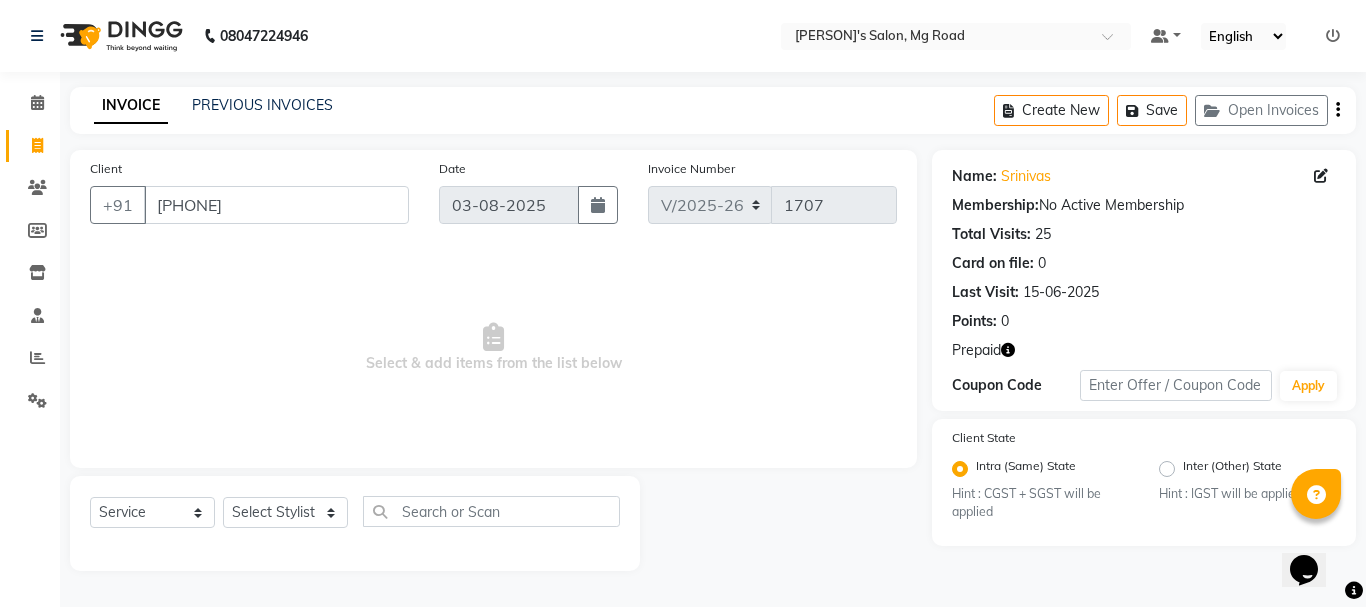 click 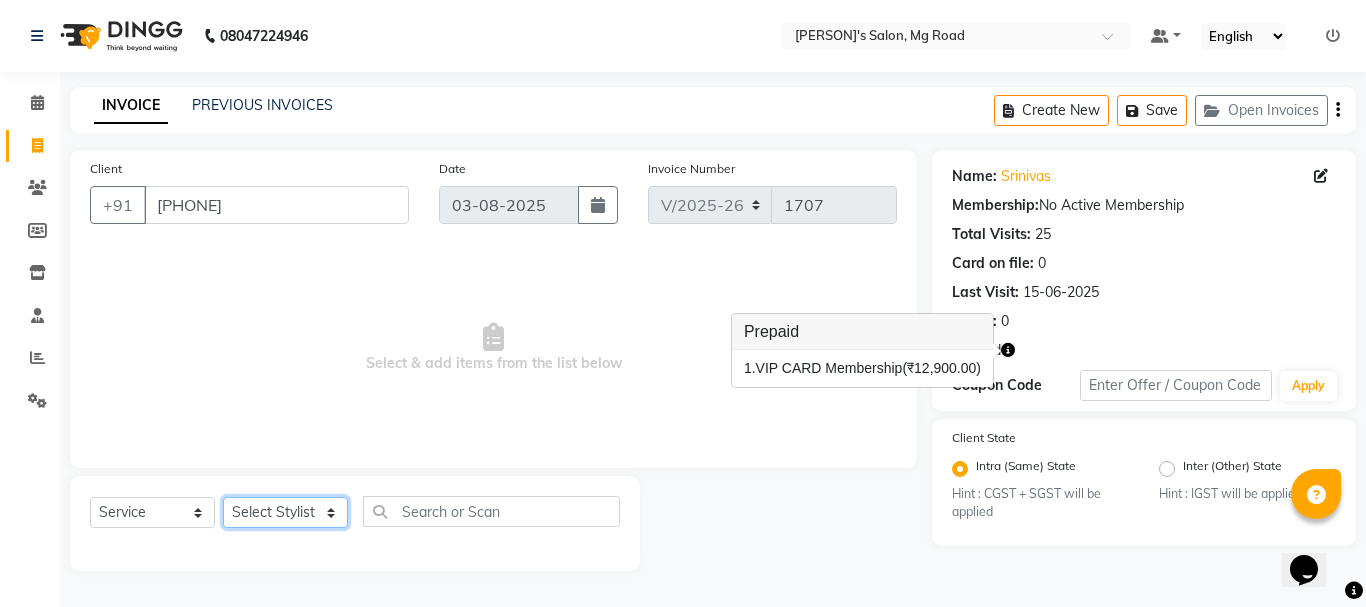 click on "Select Stylist [FIRST] [FIRST] [FIRST] [FIRST] [FIRST] [FIRST] [FIRST] [FIRST] [FIRST] [FIRST]" 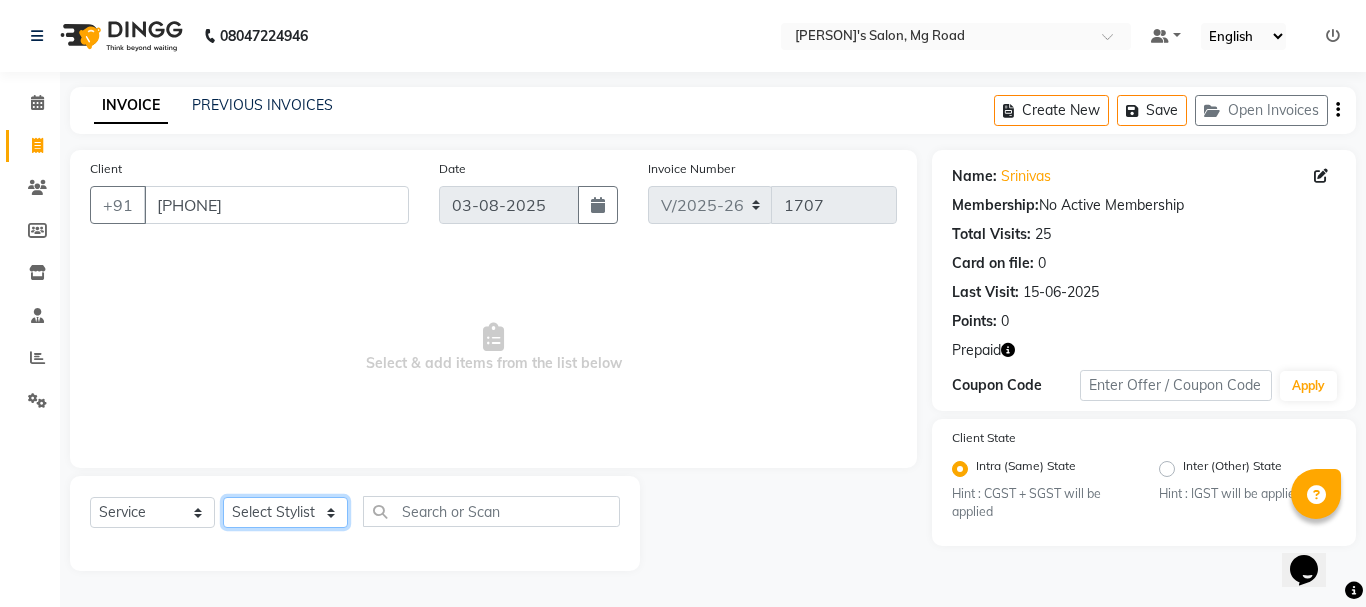 select on "18476" 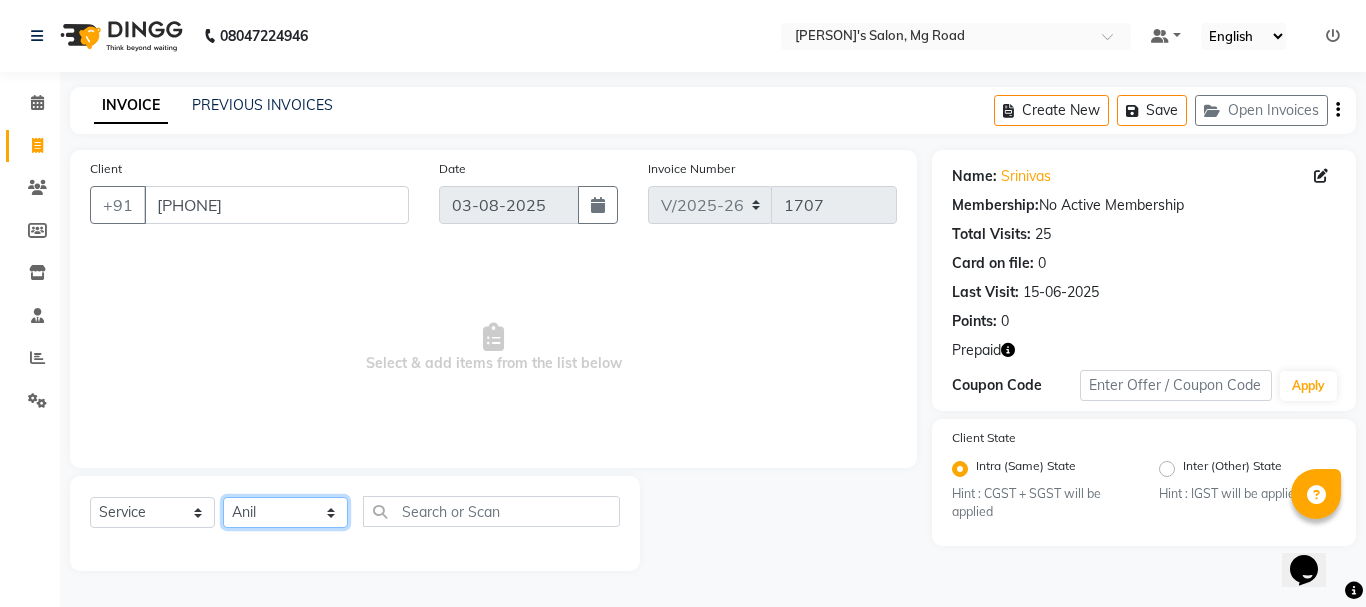 click on "Select Stylist [FIRST] [FIRST] [FIRST] [FIRST] [FIRST] [FIRST] [FIRST] [FIRST] [FIRST] [FIRST]" 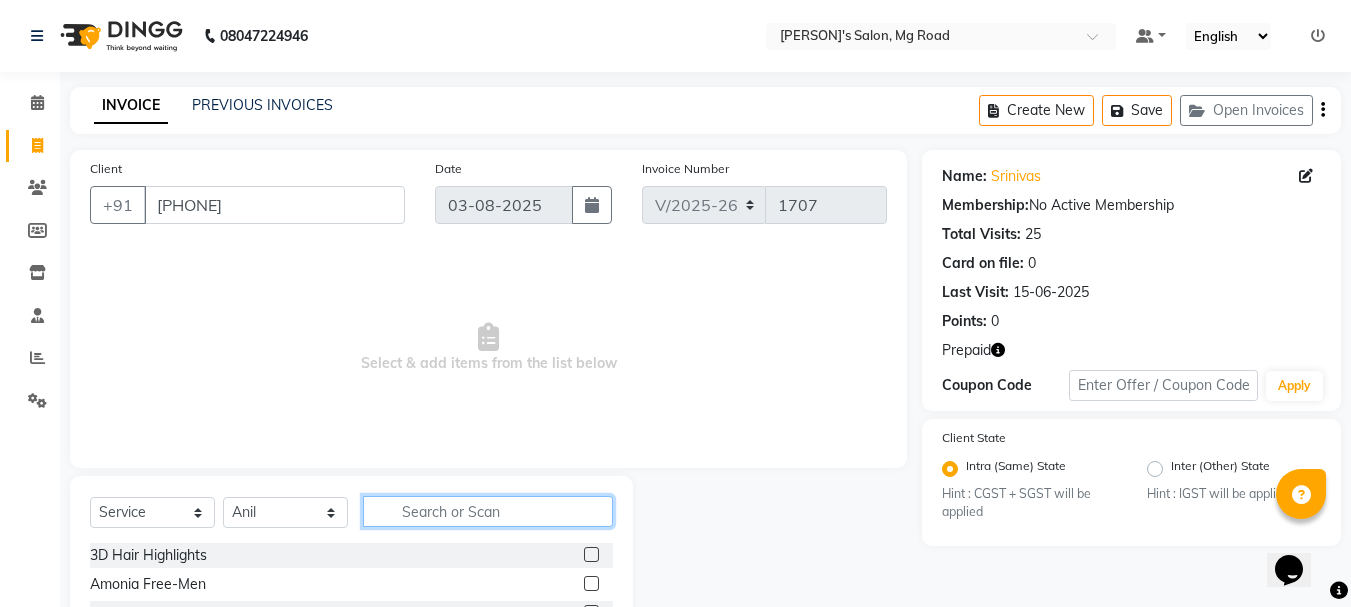 click 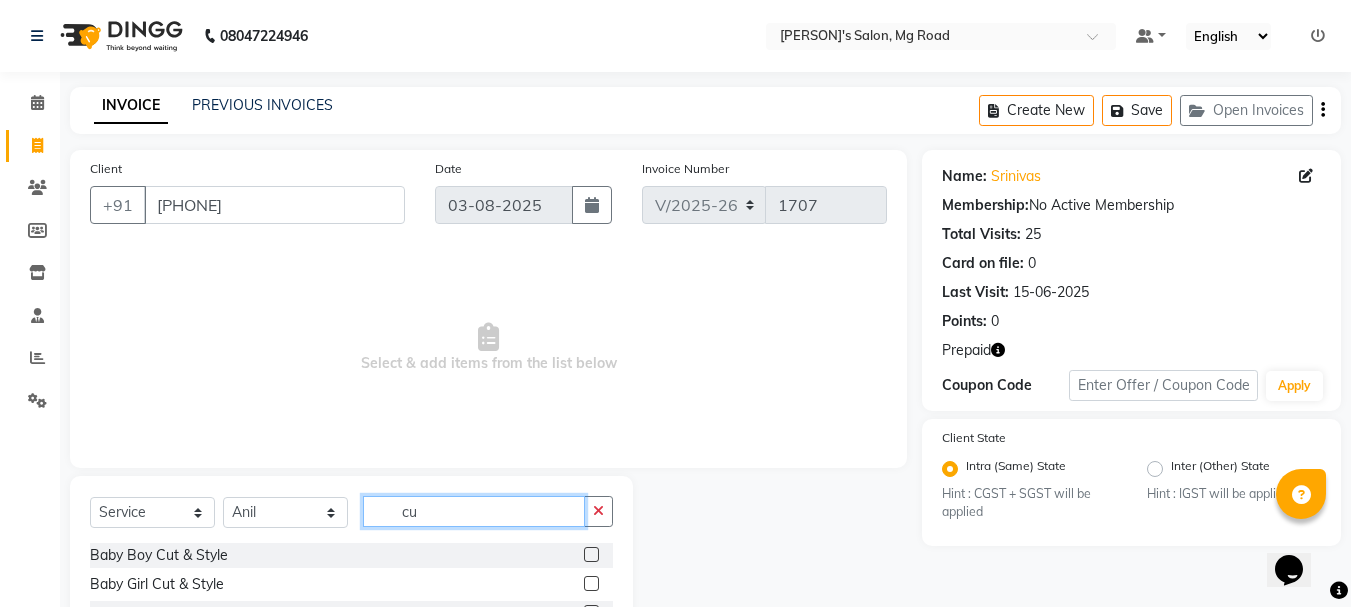 type on "c" 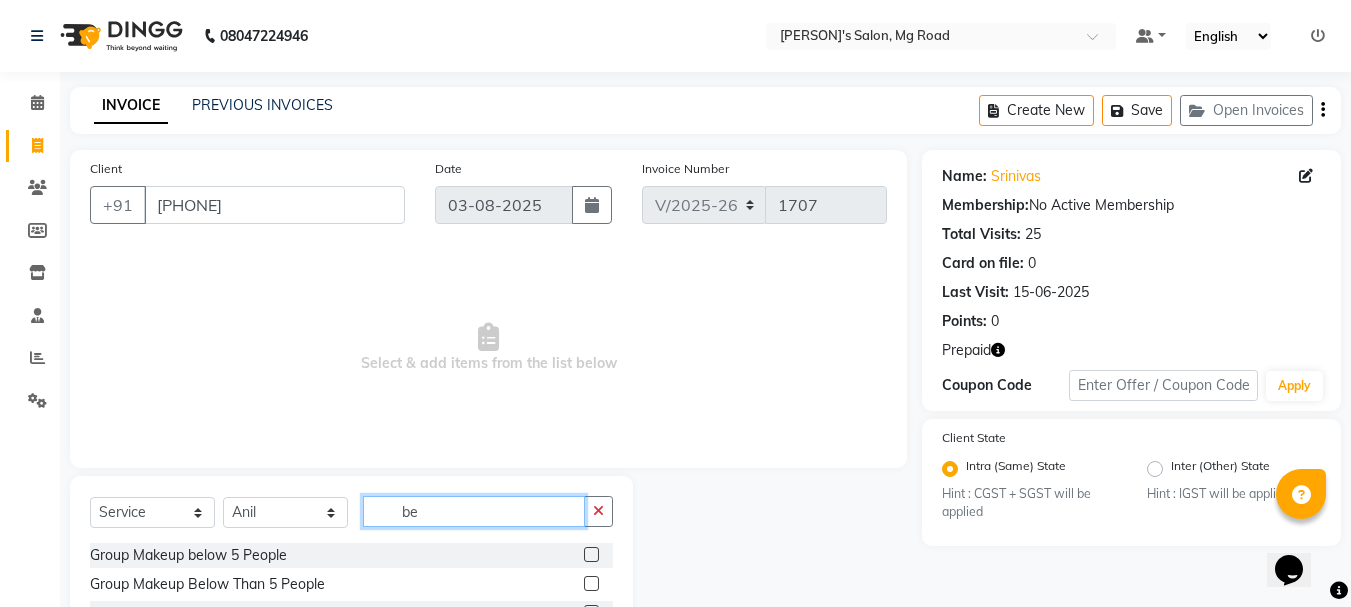 scroll, scrollTop: 190, scrollLeft: 0, axis: vertical 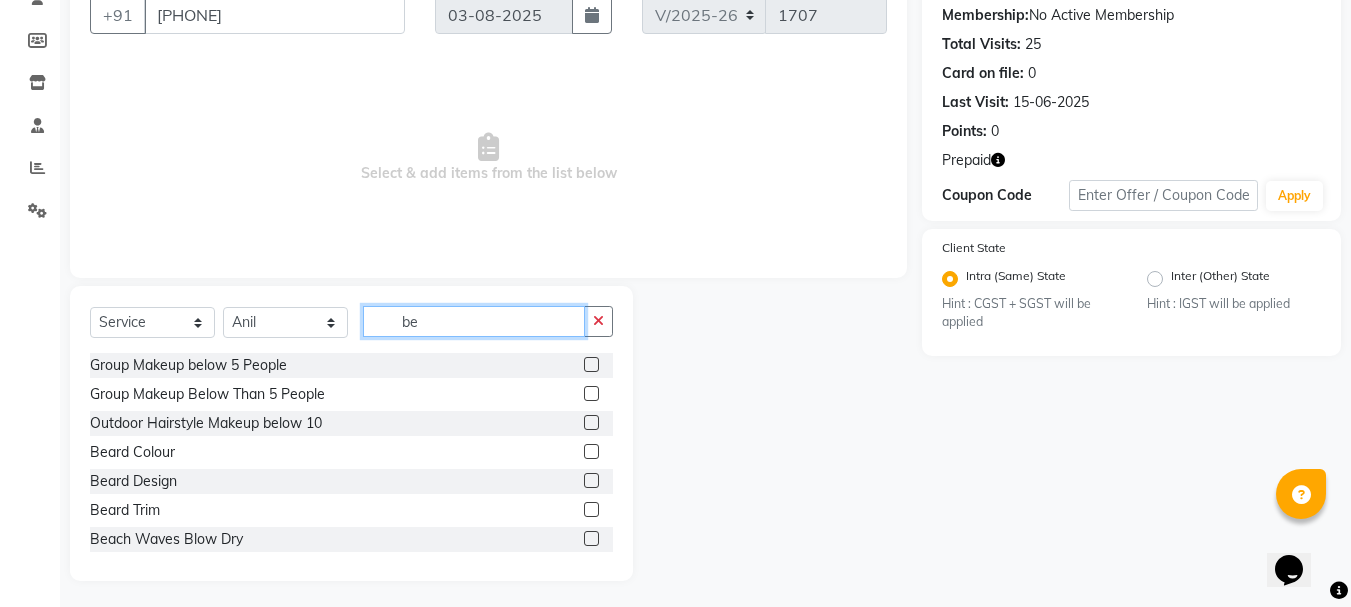 type on "be" 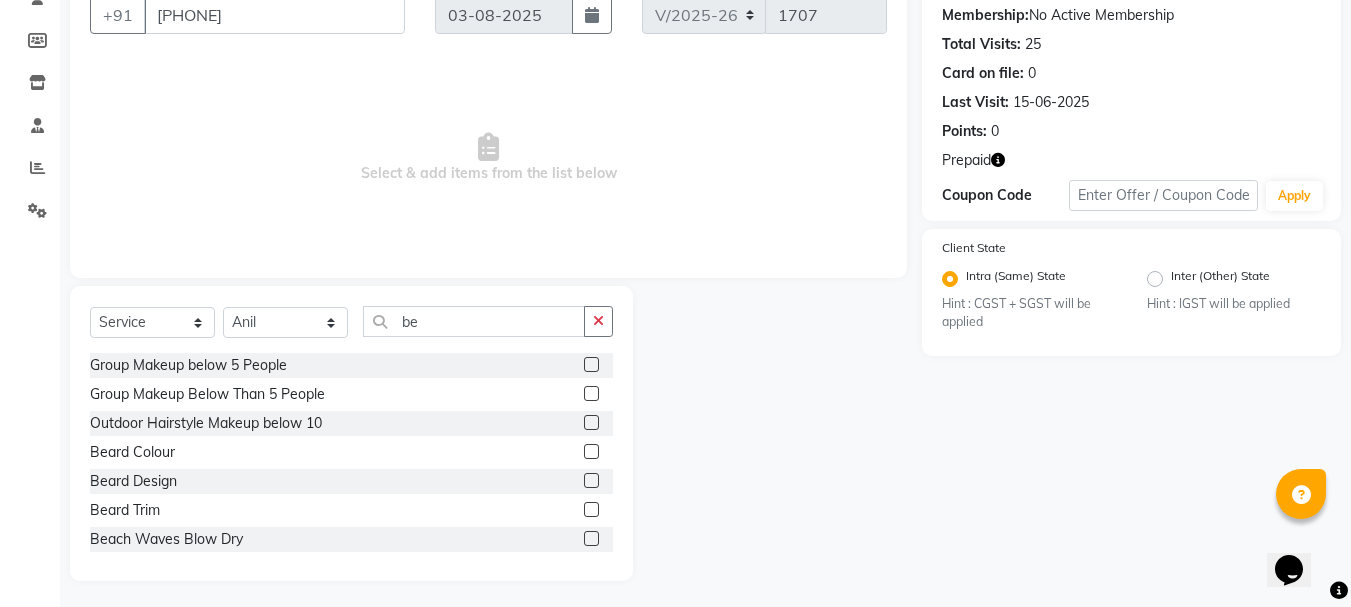 click 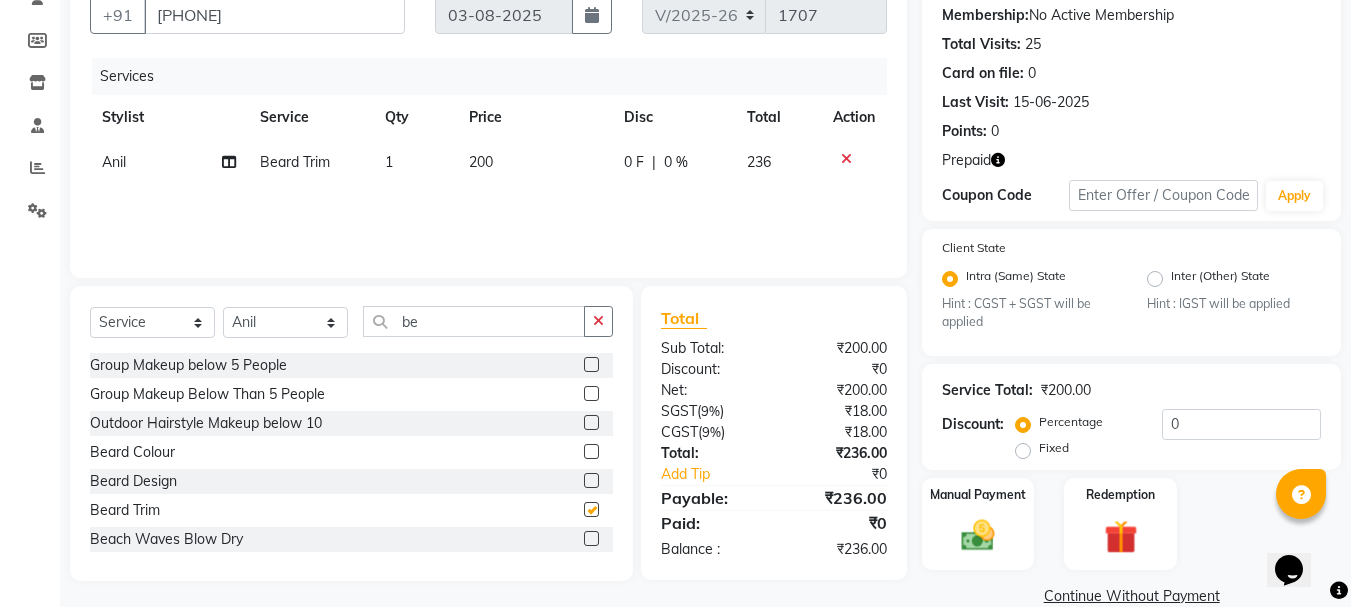 checkbox on "false" 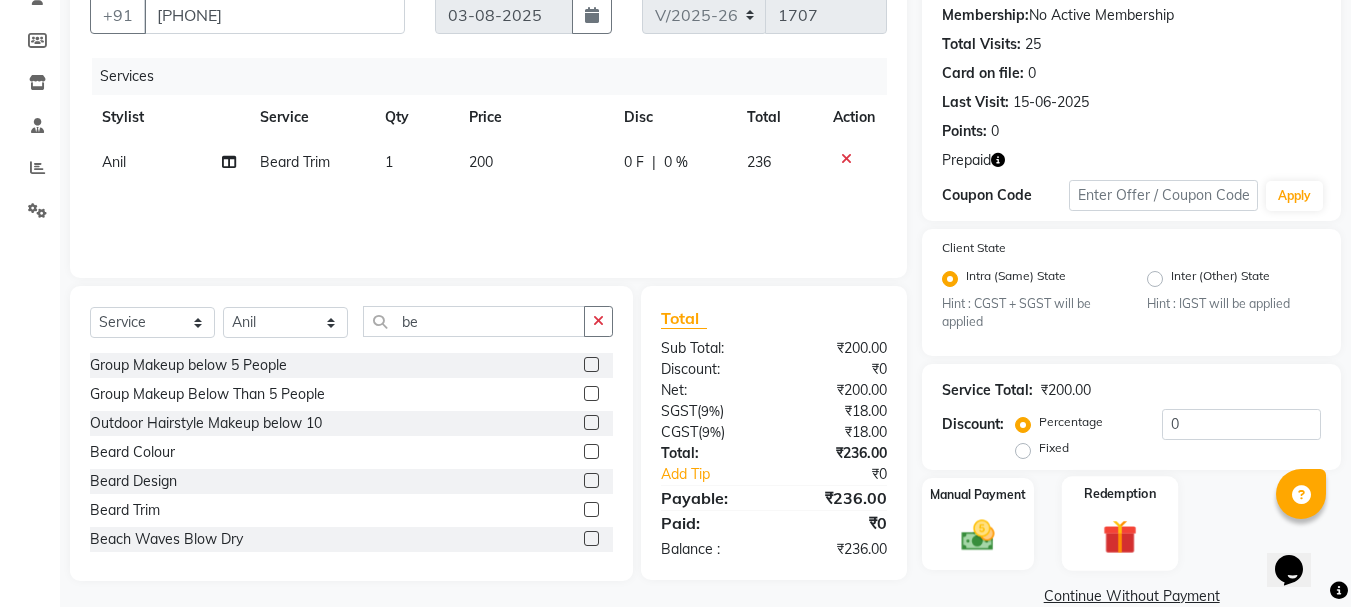 click 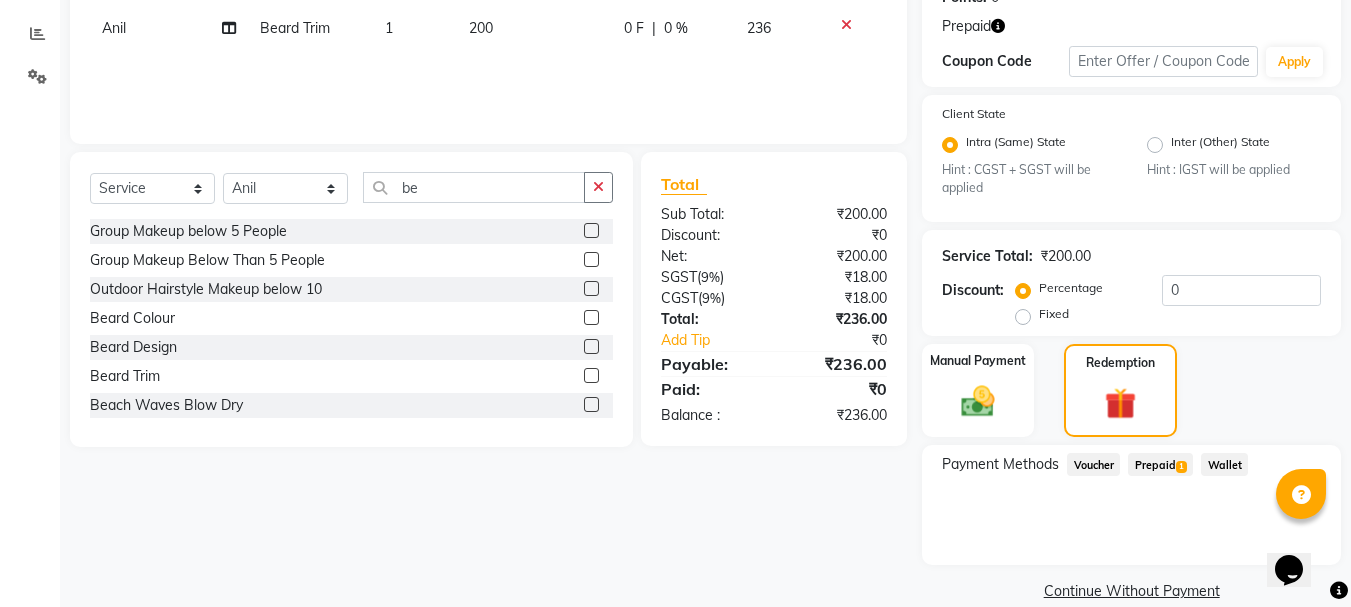 scroll, scrollTop: 329, scrollLeft: 0, axis: vertical 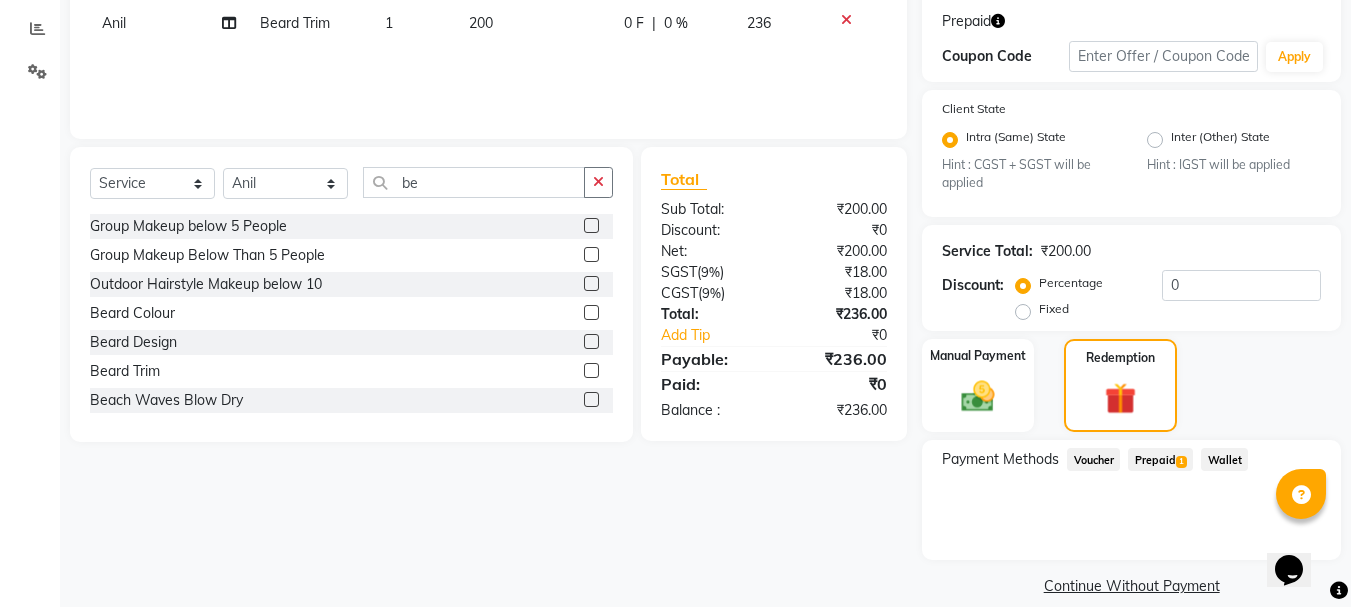 click on "Prepaid  1" 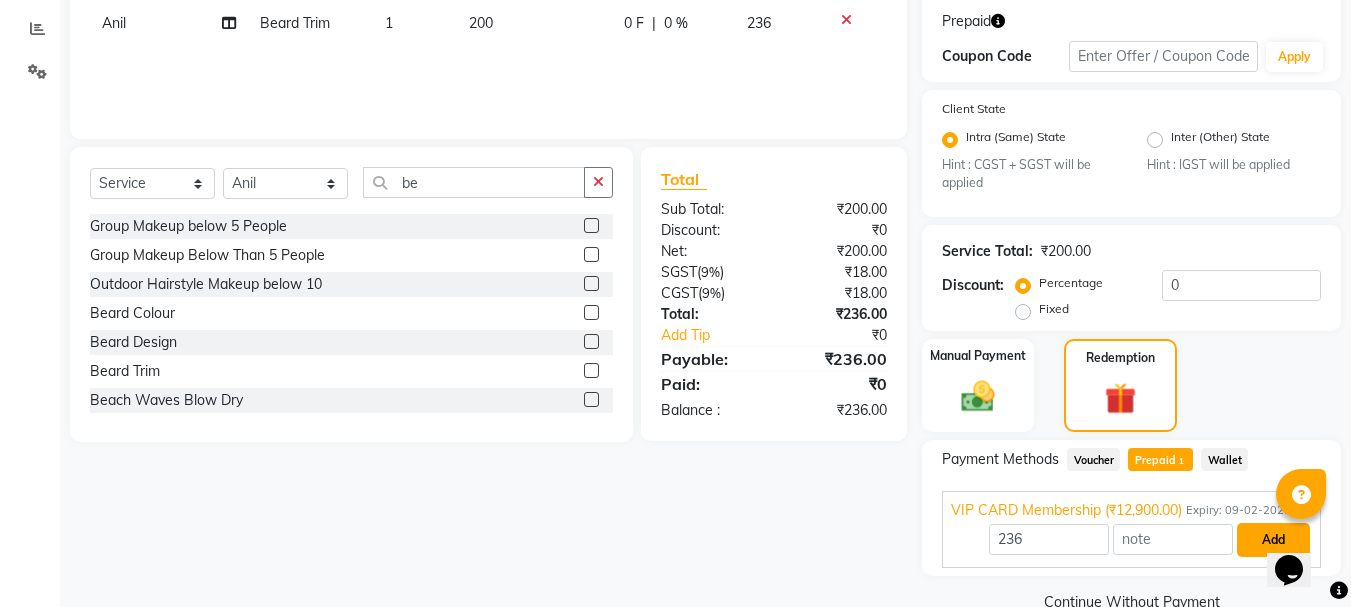 click on "Add" at bounding box center (1273, 540) 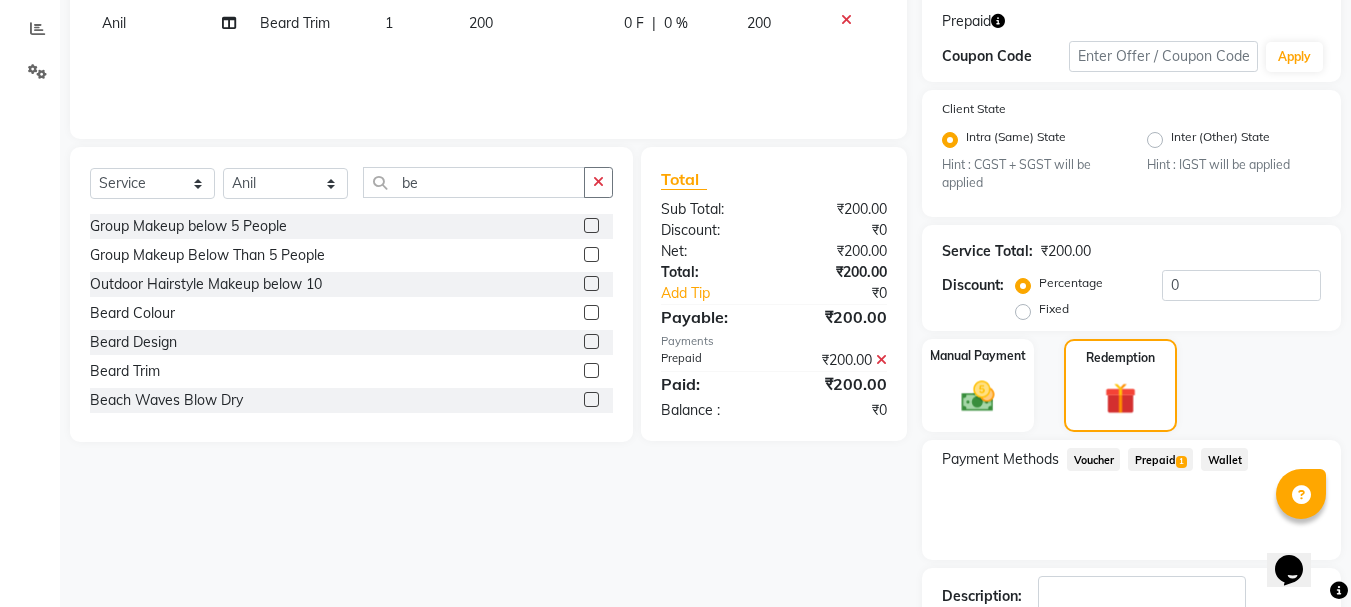 scroll, scrollTop: 466, scrollLeft: 0, axis: vertical 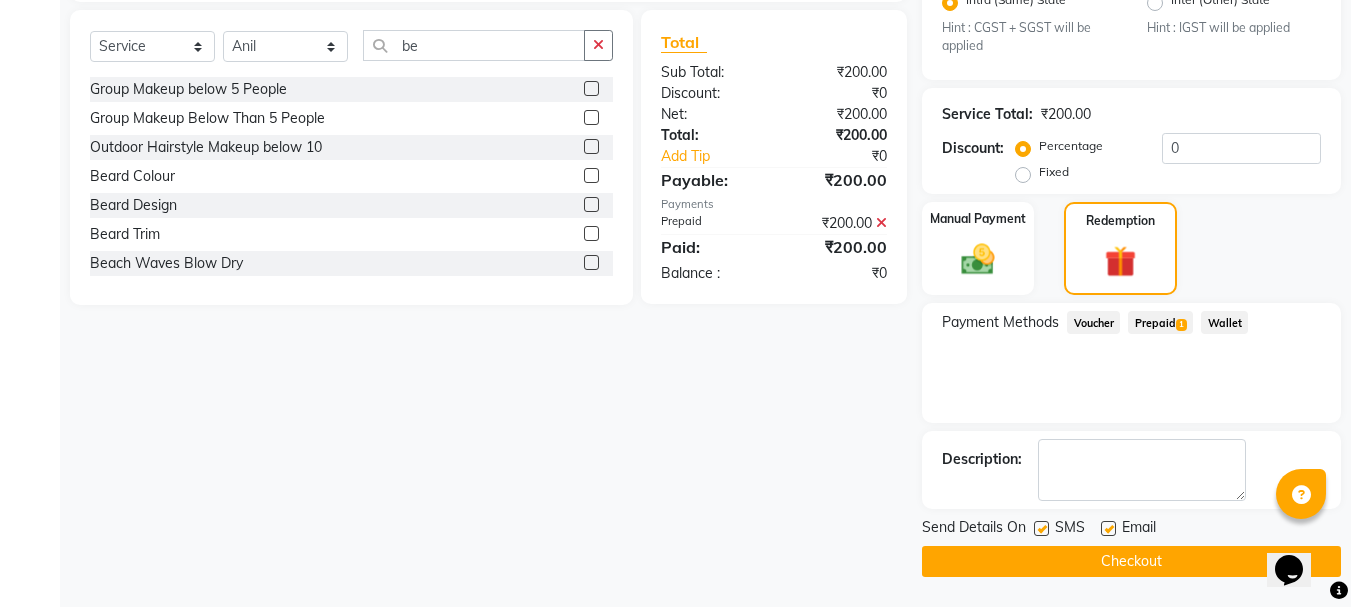 click on "Checkout" 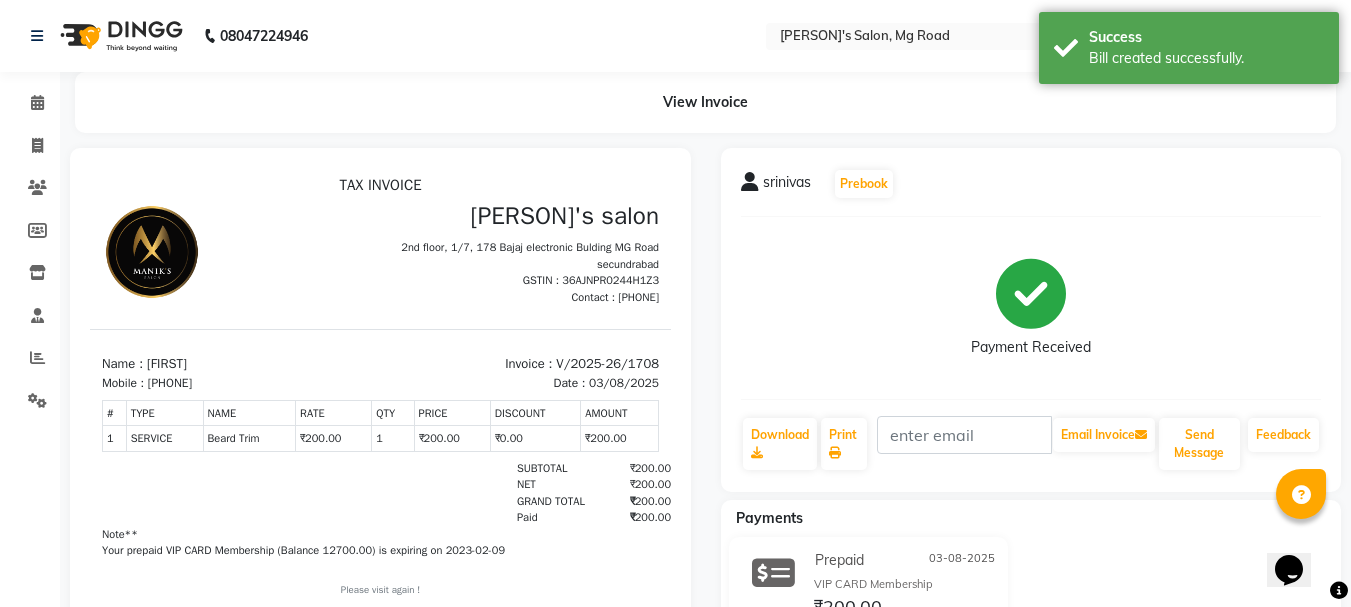 scroll, scrollTop: 0, scrollLeft: 0, axis: both 